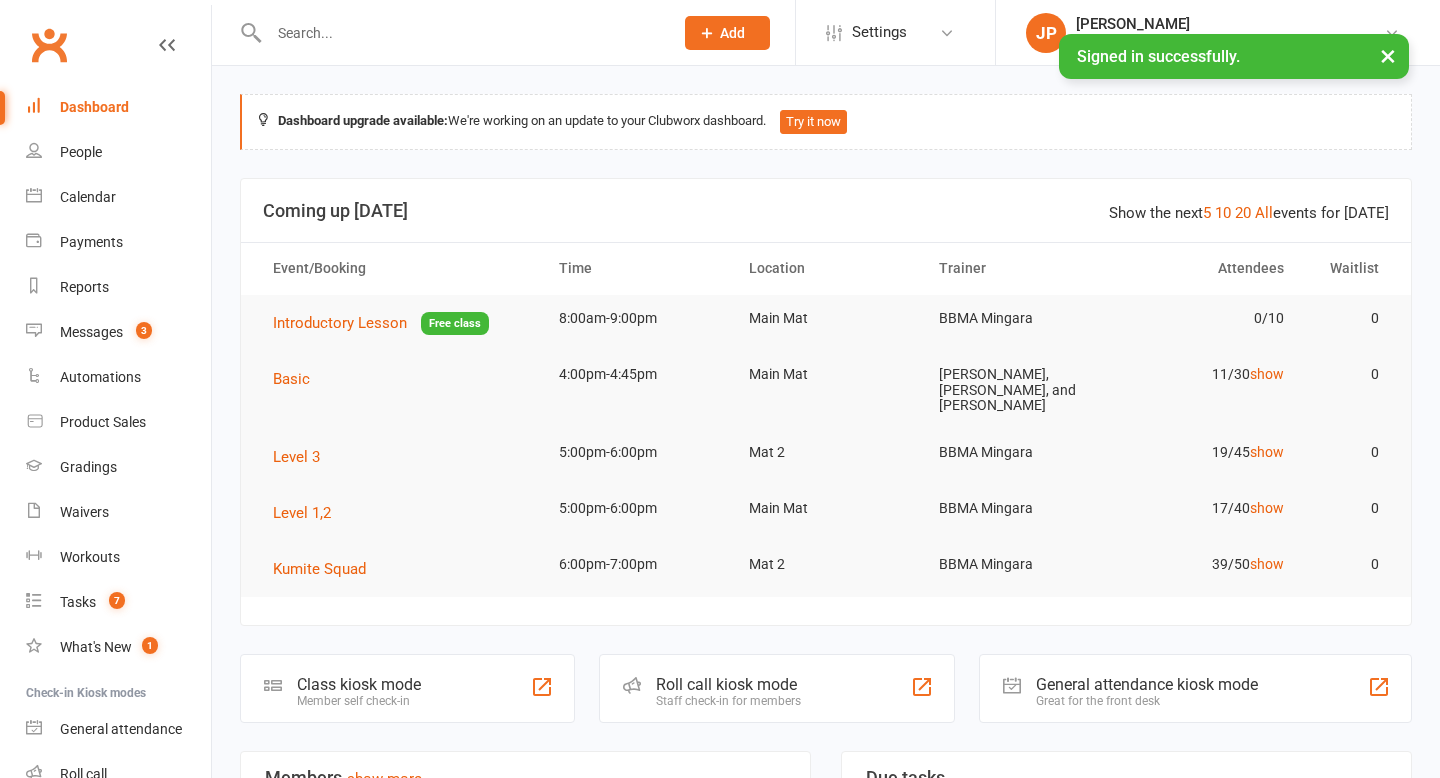 scroll, scrollTop: 0, scrollLeft: 0, axis: both 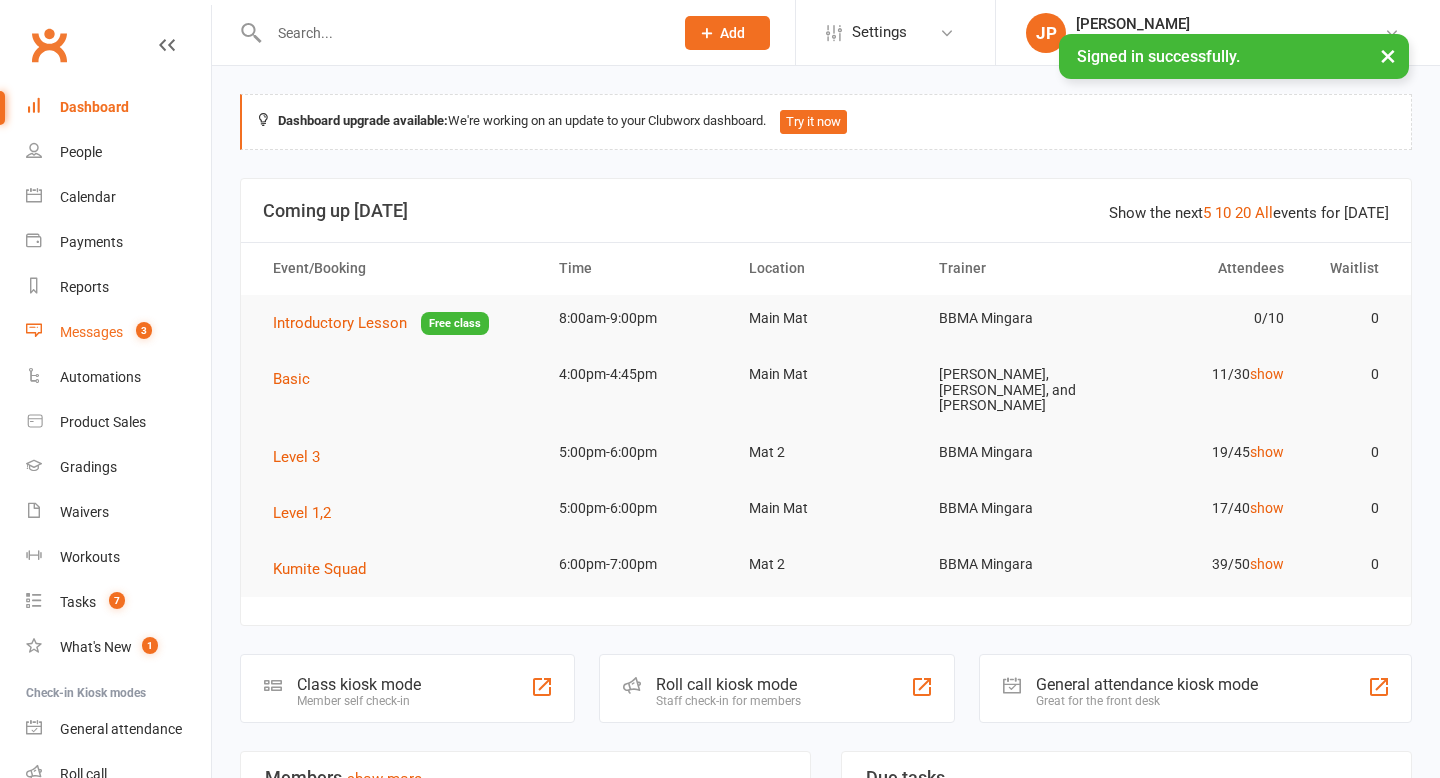 click on "Messages" at bounding box center [91, 332] 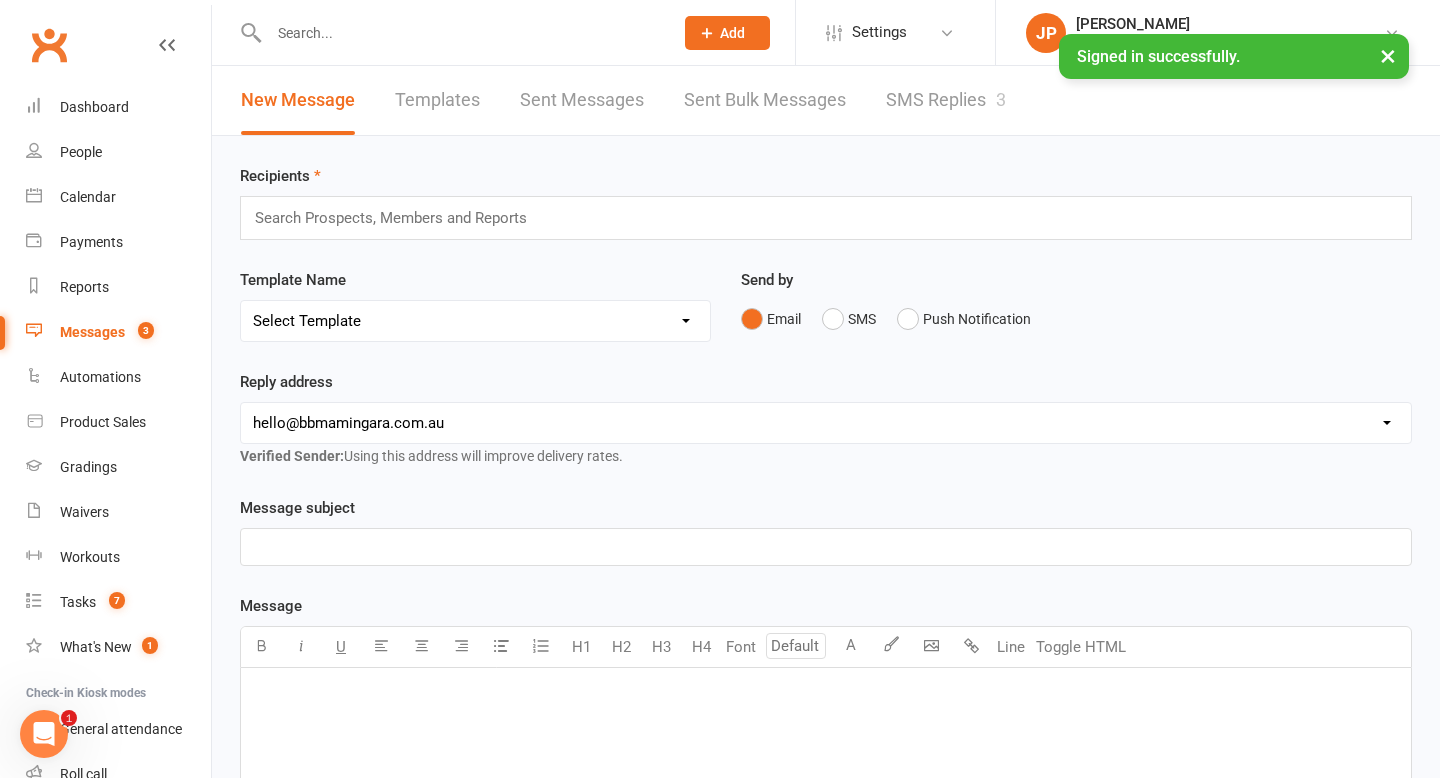 scroll, scrollTop: 0, scrollLeft: 0, axis: both 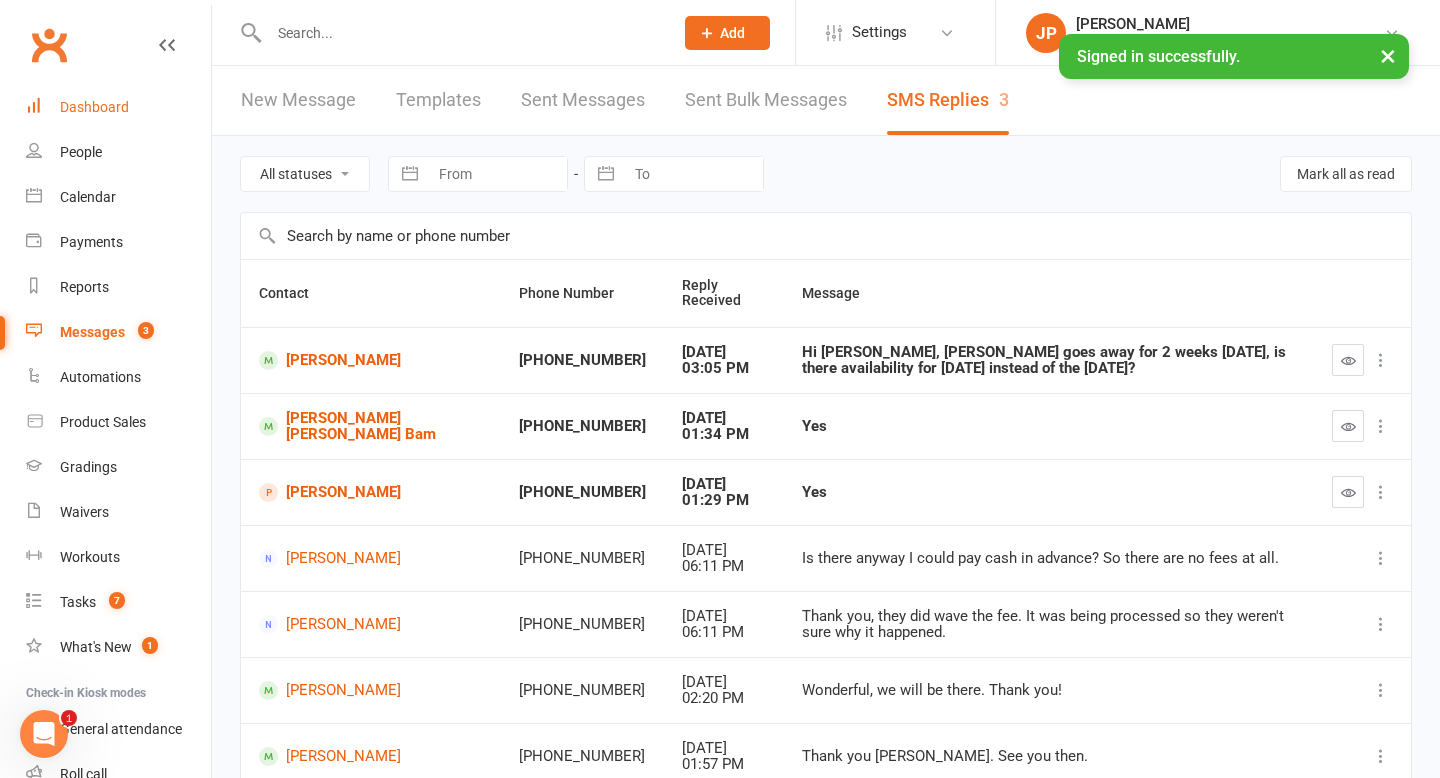 click on "Dashboard" at bounding box center [94, 107] 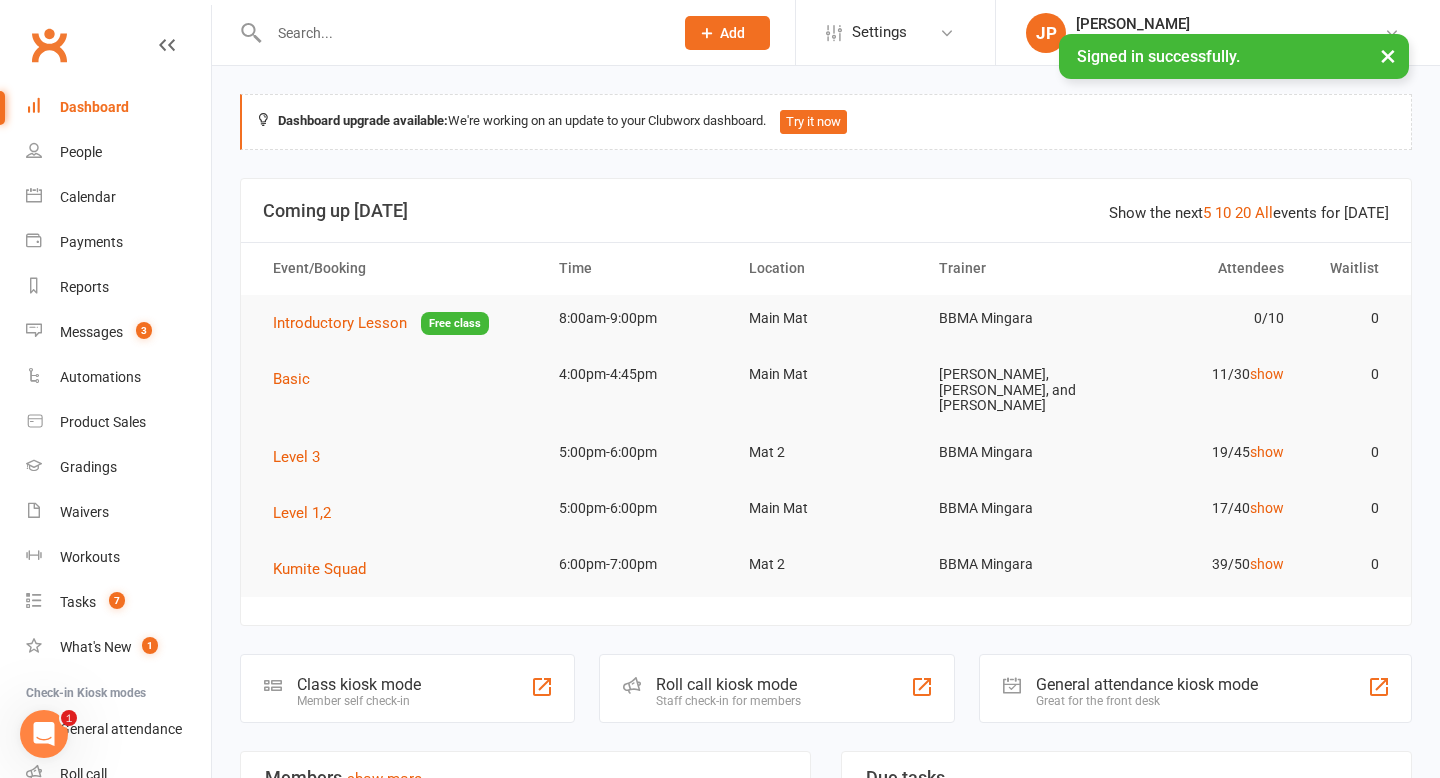 click at bounding box center (461, 33) 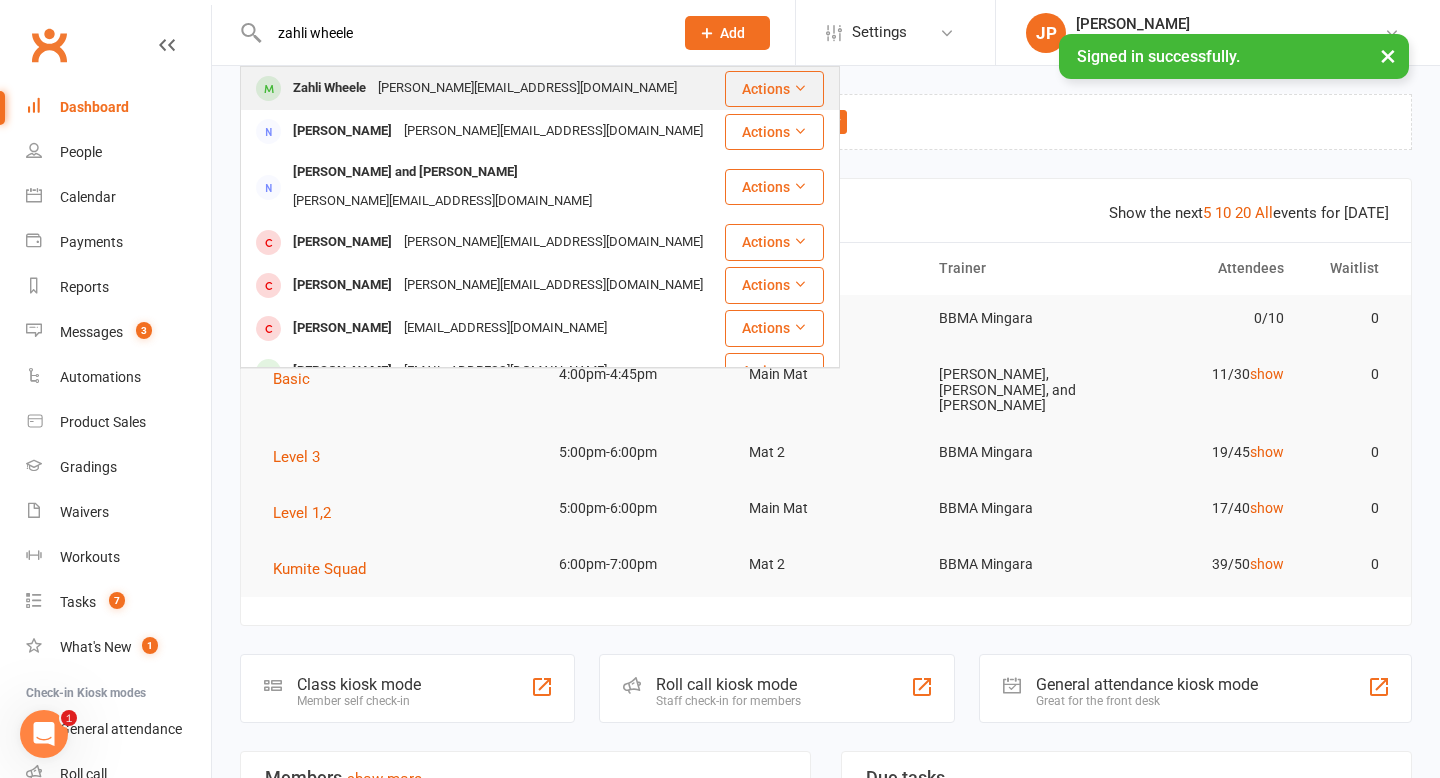 type on "zahli wheele" 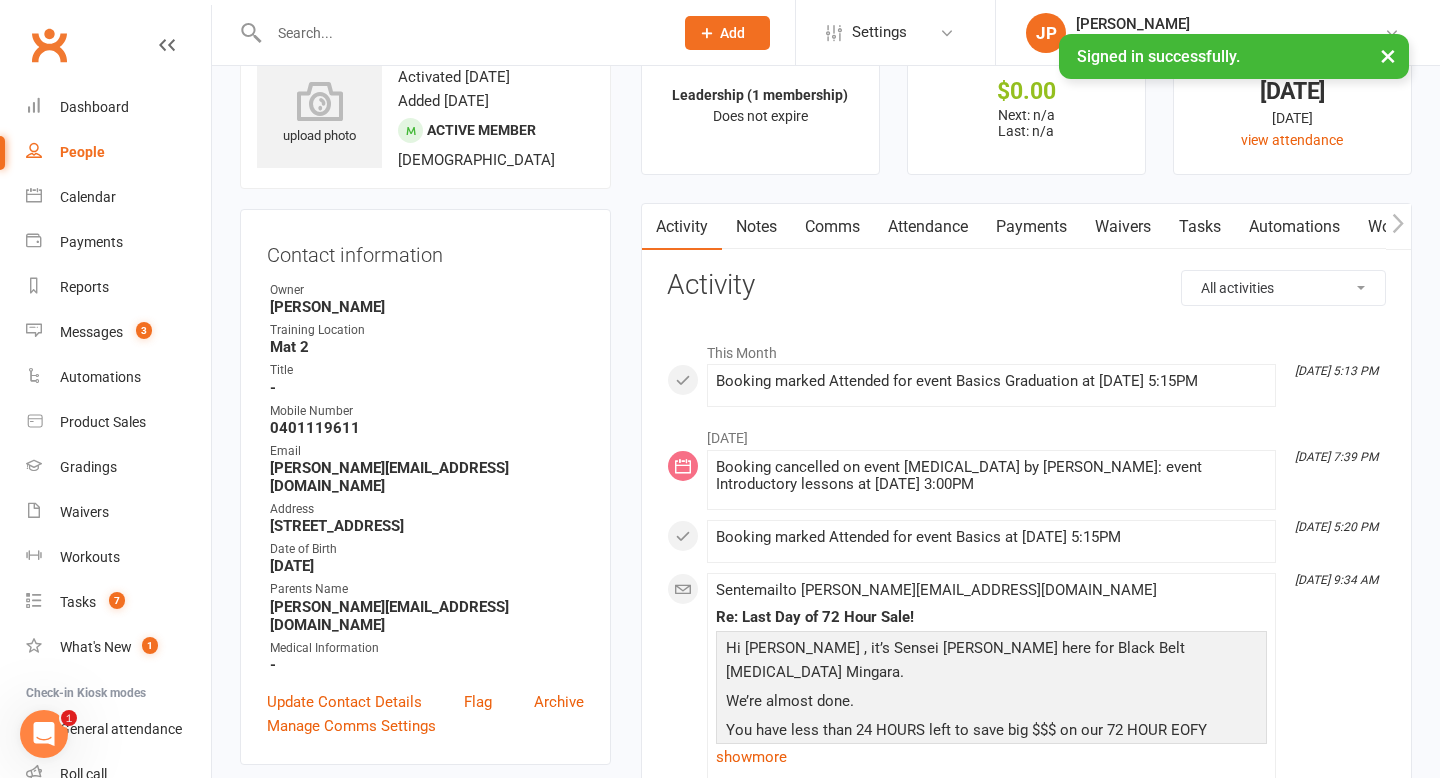 scroll, scrollTop: 72, scrollLeft: 0, axis: vertical 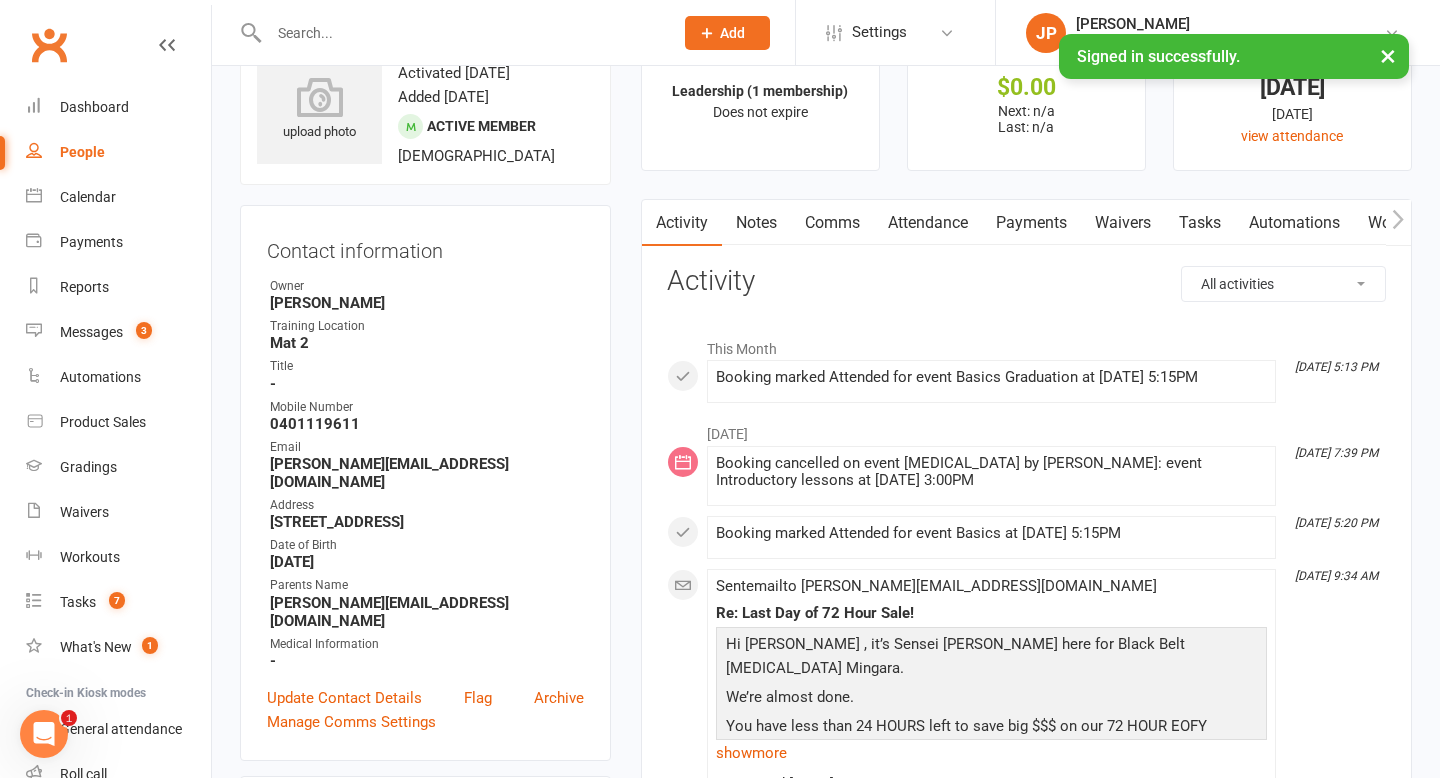 click on "Attendance" at bounding box center (928, 223) 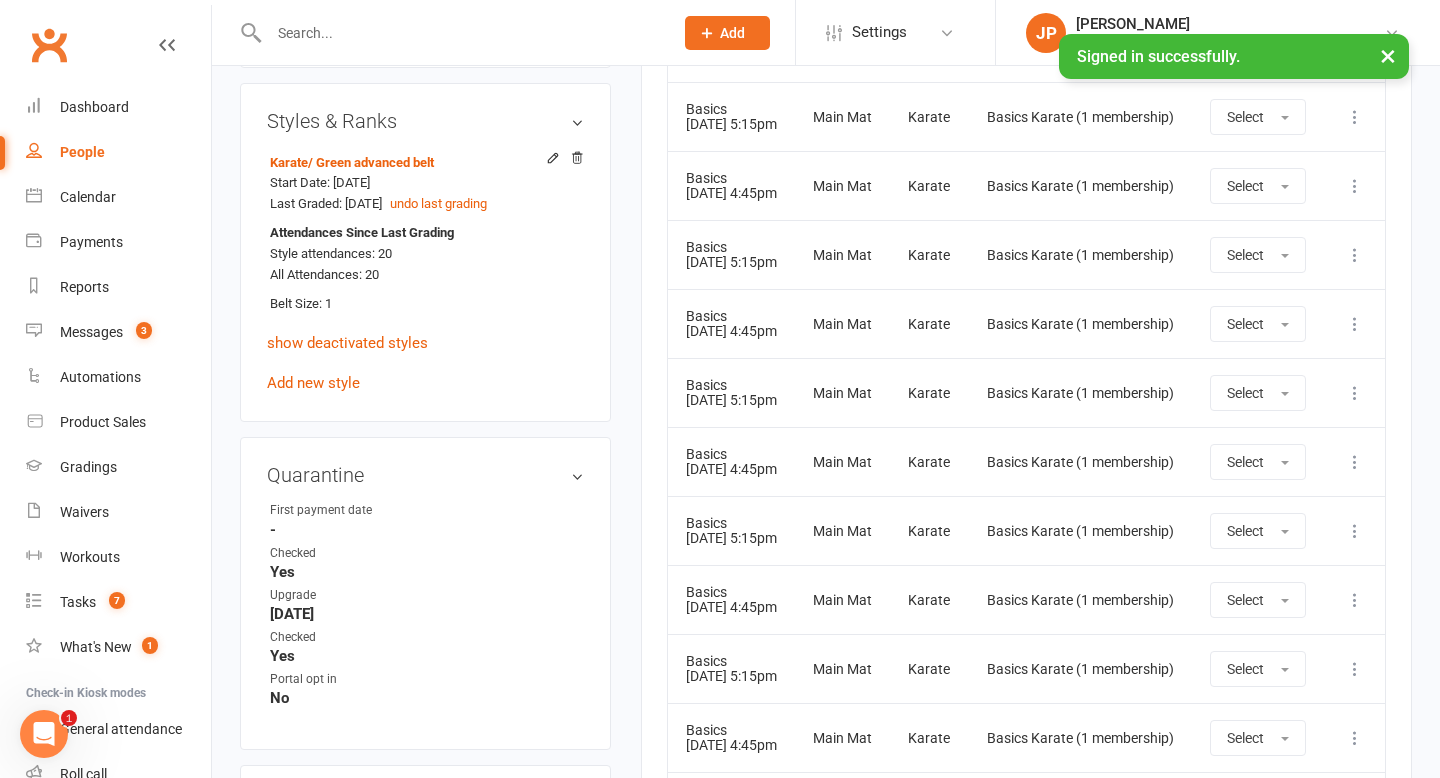 scroll, scrollTop: 1673, scrollLeft: 0, axis: vertical 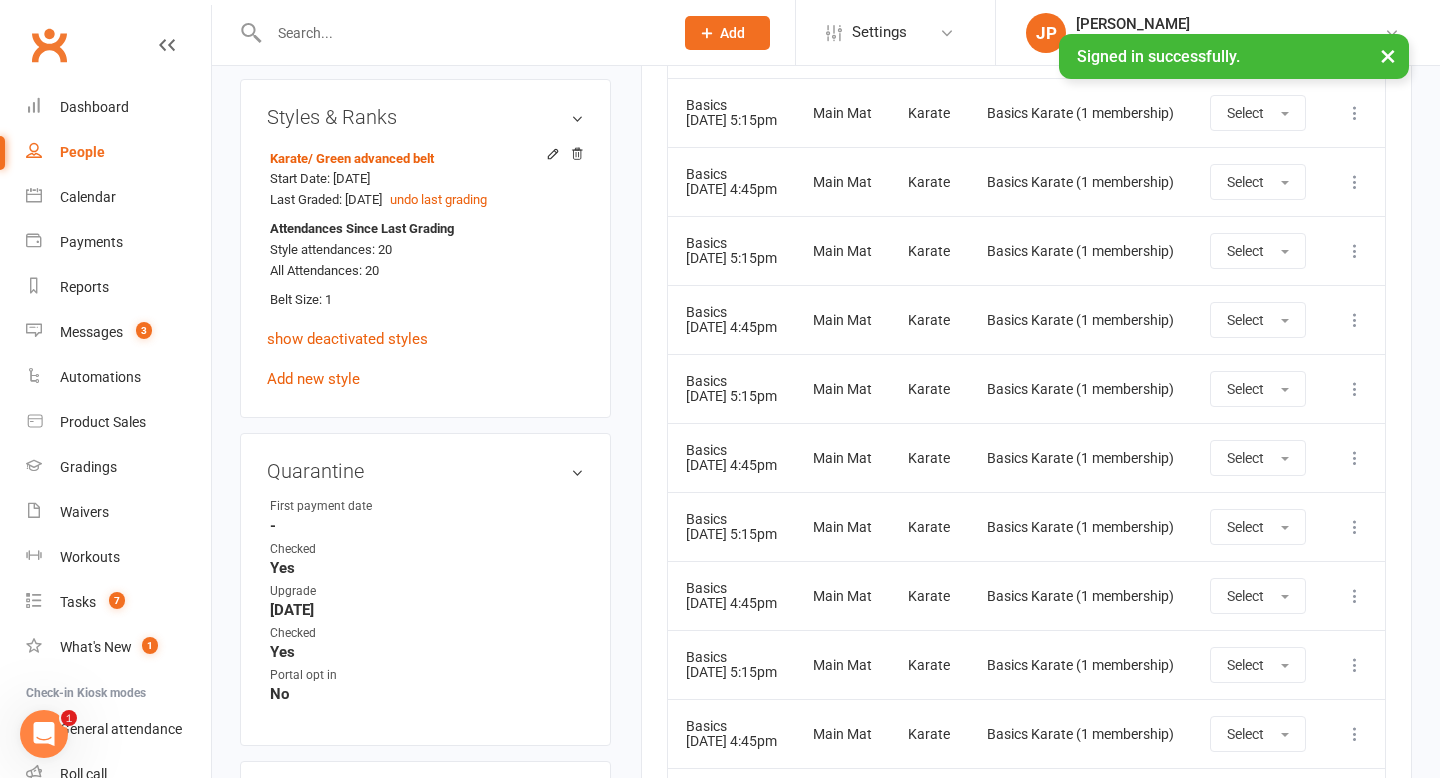 click at bounding box center [461, 33] 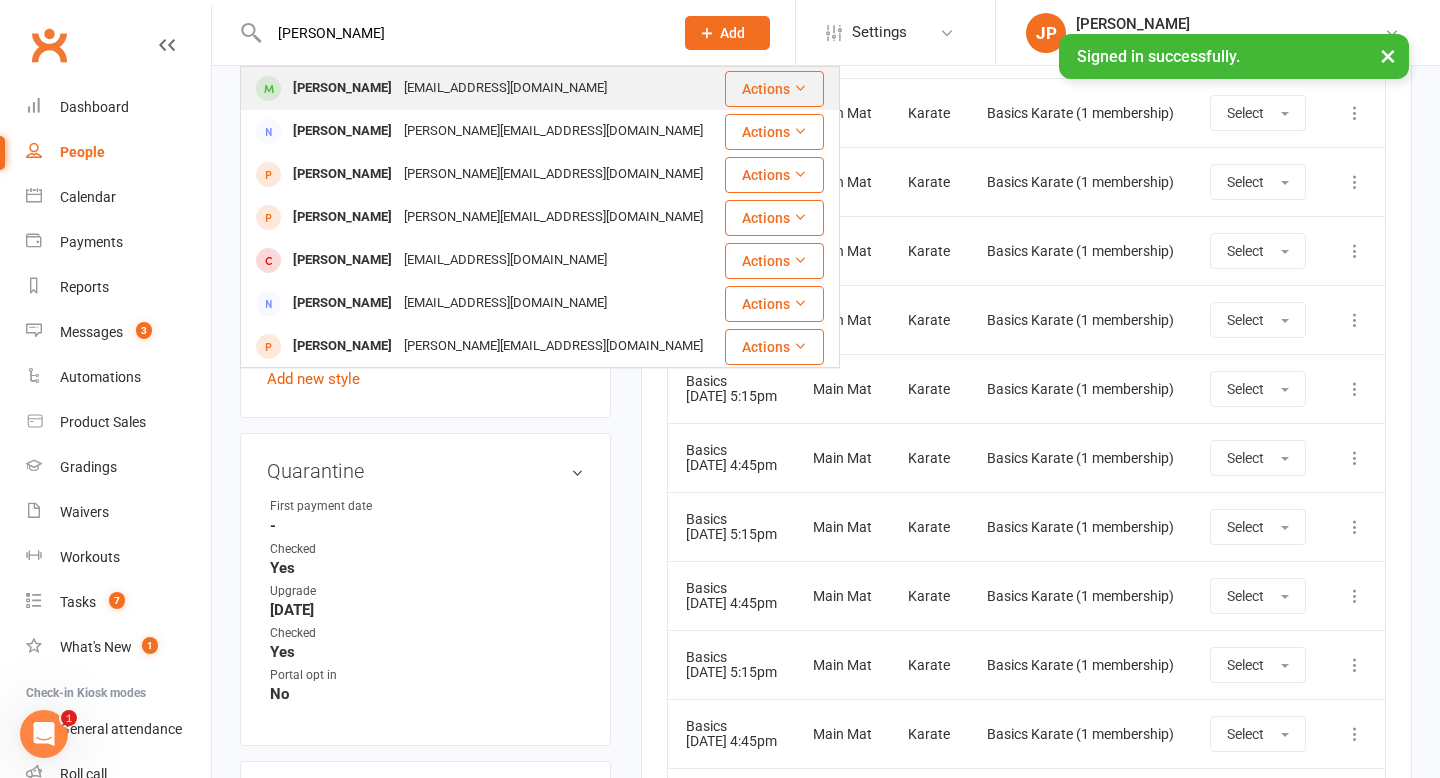 type on "[PERSON_NAME]" 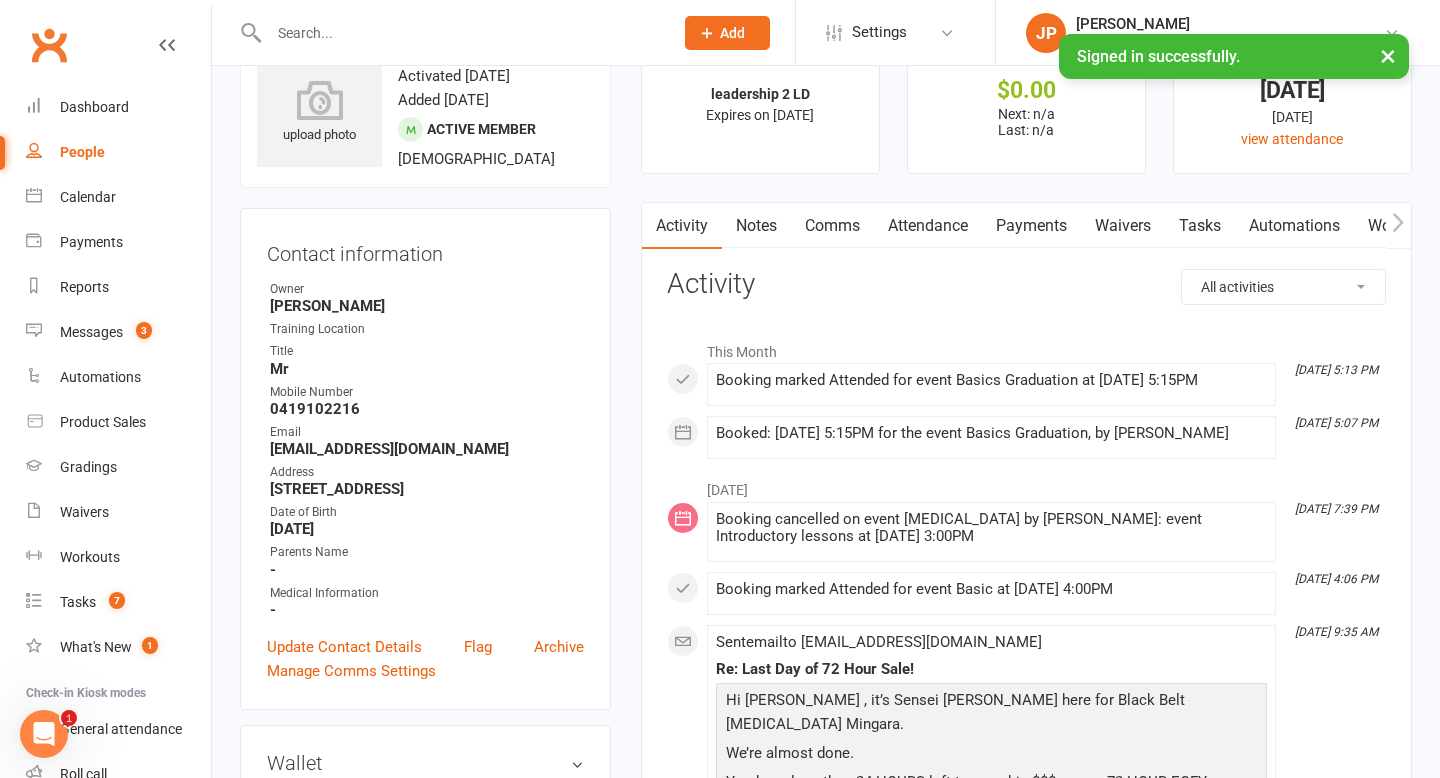 scroll, scrollTop: 71, scrollLeft: 0, axis: vertical 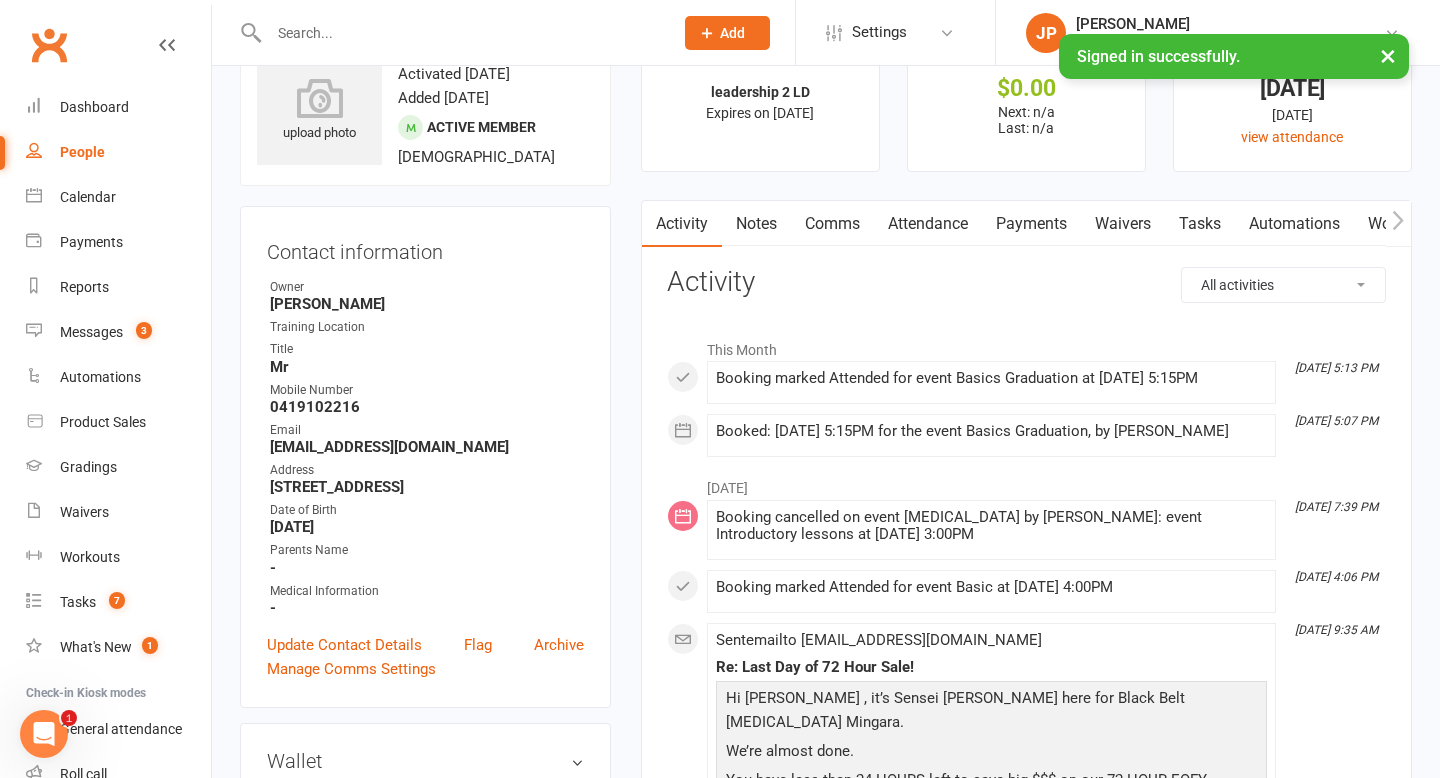 click on "Attendance" at bounding box center [928, 224] 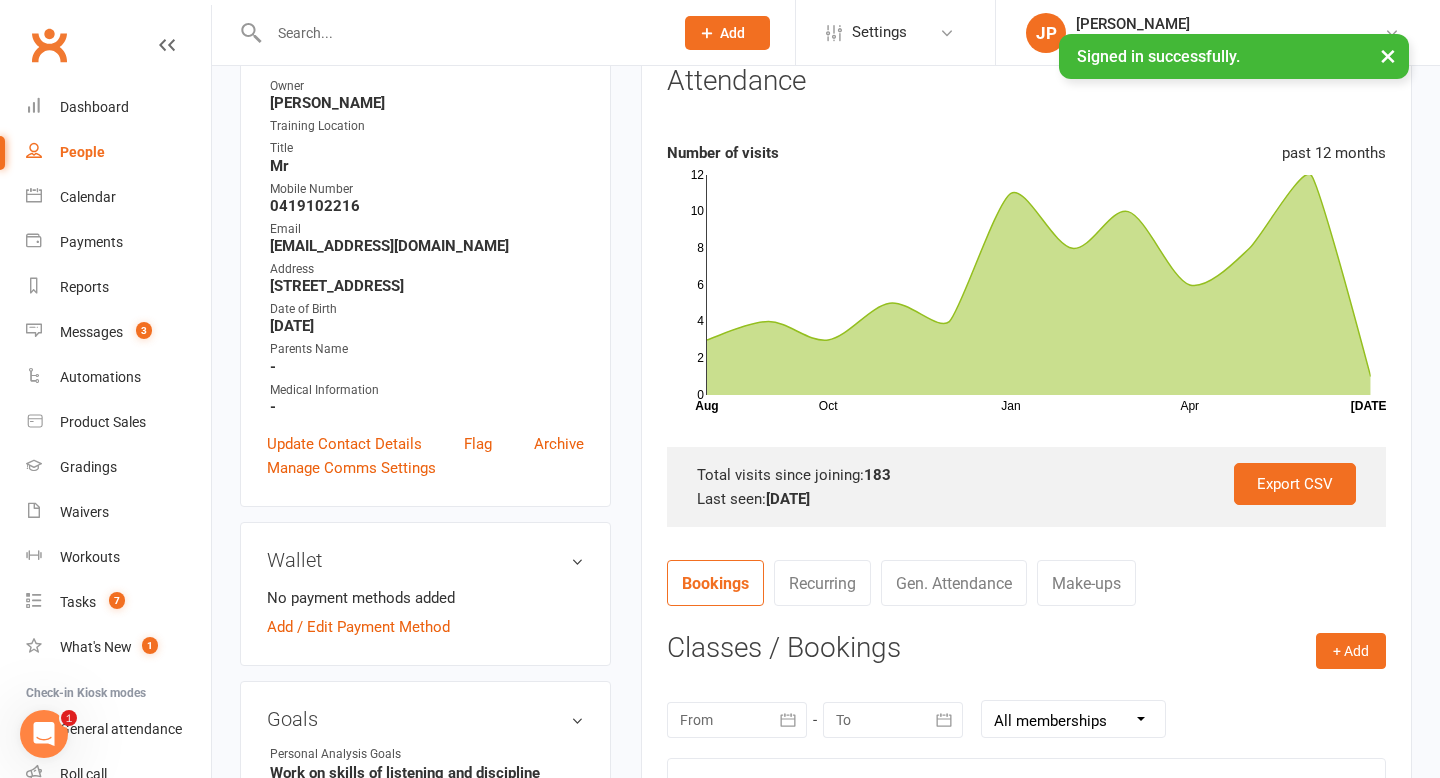 scroll, scrollTop: 0, scrollLeft: 0, axis: both 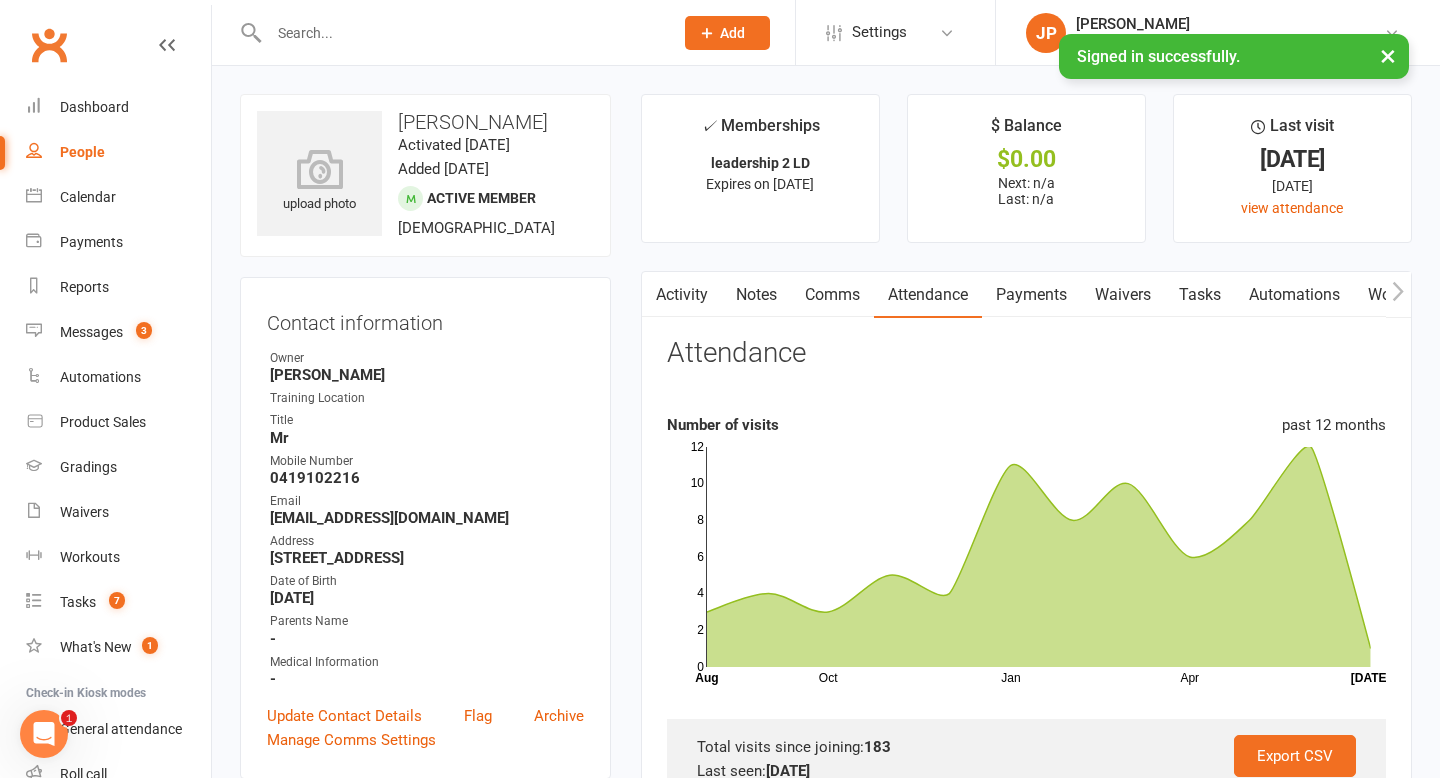 click at bounding box center (461, 33) 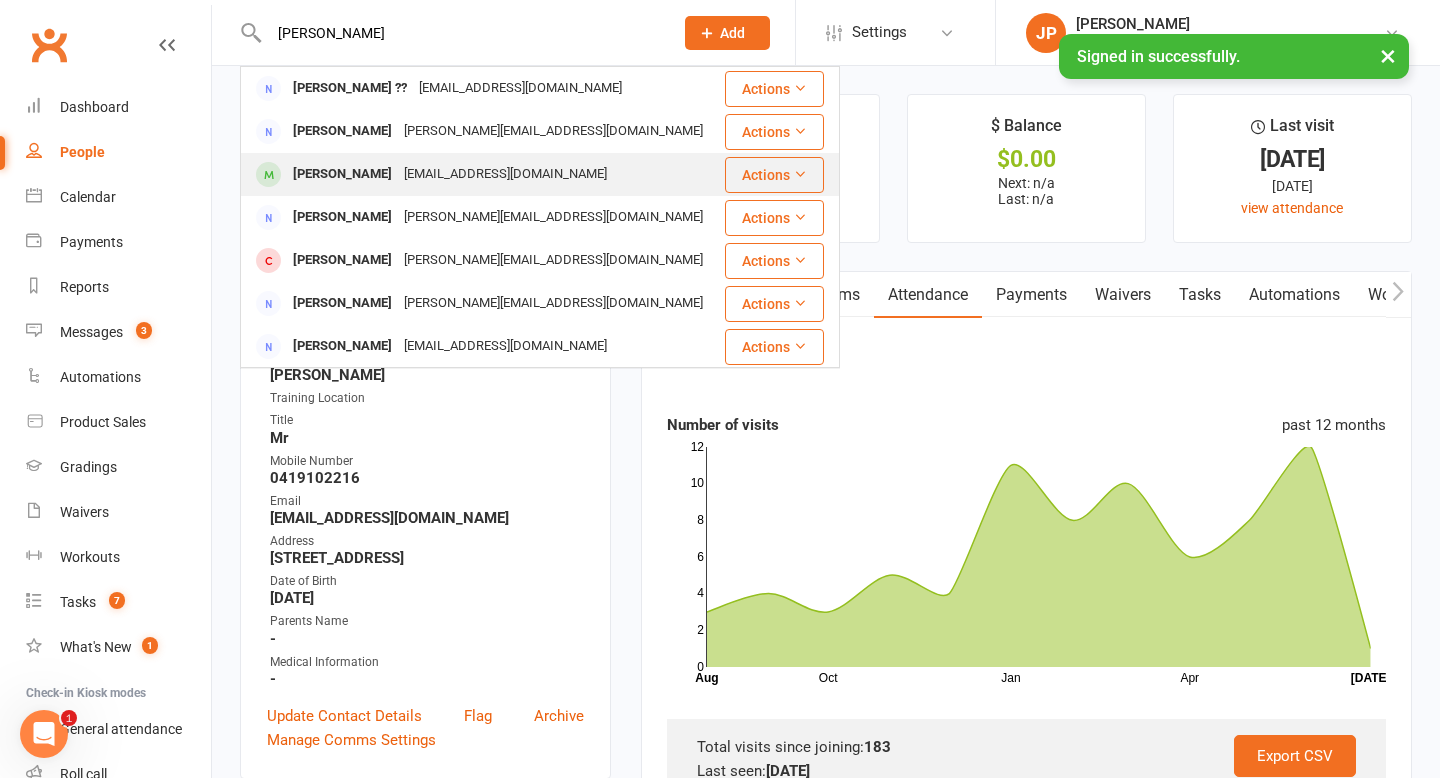 type on "[PERSON_NAME]" 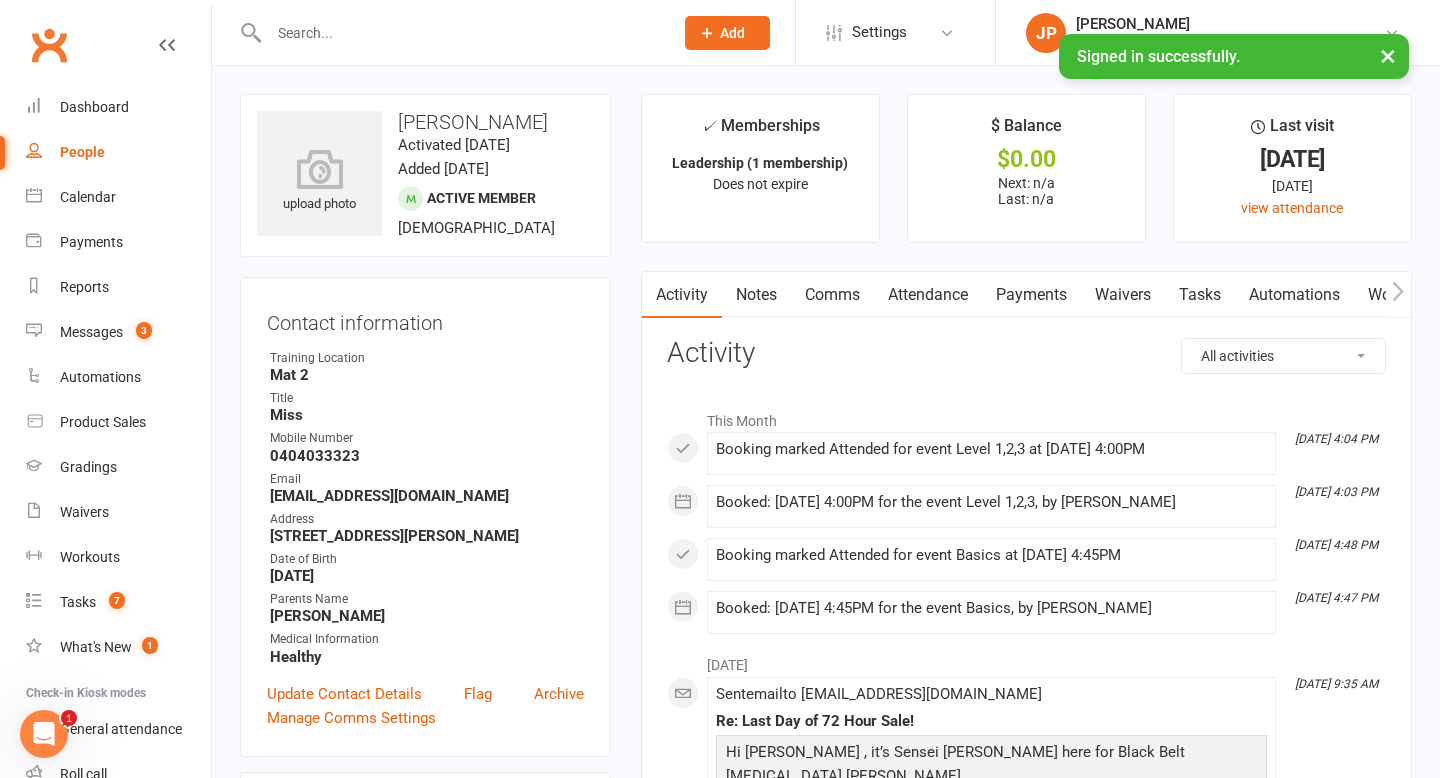 click on "Attendance" at bounding box center (928, 295) 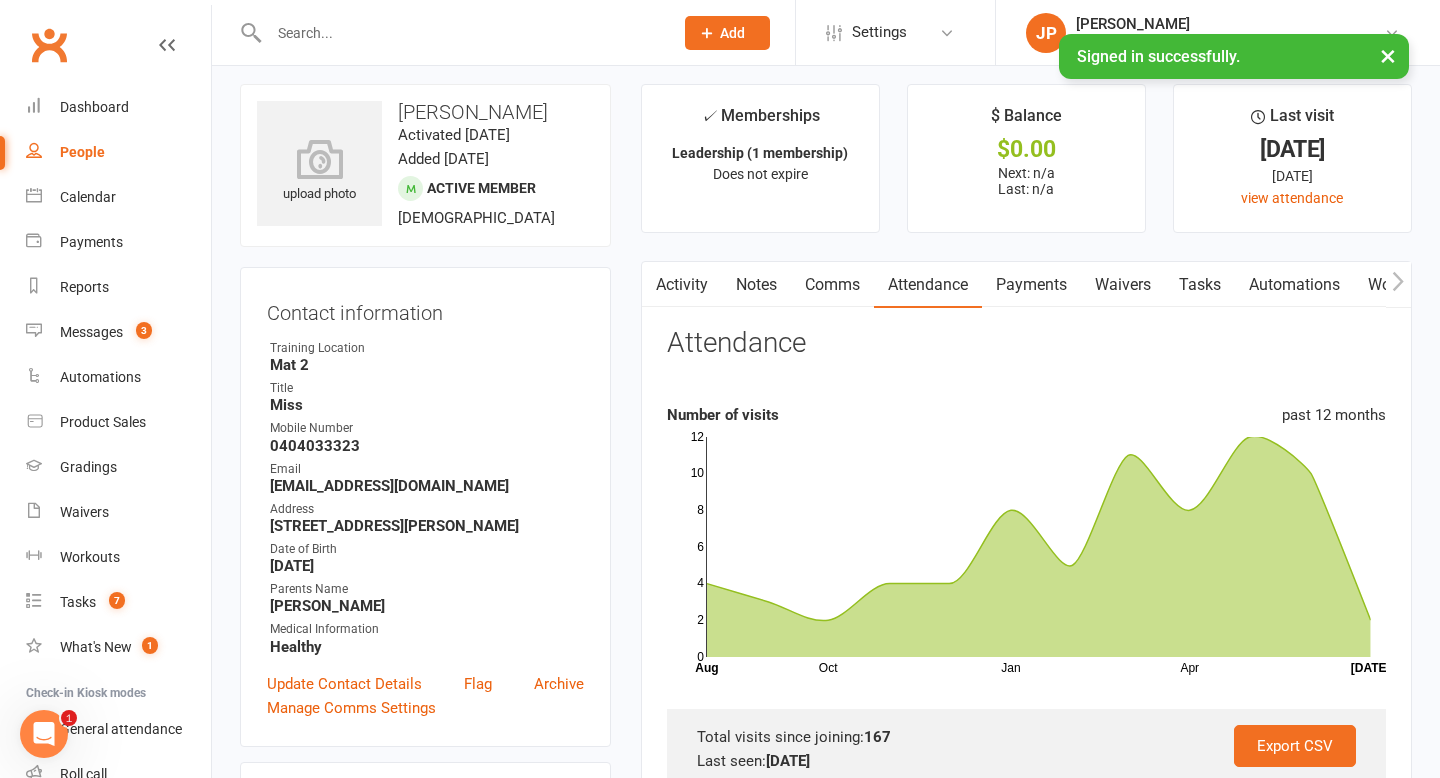 scroll, scrollTop: 0, scrollLeft: 0, axis: both 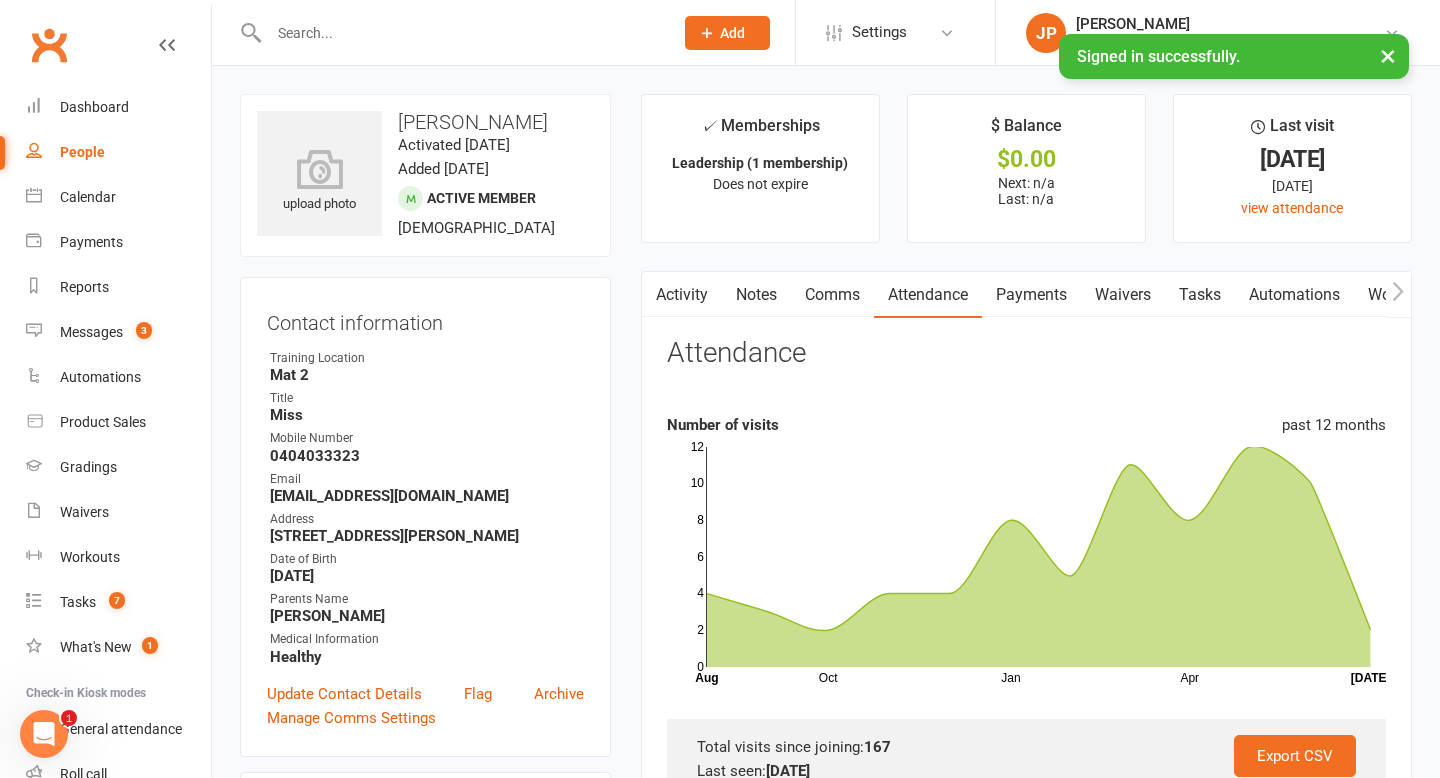 click at bounding box center [461, 33] 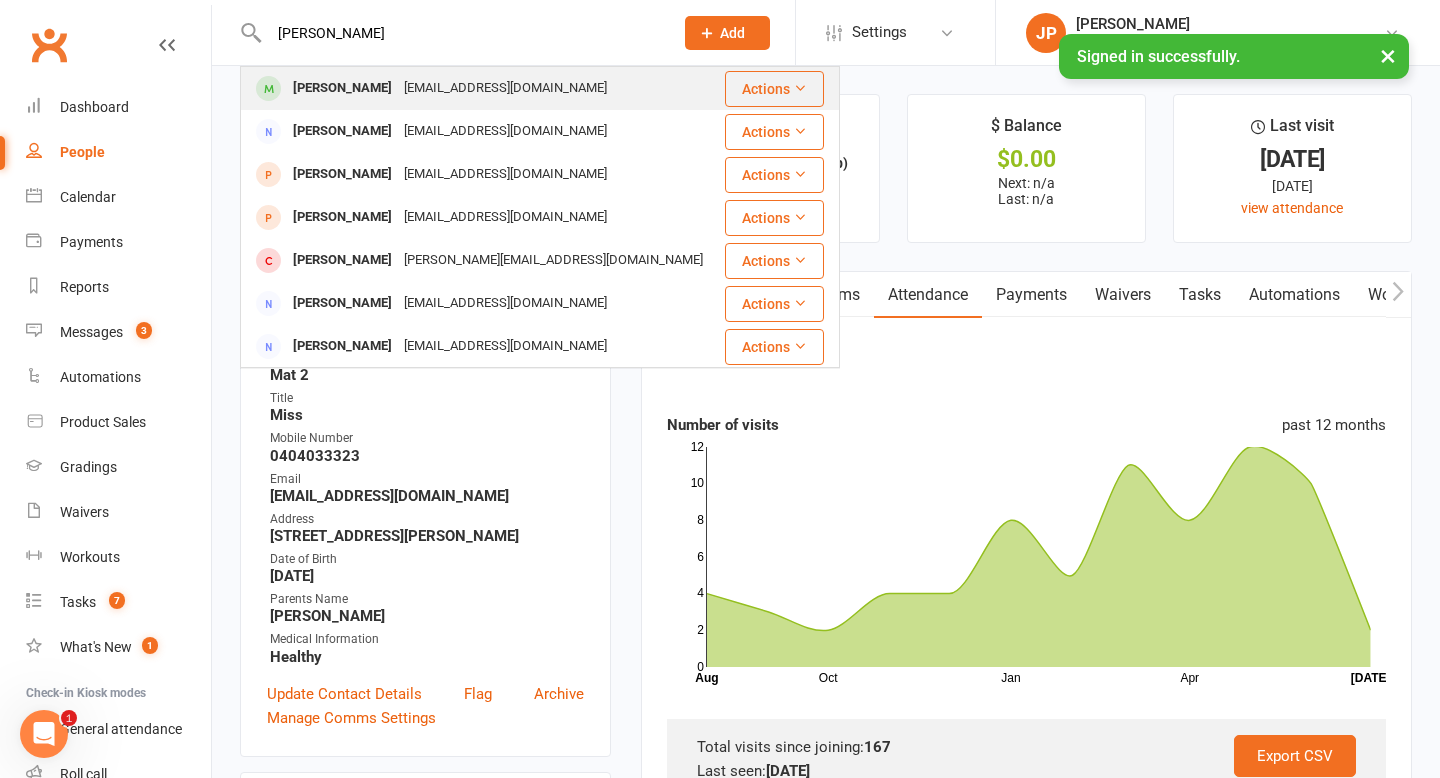 type on "[PERSON_NAME]" 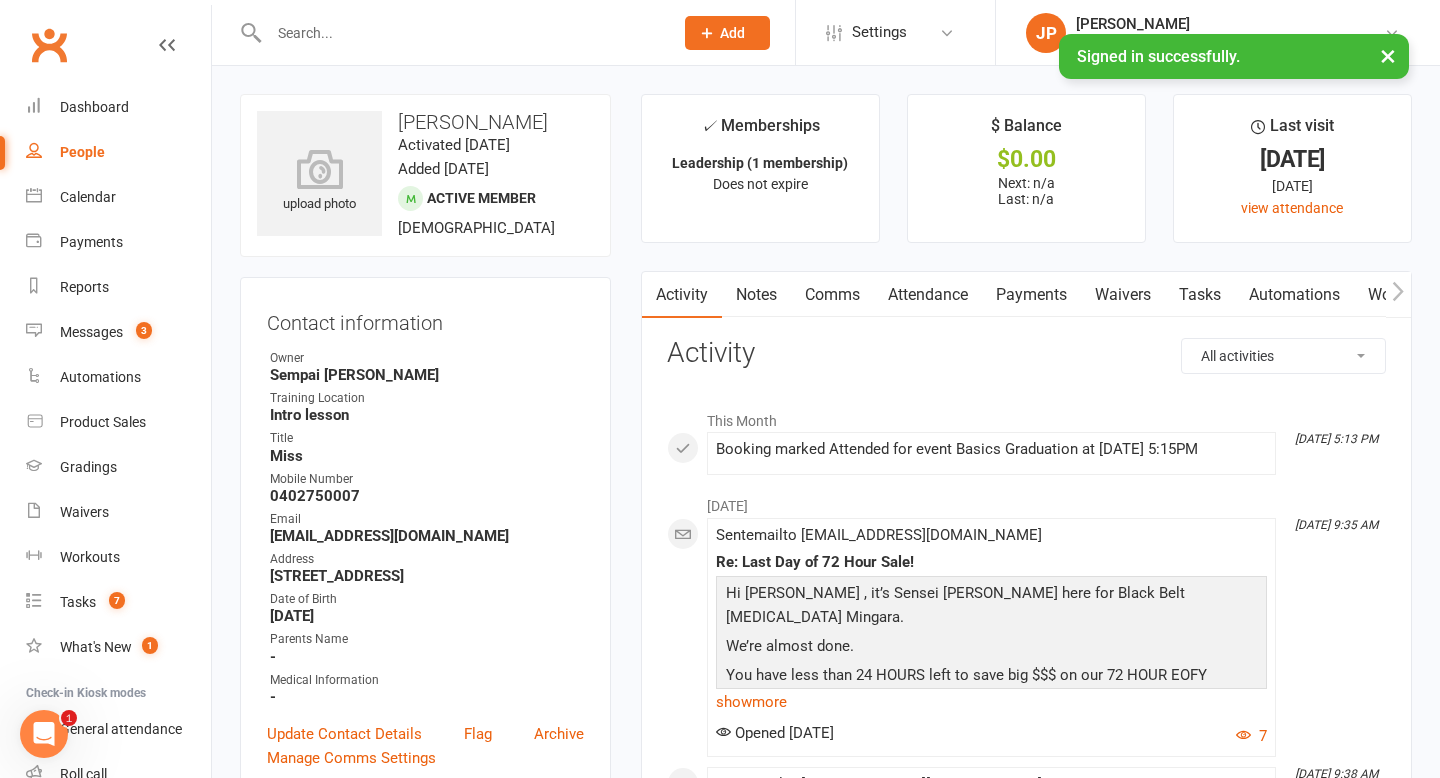 click on "Attendance" at bounding box center (928, 295) 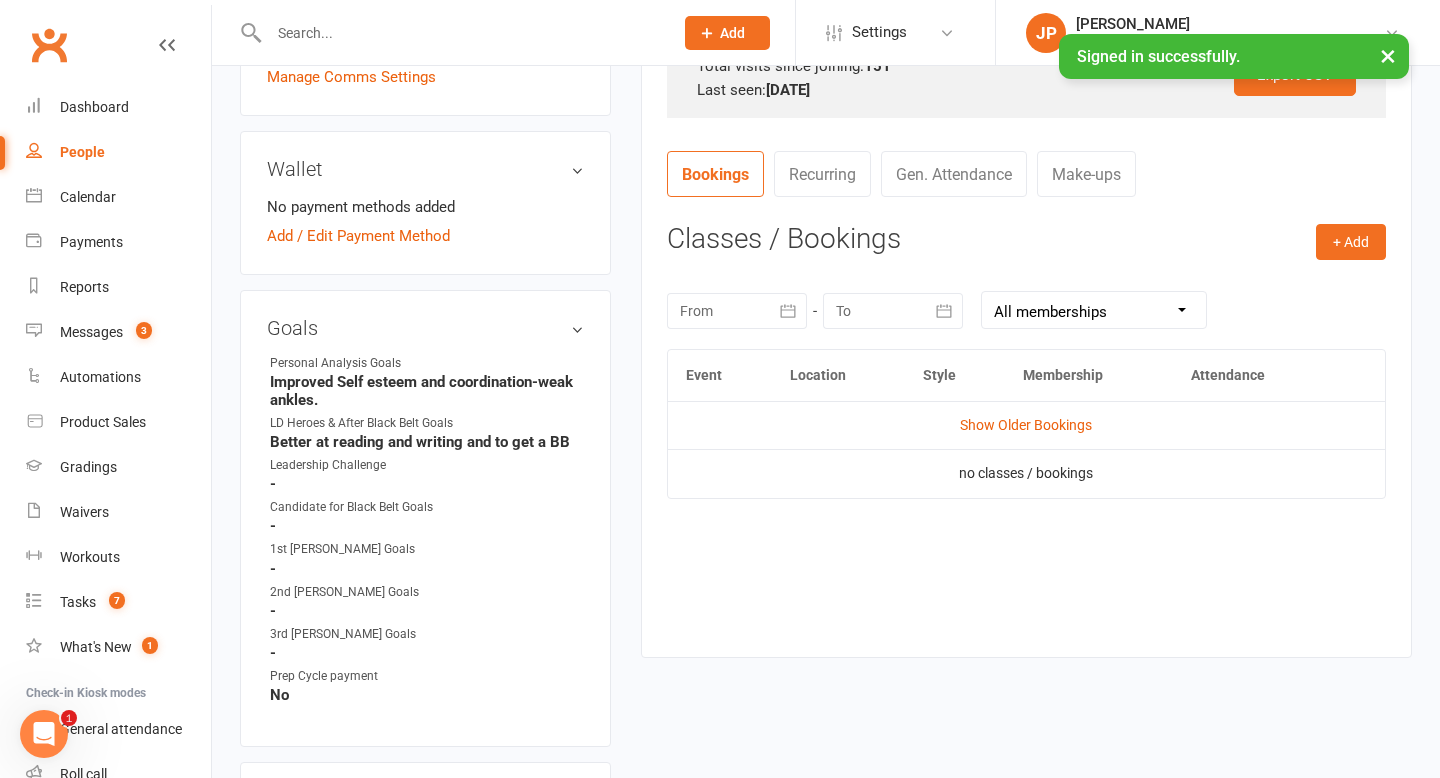 scroll, scrollTop: 685, scrollLeft: 0, axis: vertical 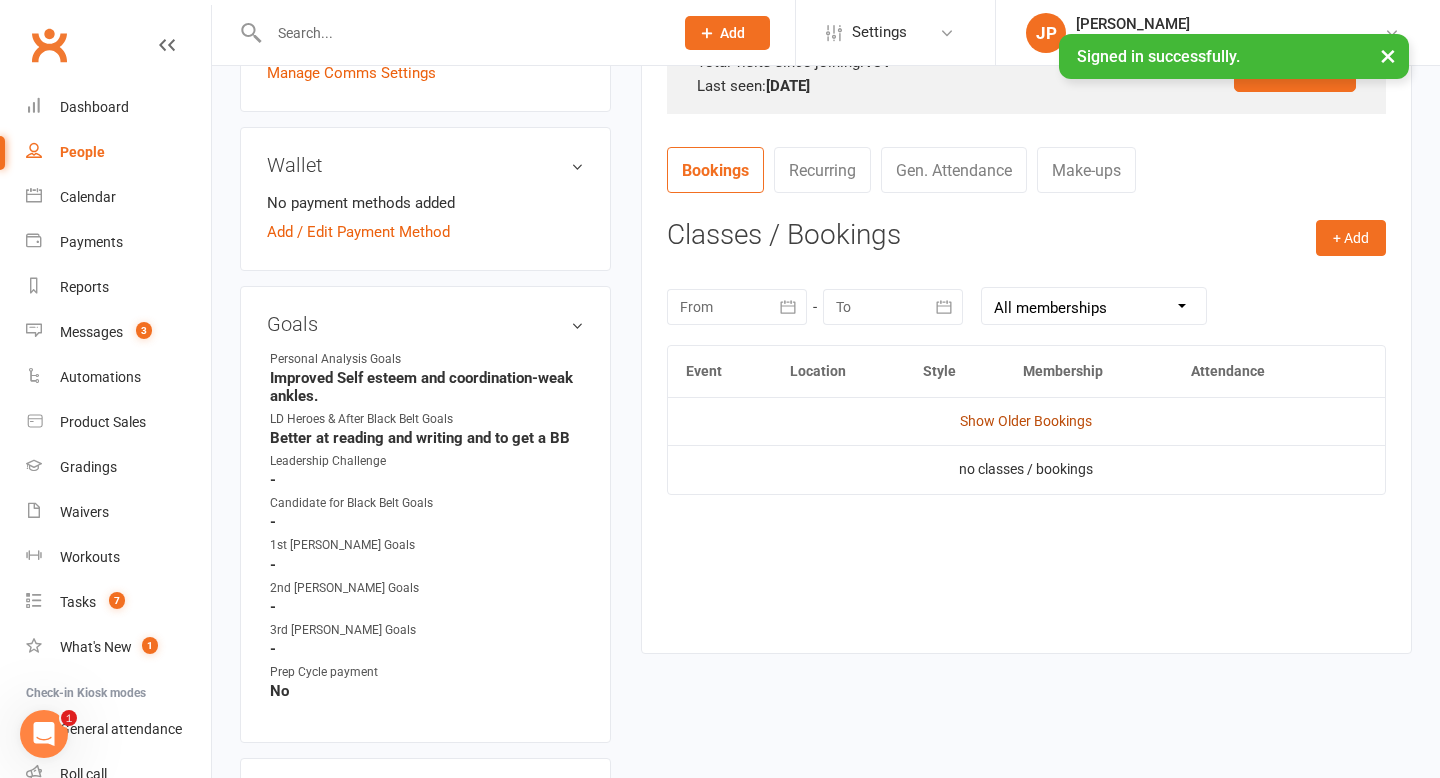 click on "Show Older Bookings" at bounding box center (1026, 421) 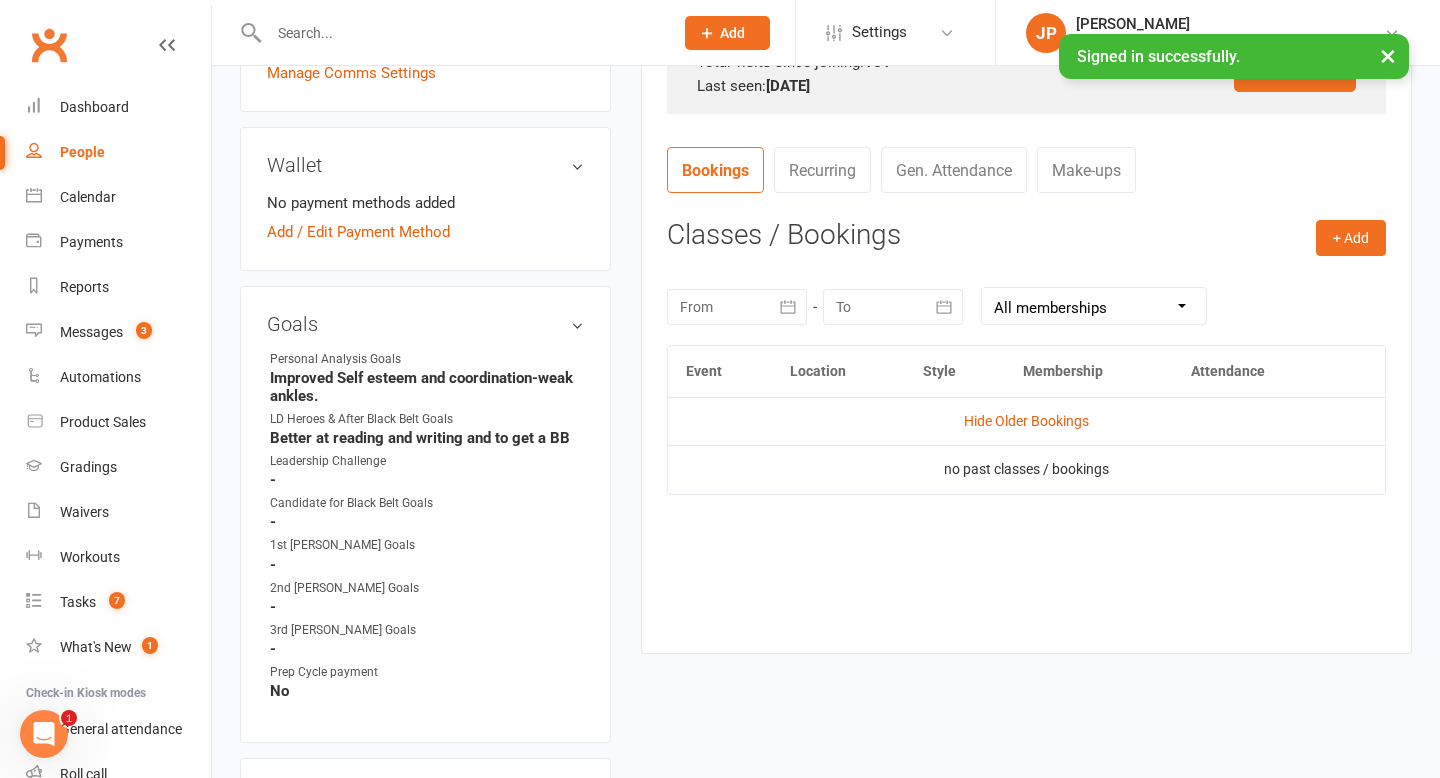 click on "Hide Older Bookings" at bounding box center [1026, 421] 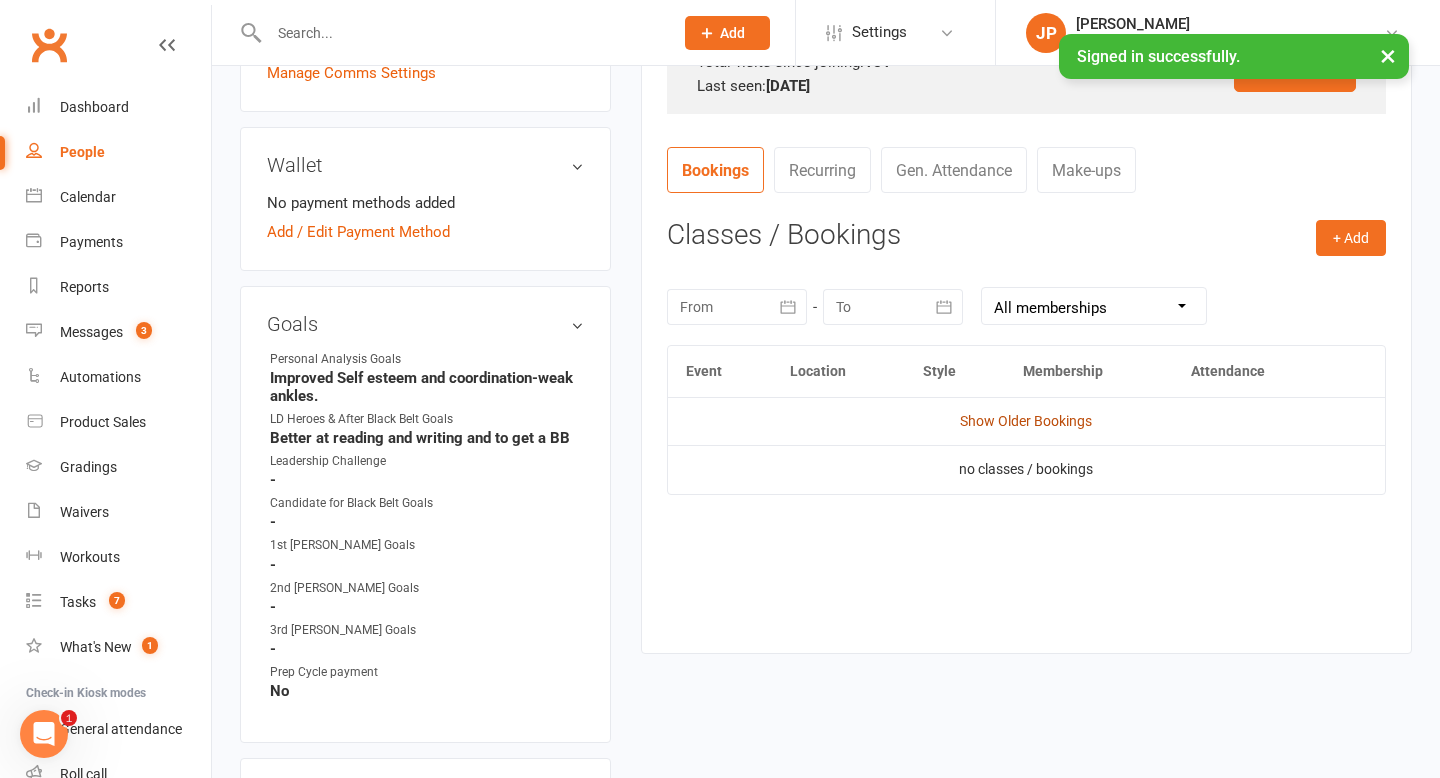 click on "Show Older Bookings" at bounding box center [1026, 421] 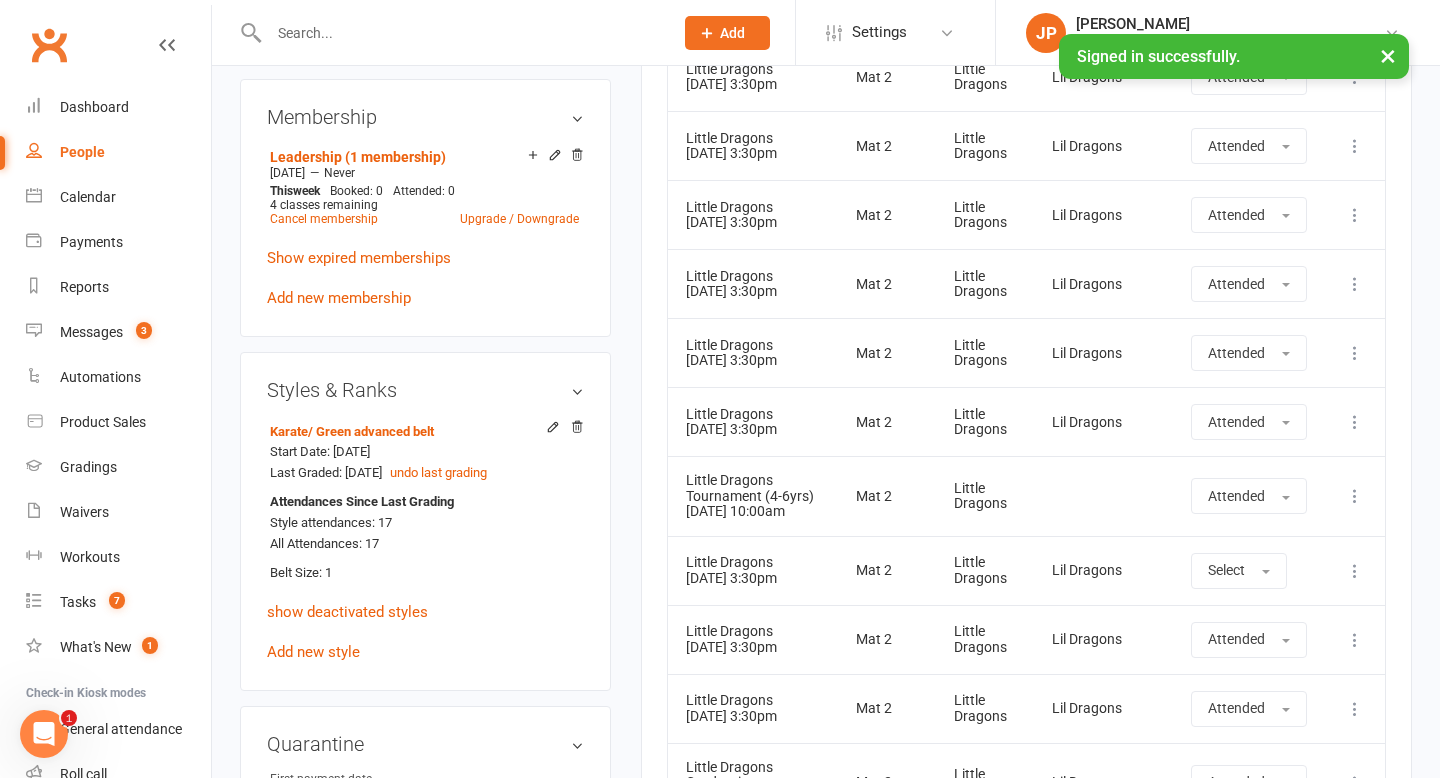 scroll, scrollTop: 0, scrollLeft: 0, axis: both 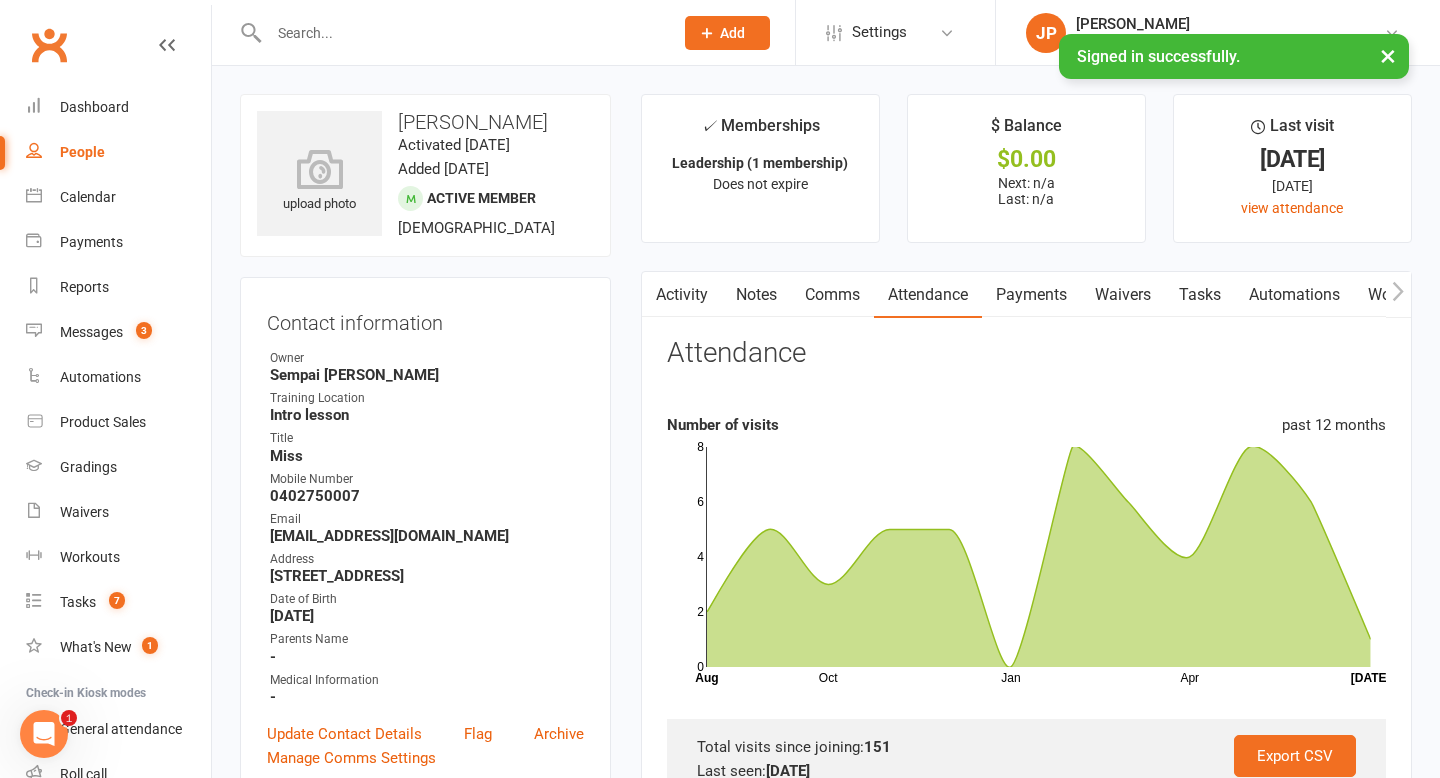 click at bounding box center (461, 33) 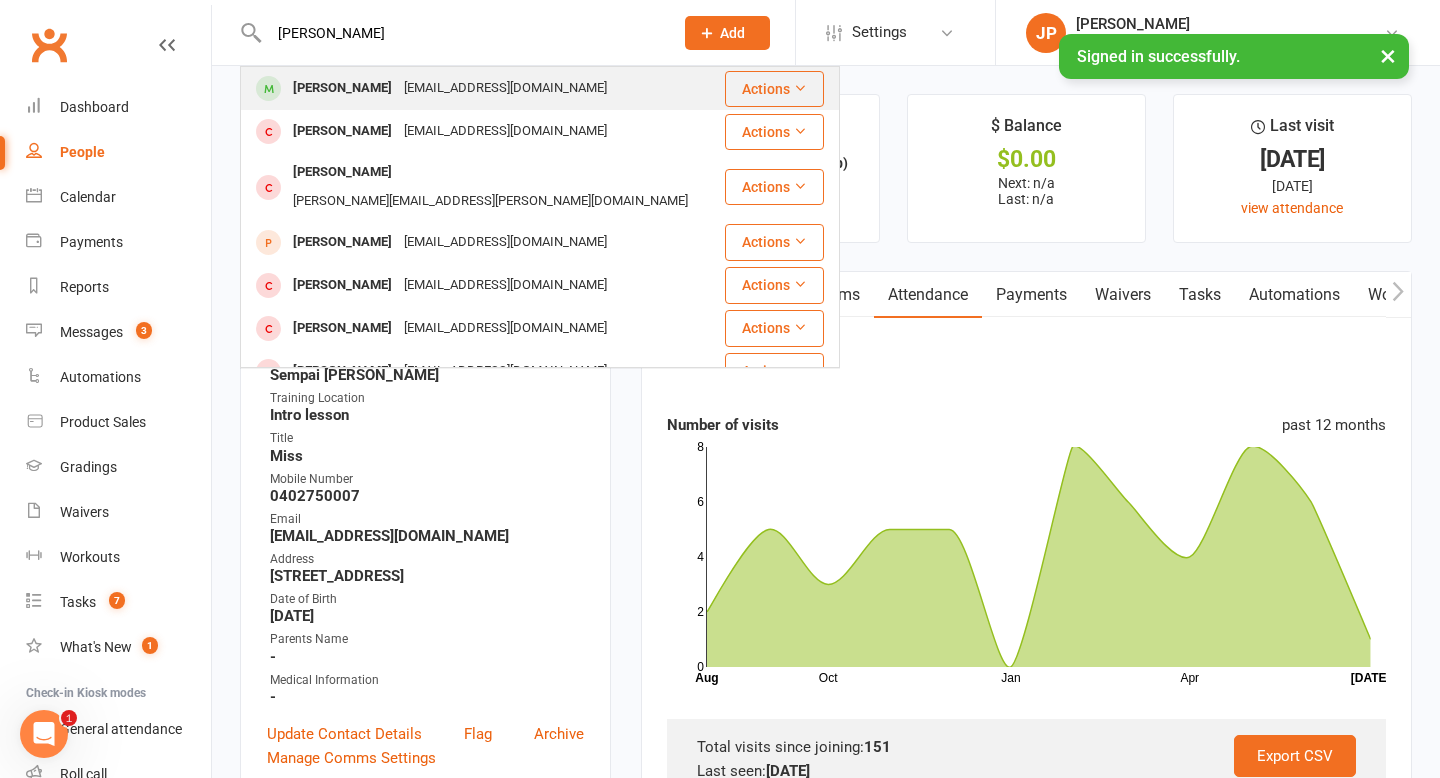 type on "[PERSON_NAME]" 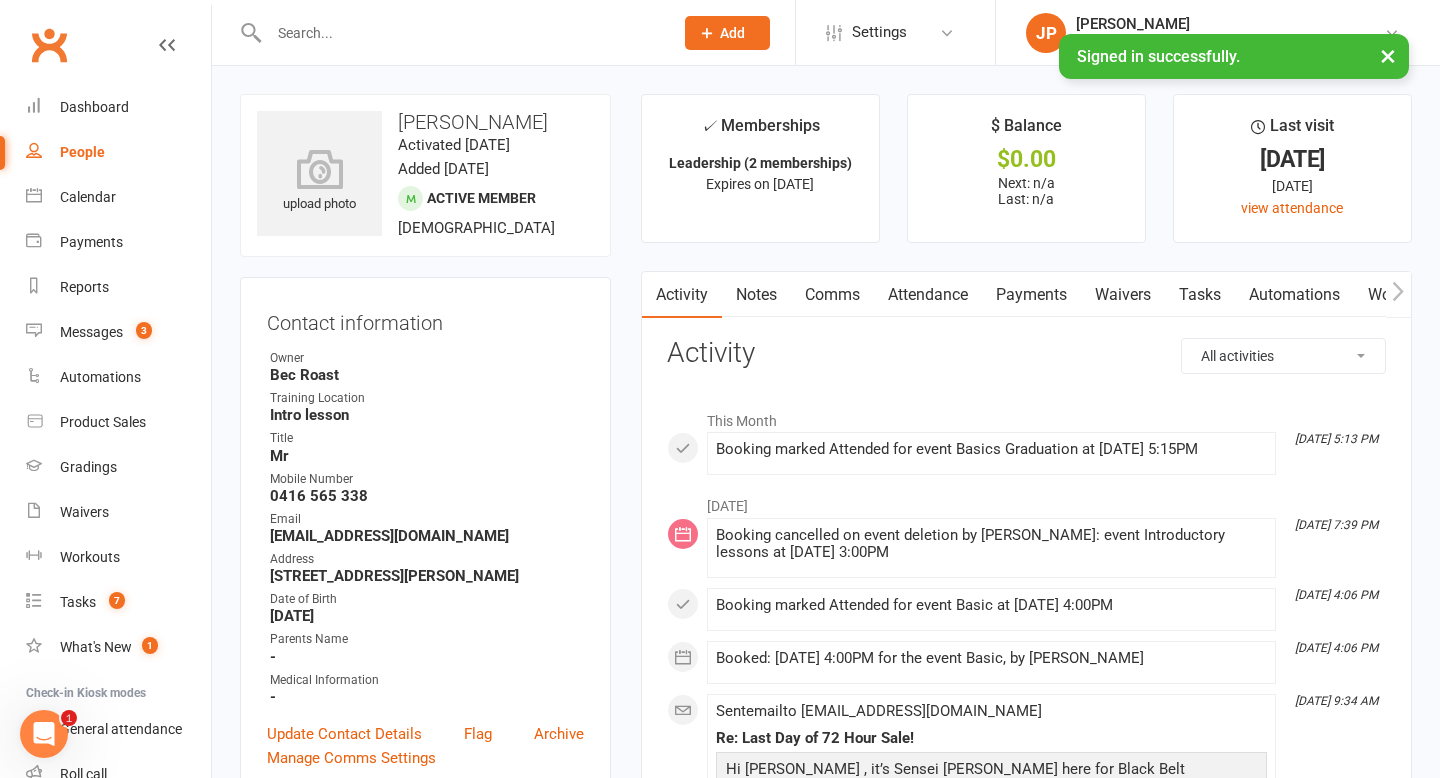click on "Attendance" at bounding box center [928, 295] 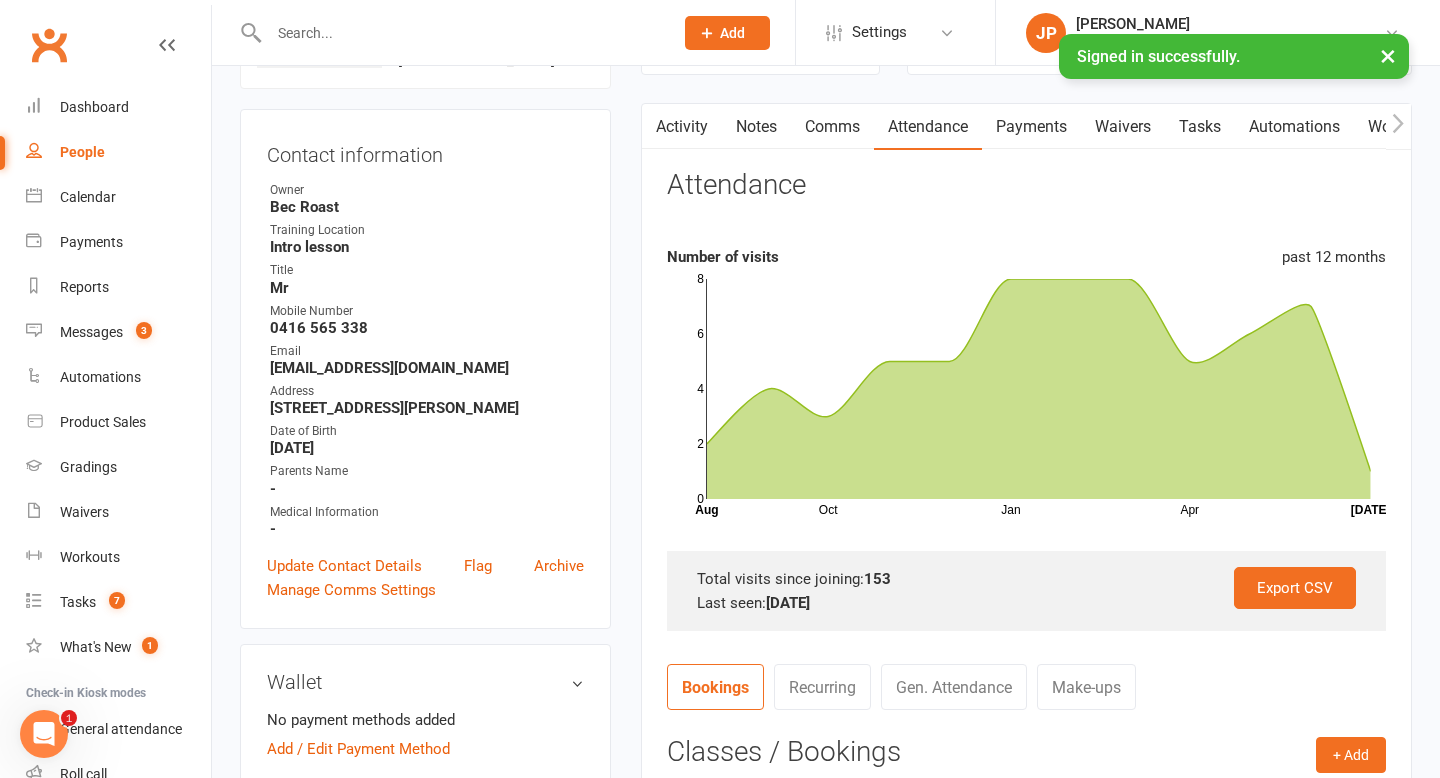 scroll, scrollTop: 0, scrollLeft: 0, axis: both 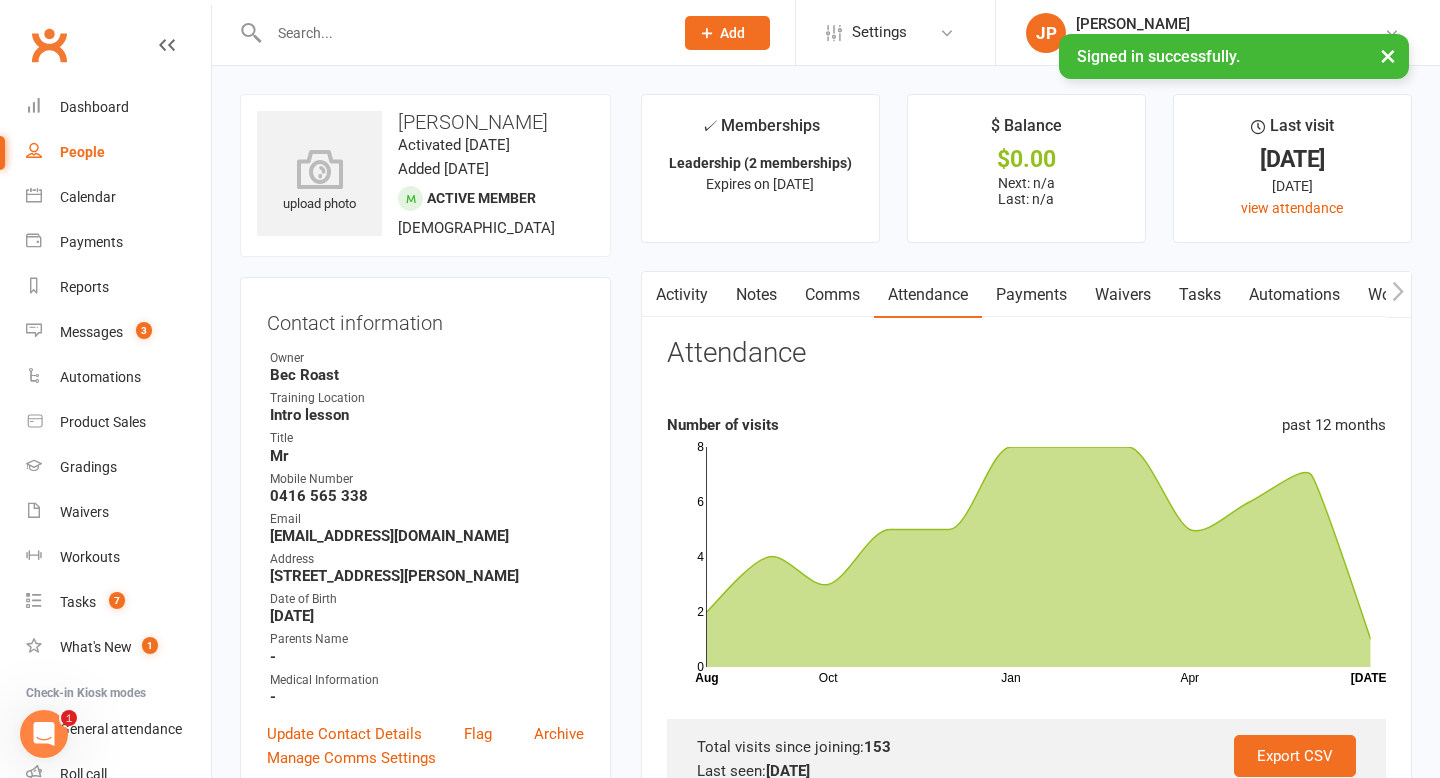 click at bounding box center (461, 33) 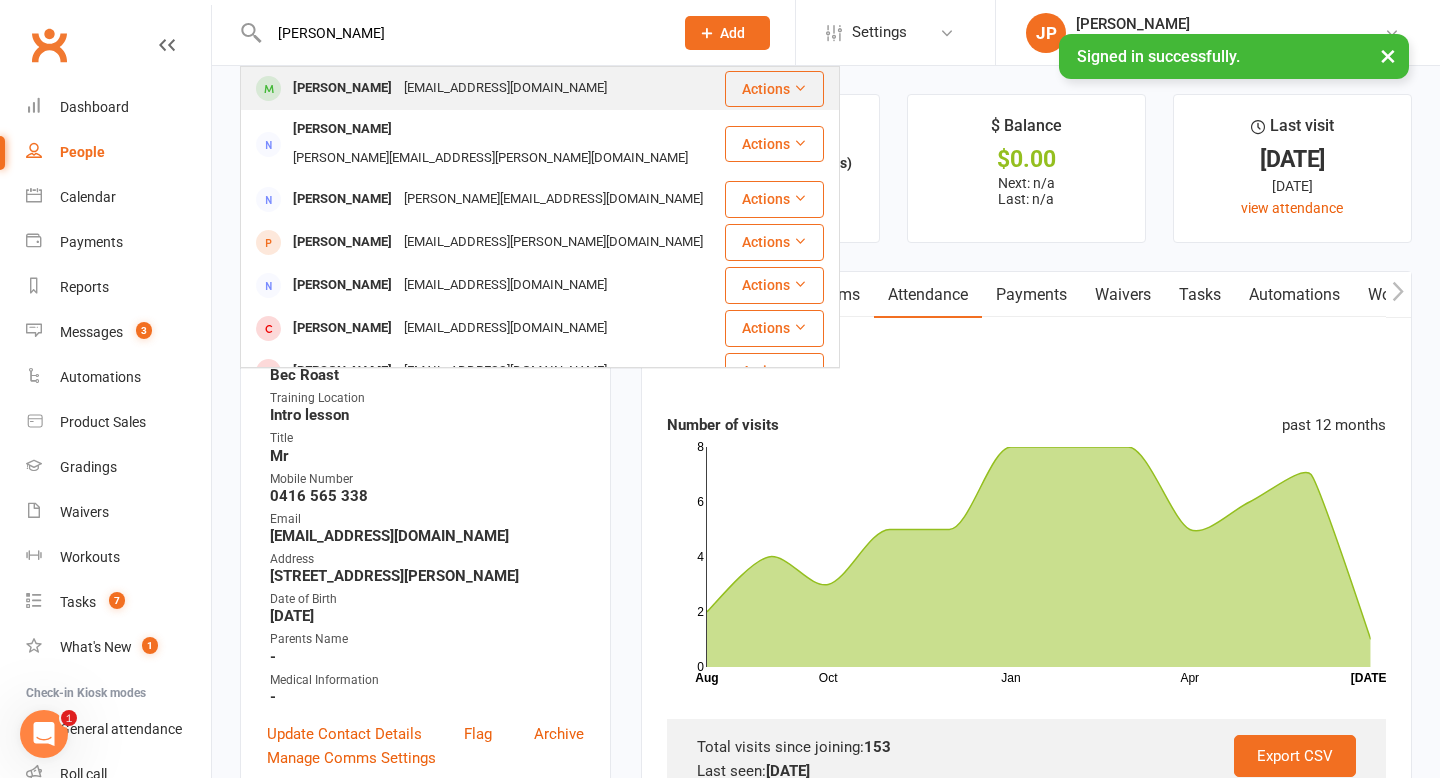 type on "[PERSON_NAME]" 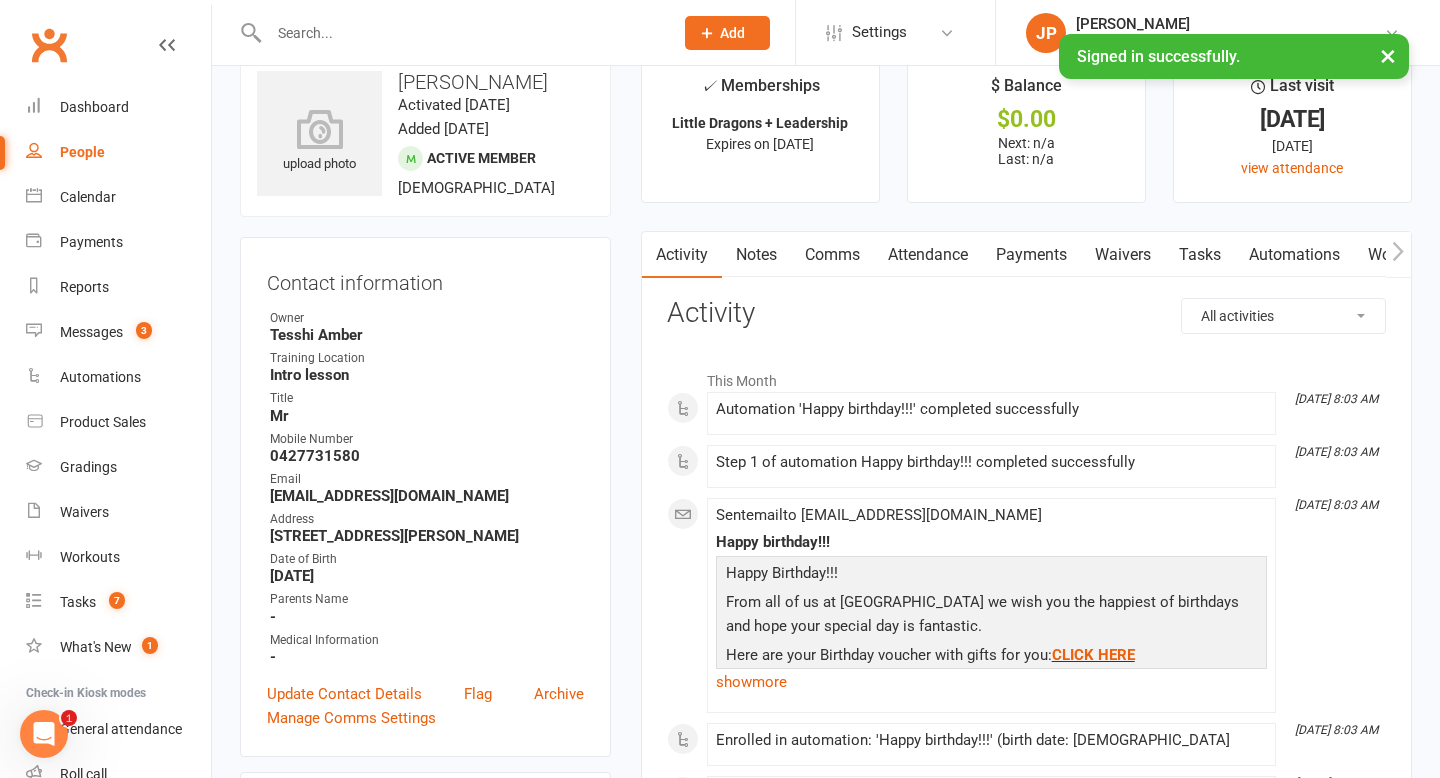 scroll, scrollTop: 42, scrollLeft: 0, axis: vertical 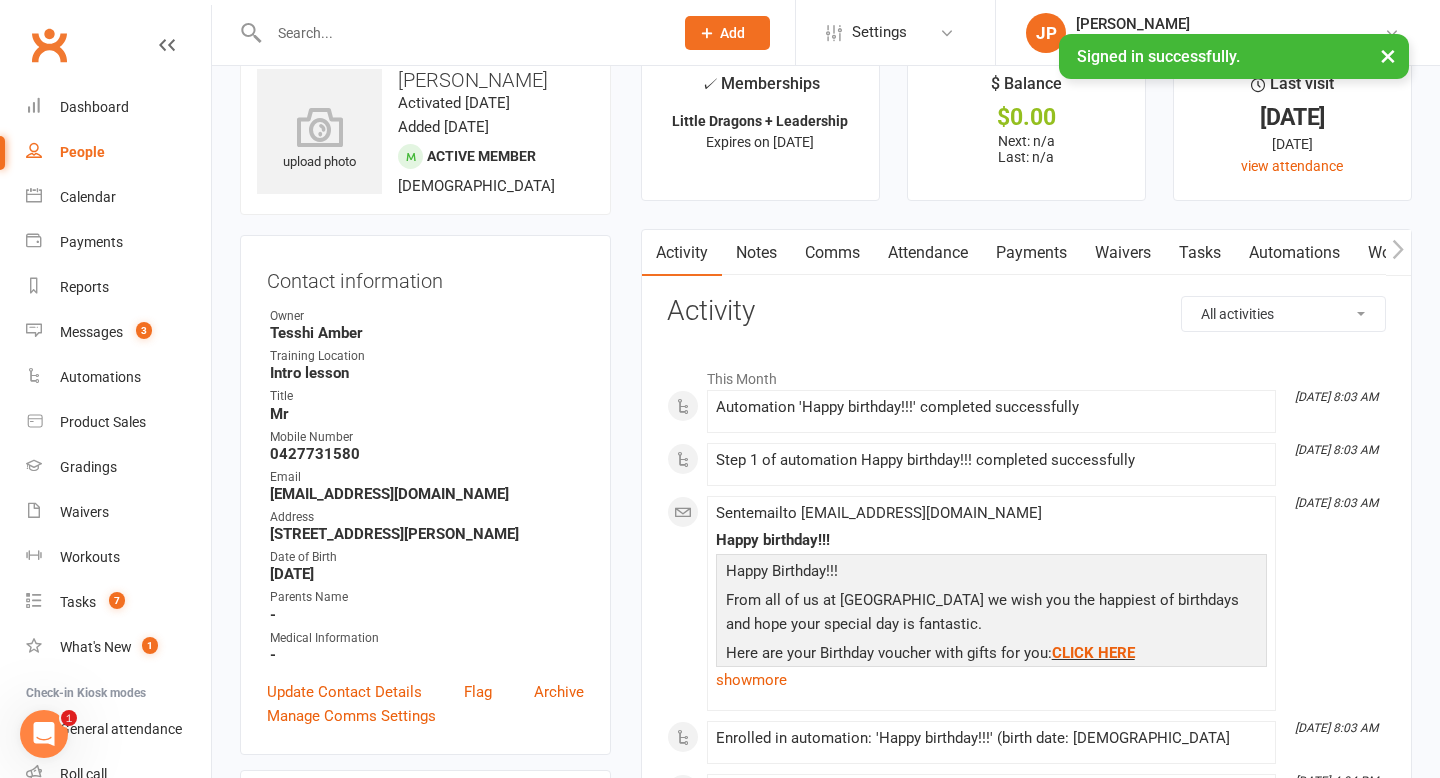 click on "Attendance" at bounding box center [928, 253] 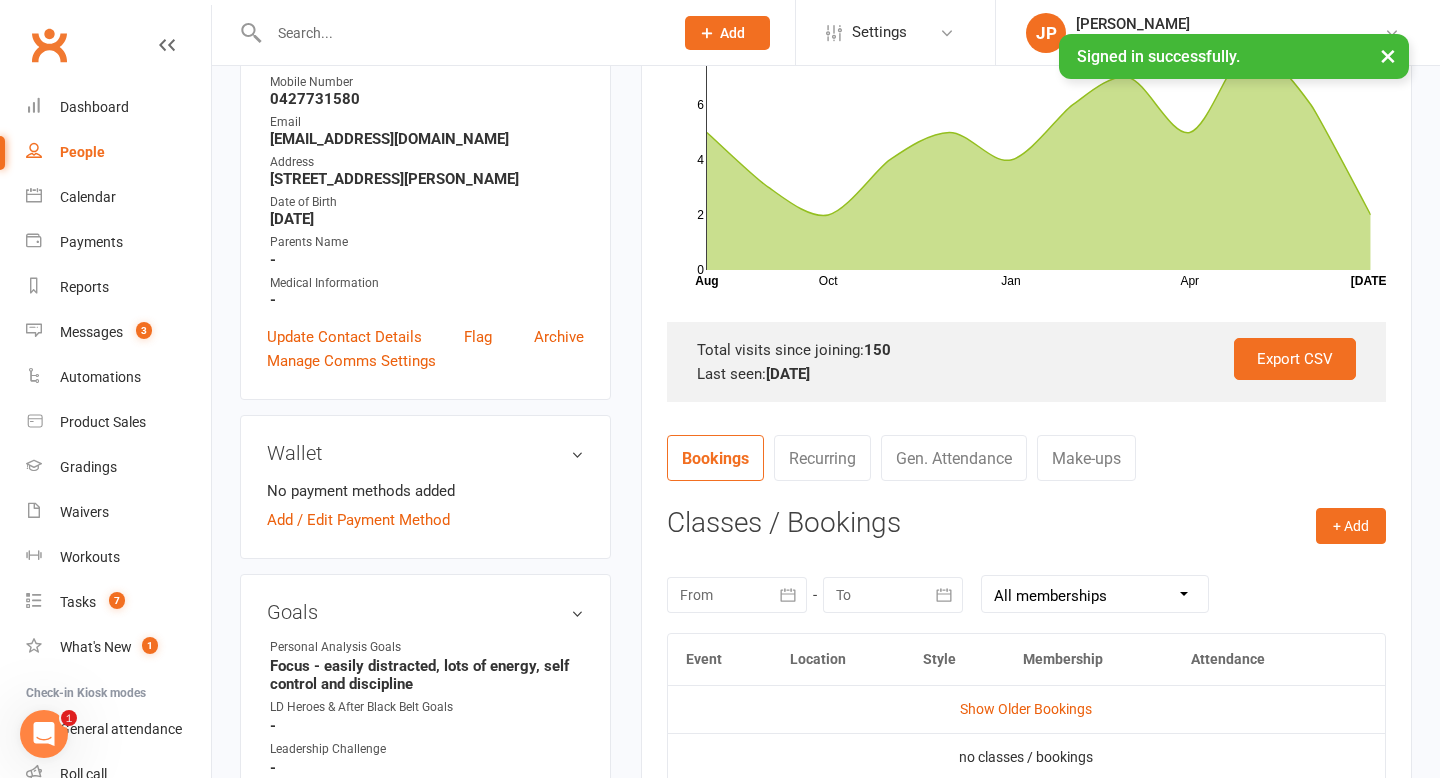 scroll, scrollTop: 0, scrollLeft: 0, axis: both 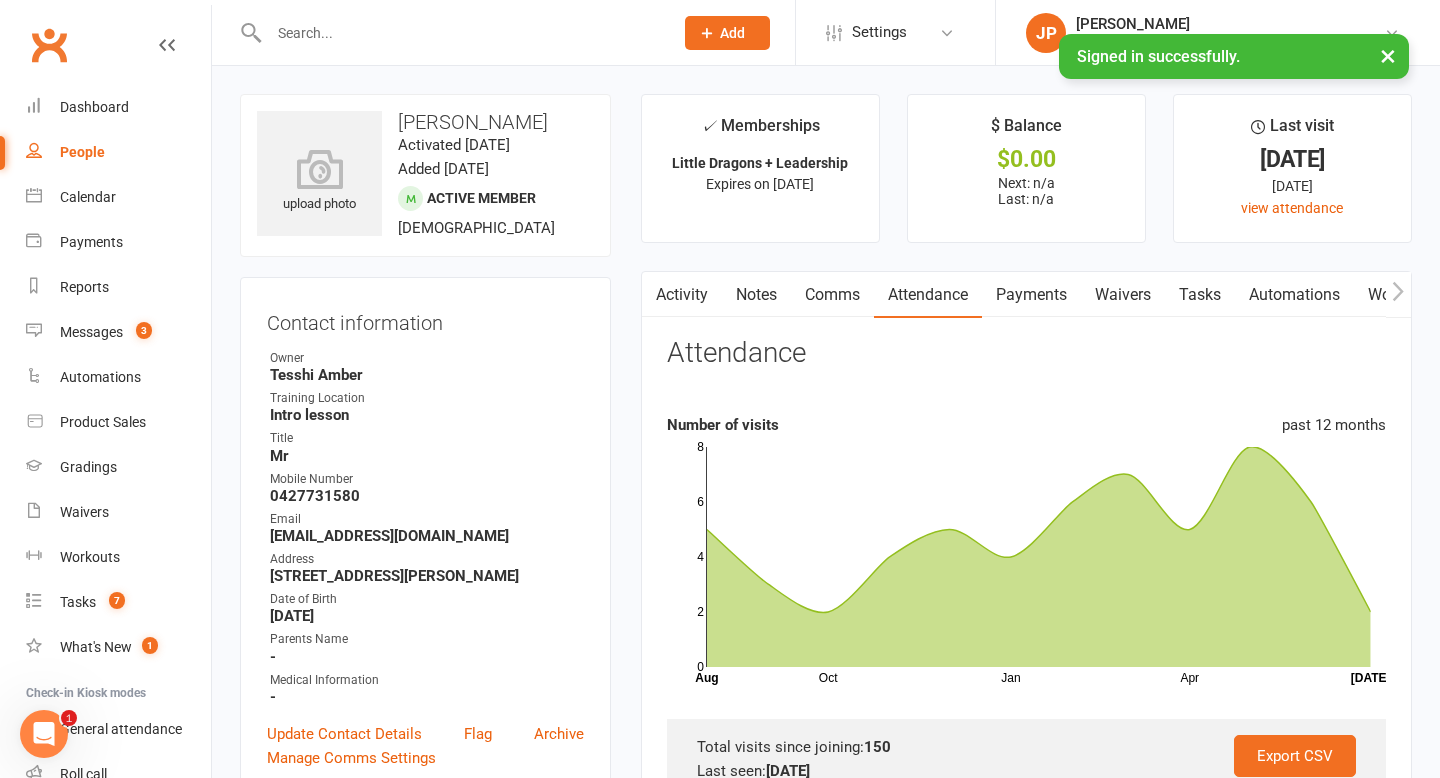 click at bounding box center (461, 33) 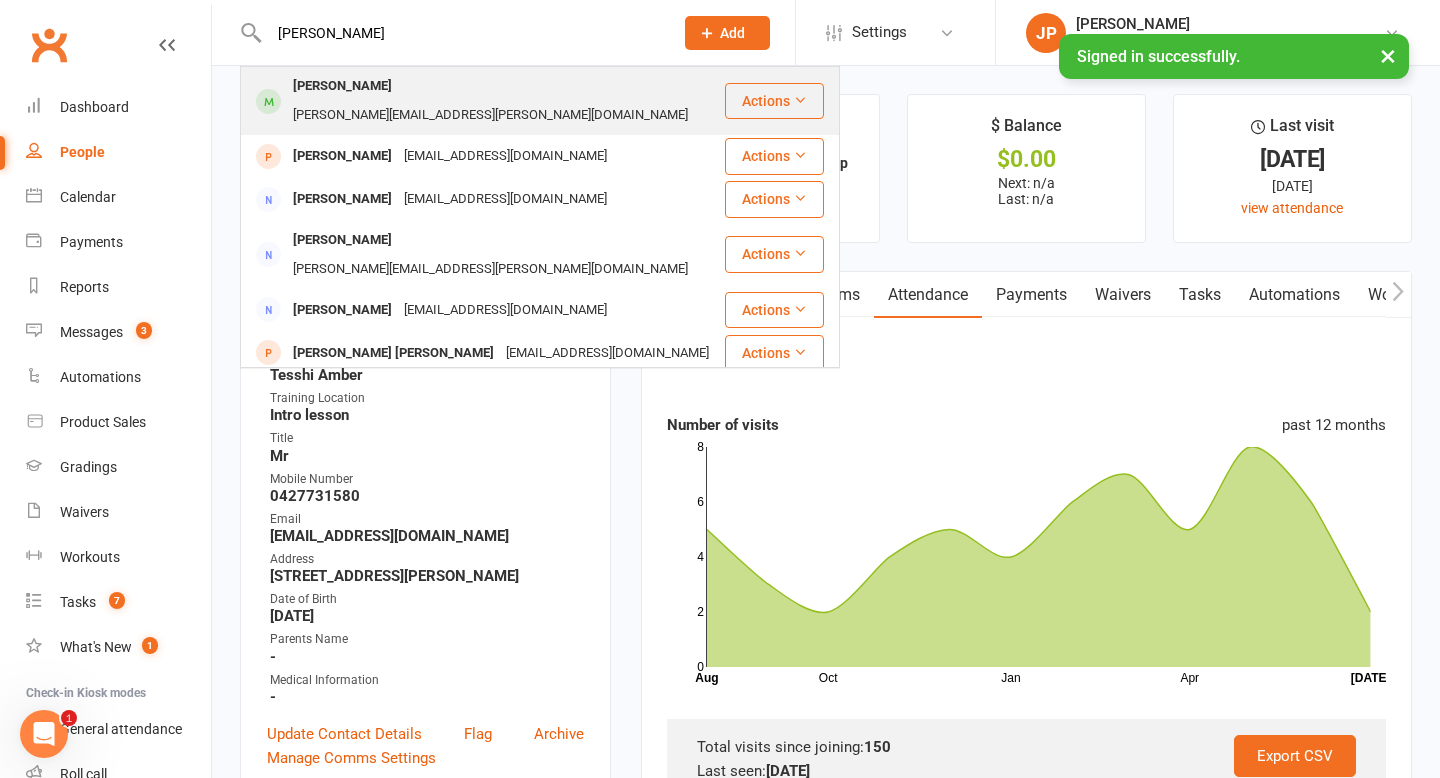 type on "[PERSON_NAME]" 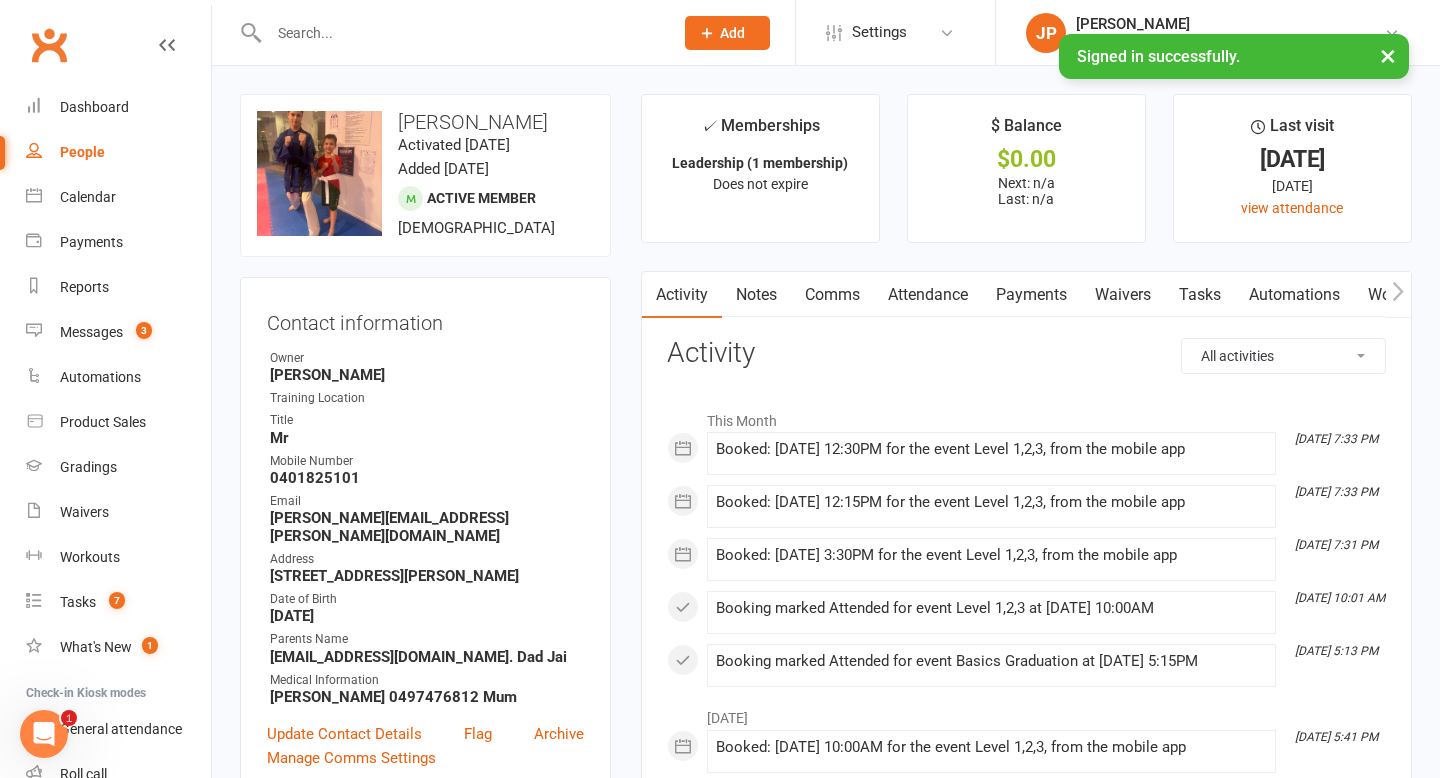 click on "Attendance" at bounding box center (928, 295) 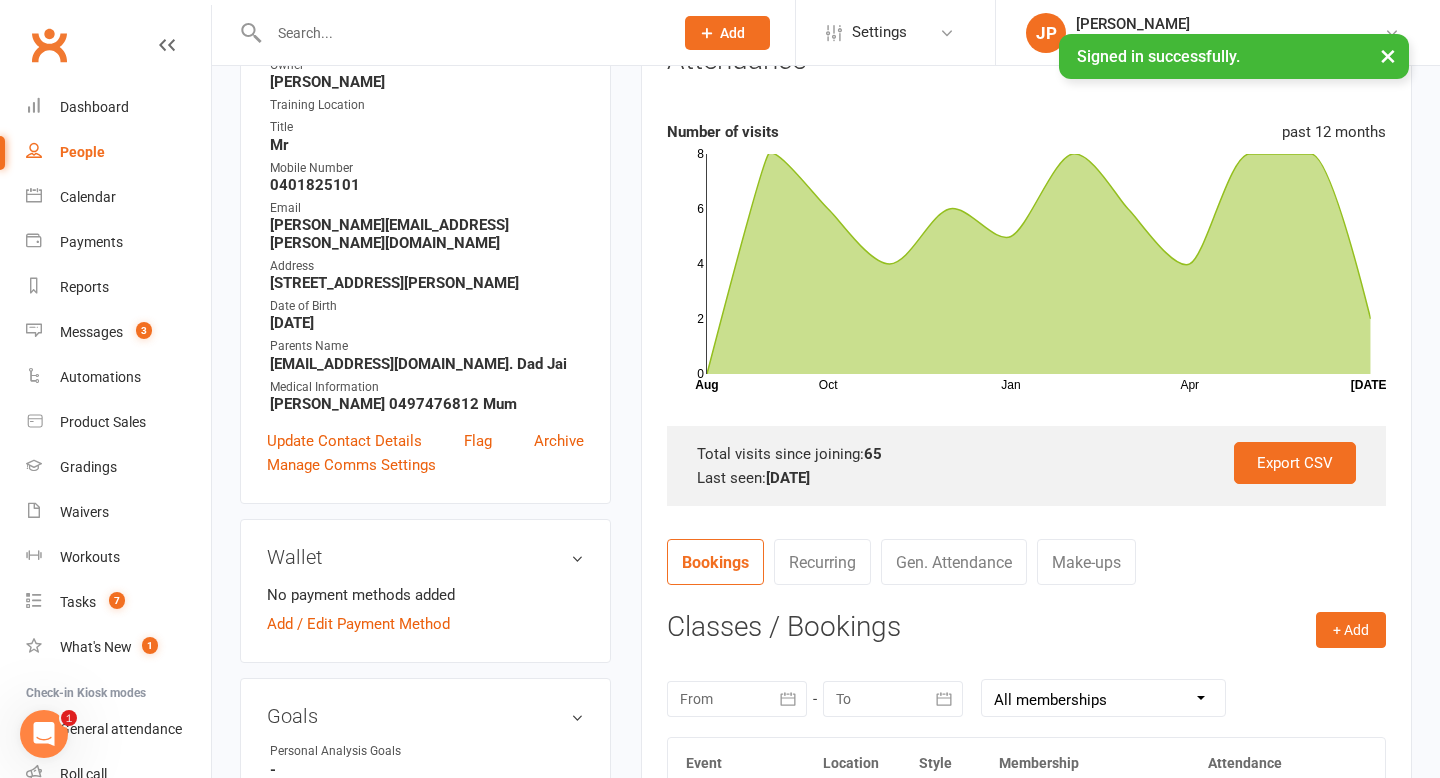scroll, scrollTop: 0, scrollLeft: 0, axis: both 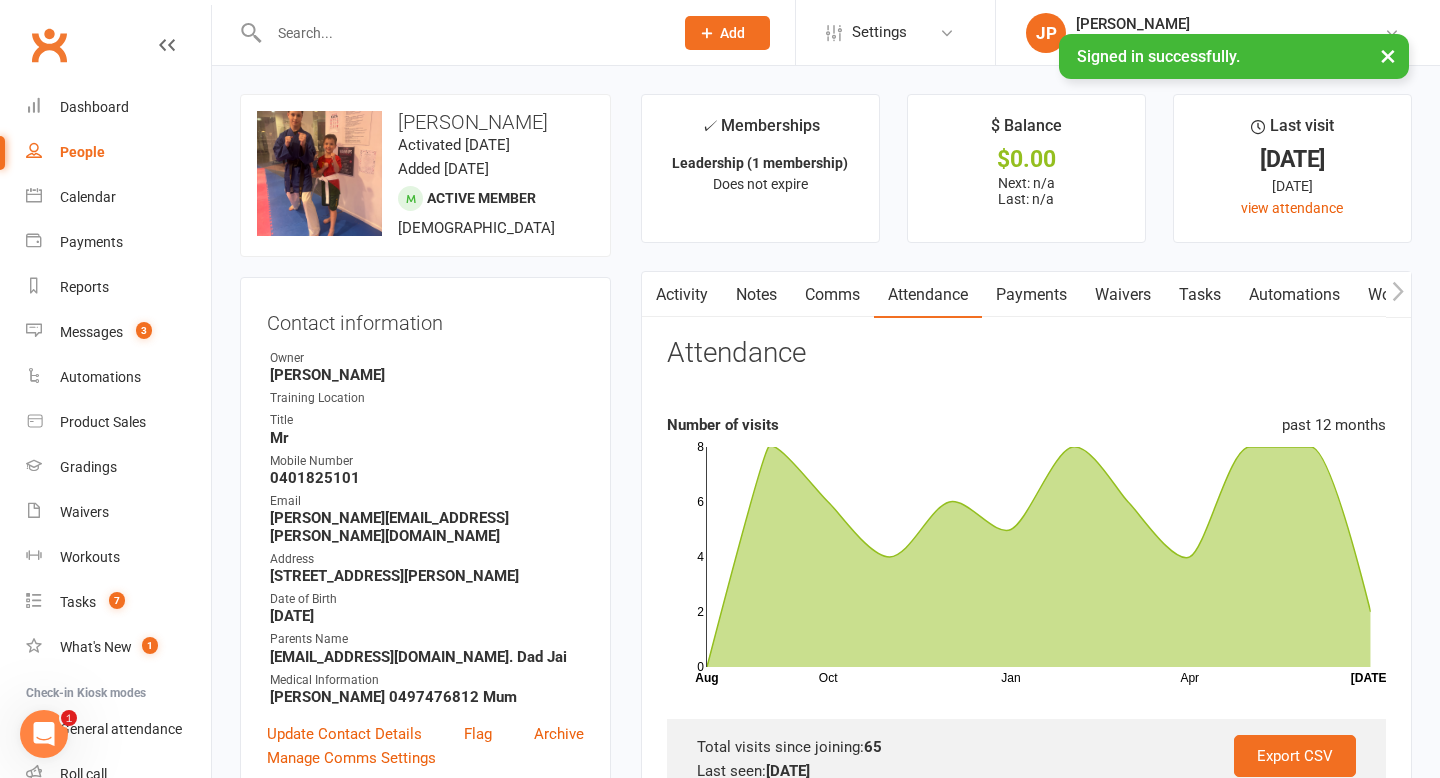 click at bounding box center [461, 33] 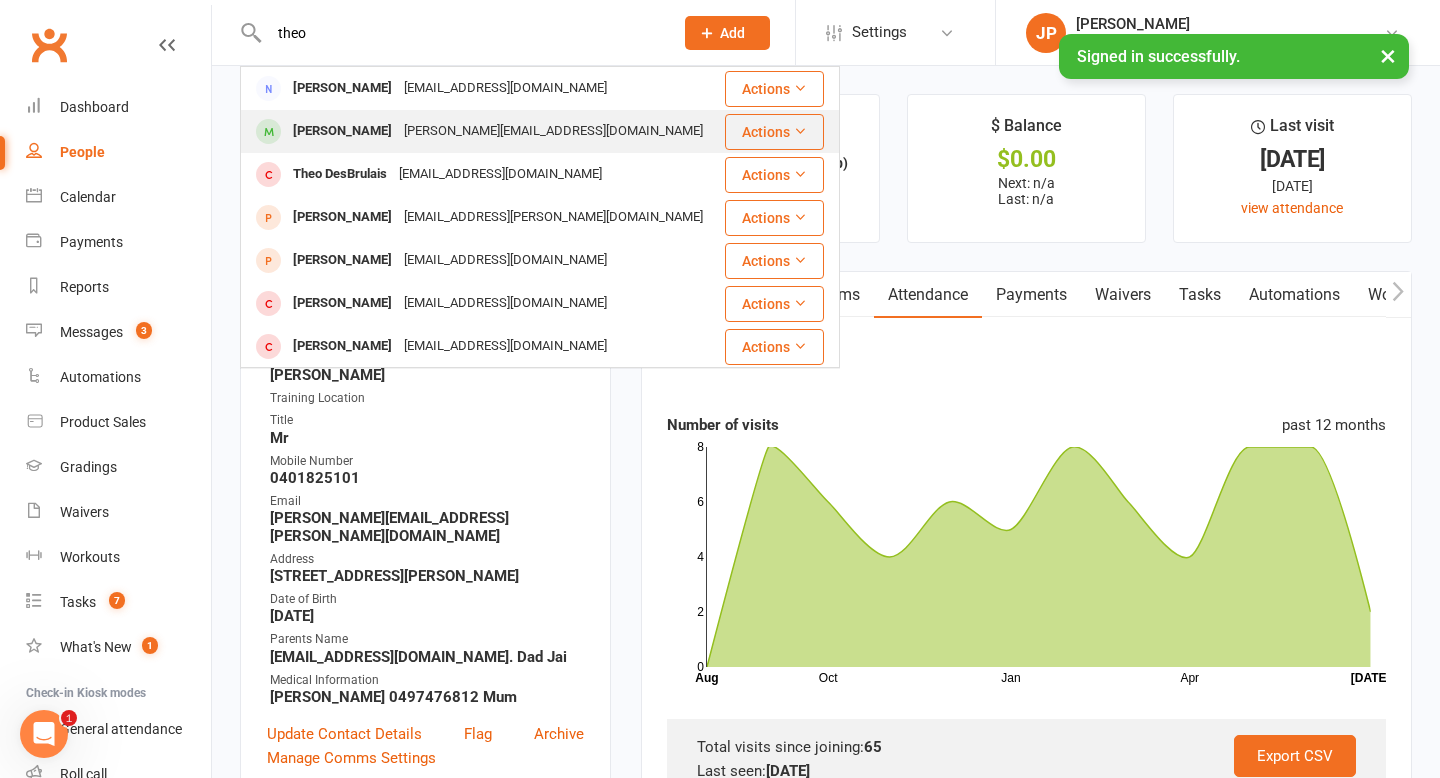 type on "theo" 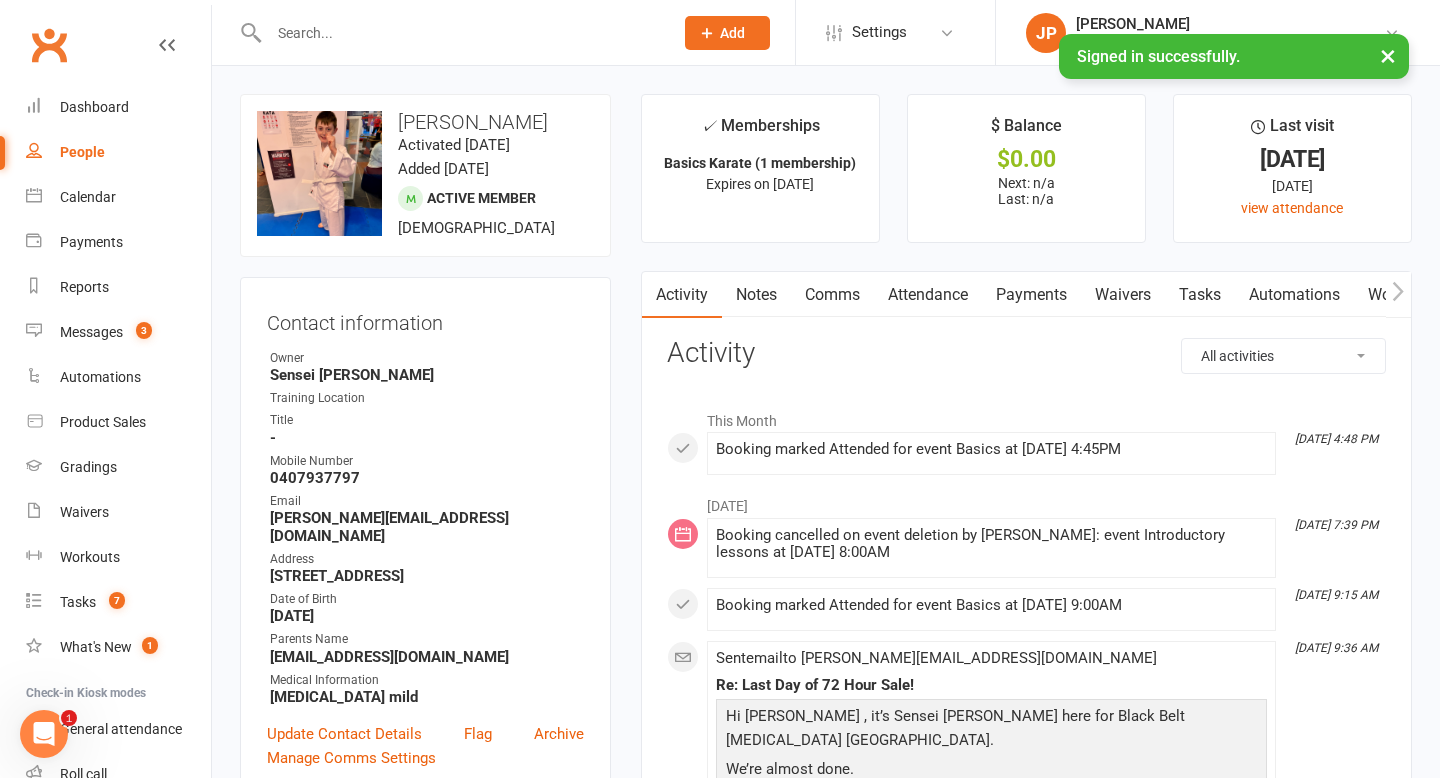 click on "Attendance" at bounding box center (928, 295) 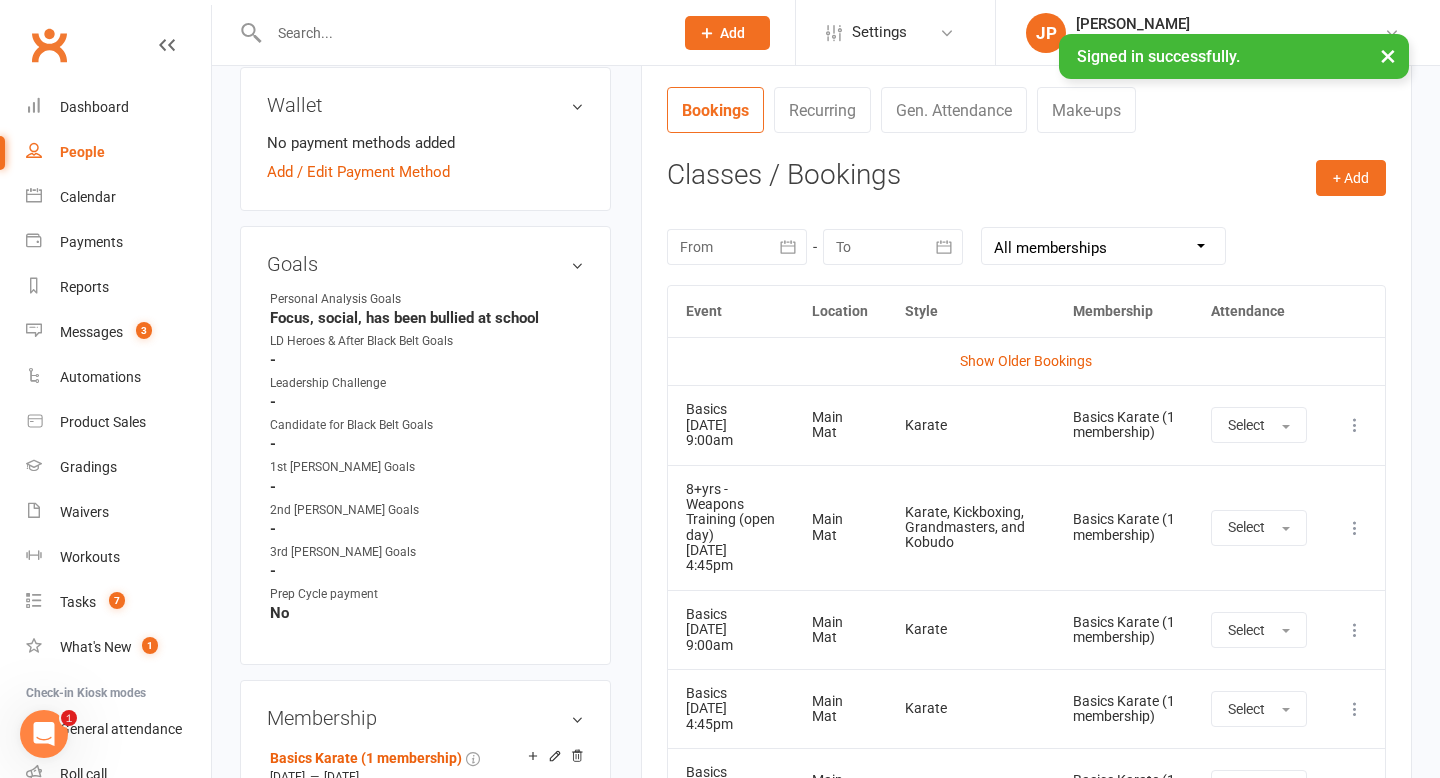 scroll, scrollTop: 0, scrollLeft: 0, axis: both 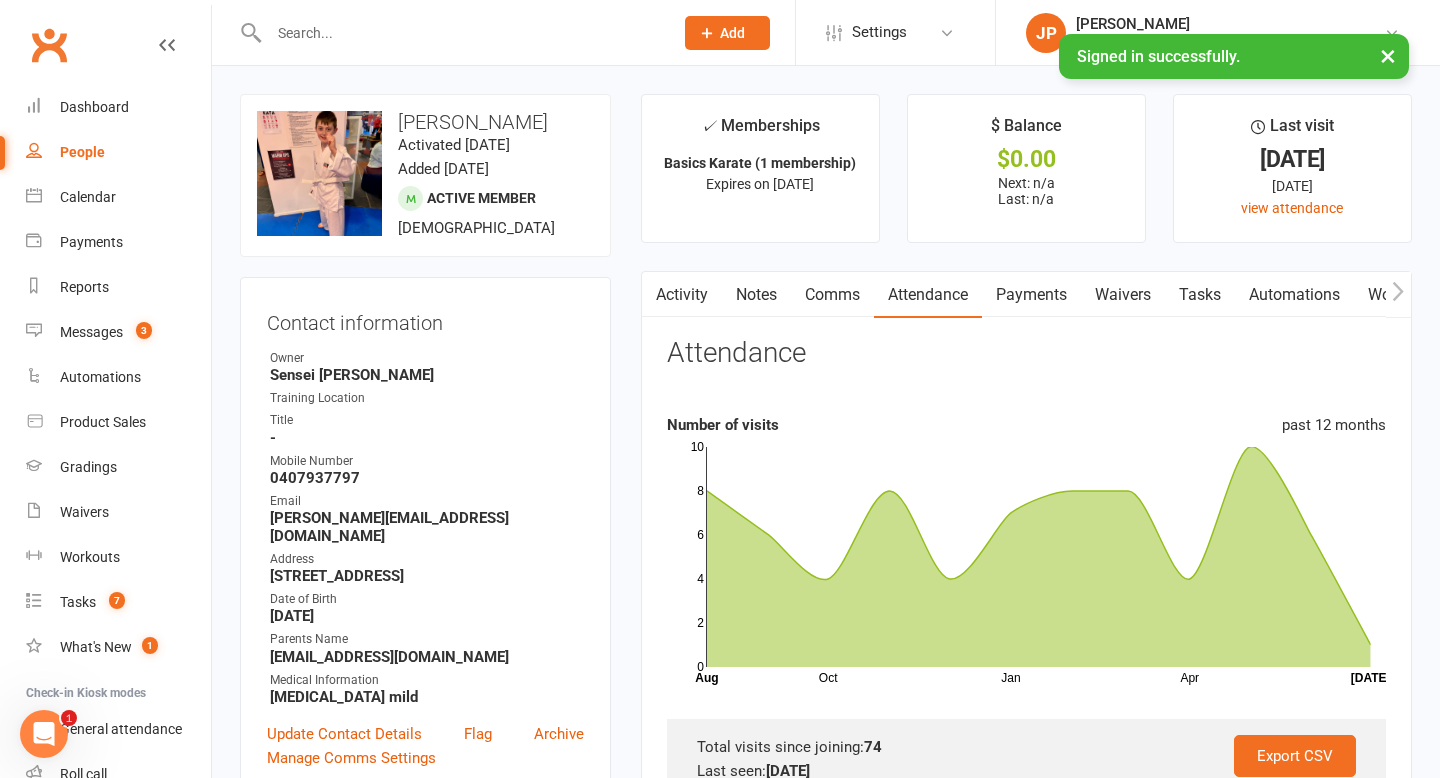 click at bounding box center (461, 33) 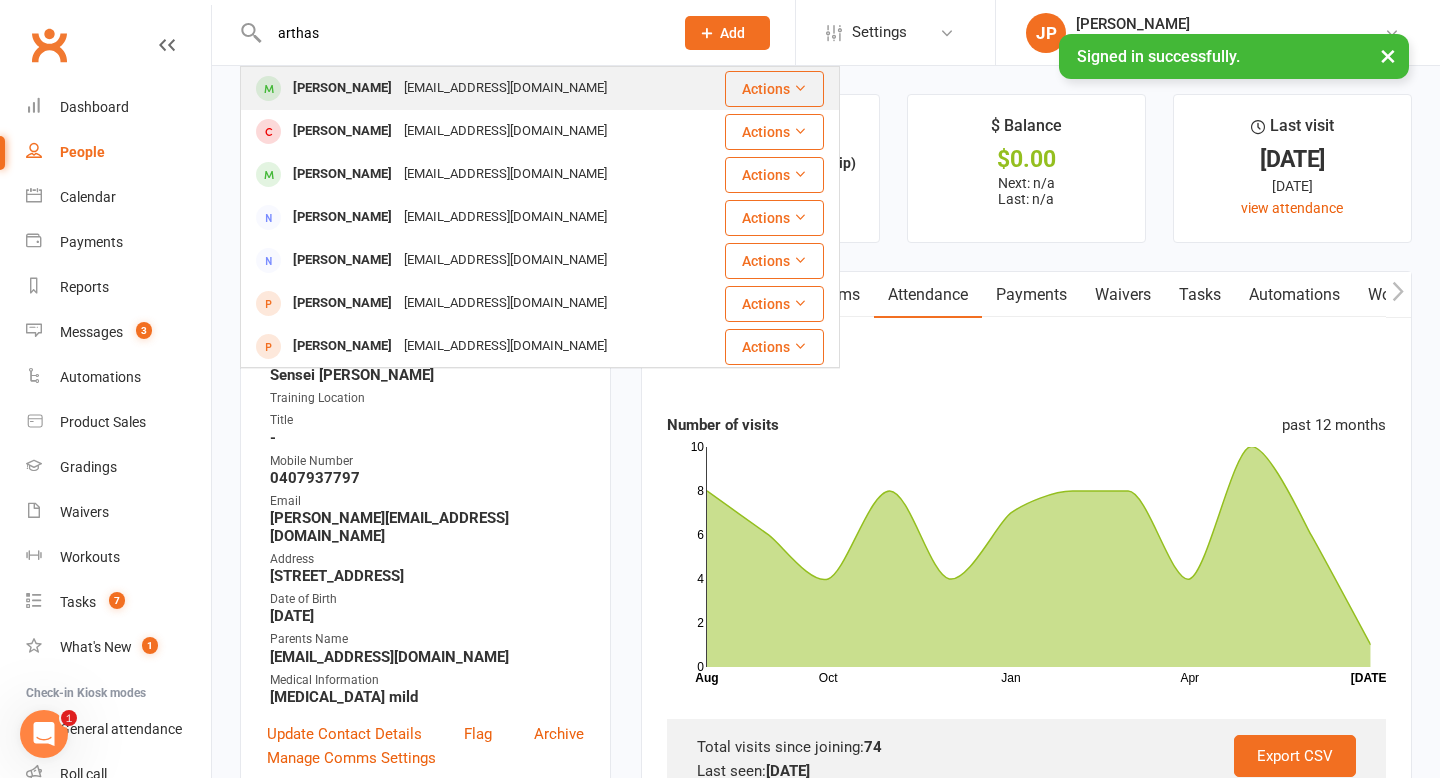 type on "arthas" 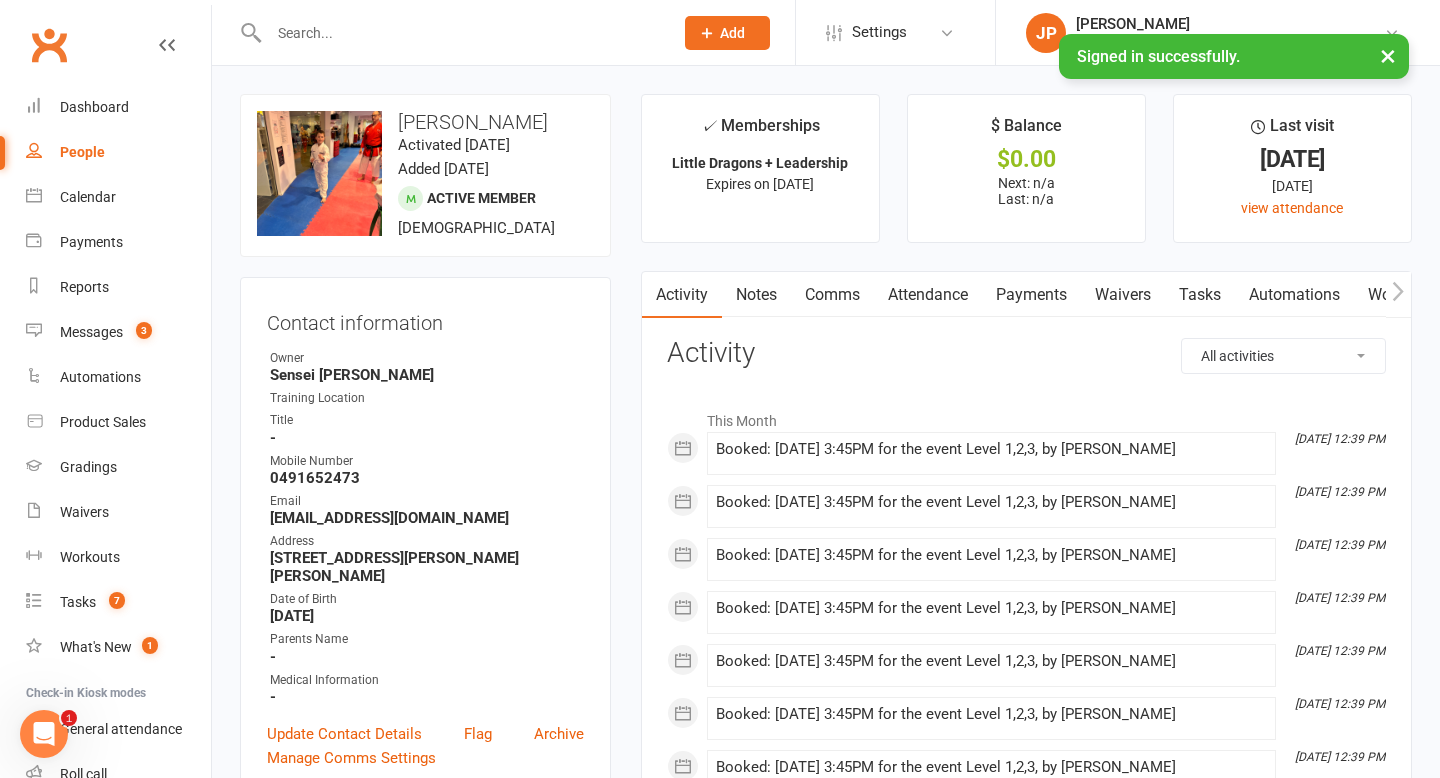 click at bounding box center (461, 33) 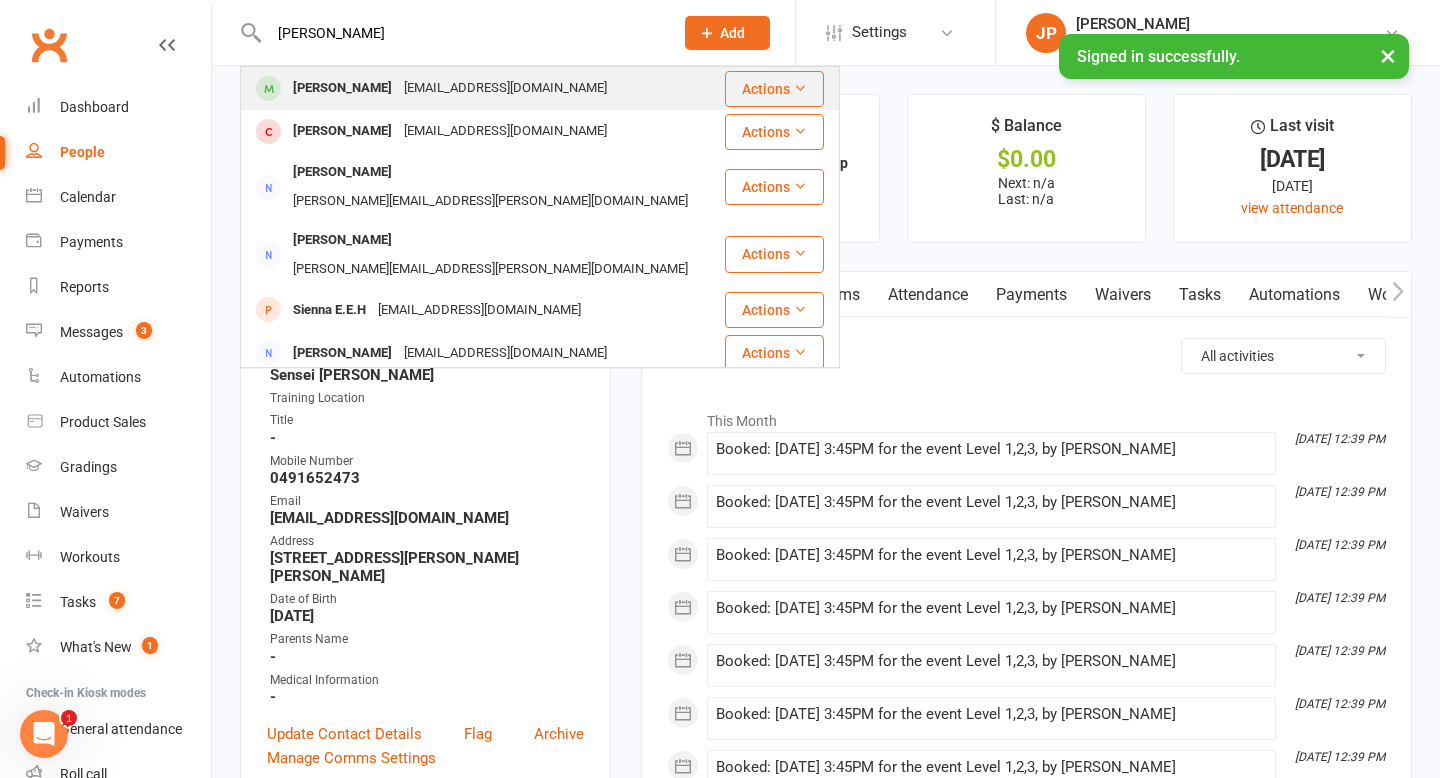 type on "[PERSON_NAME]" 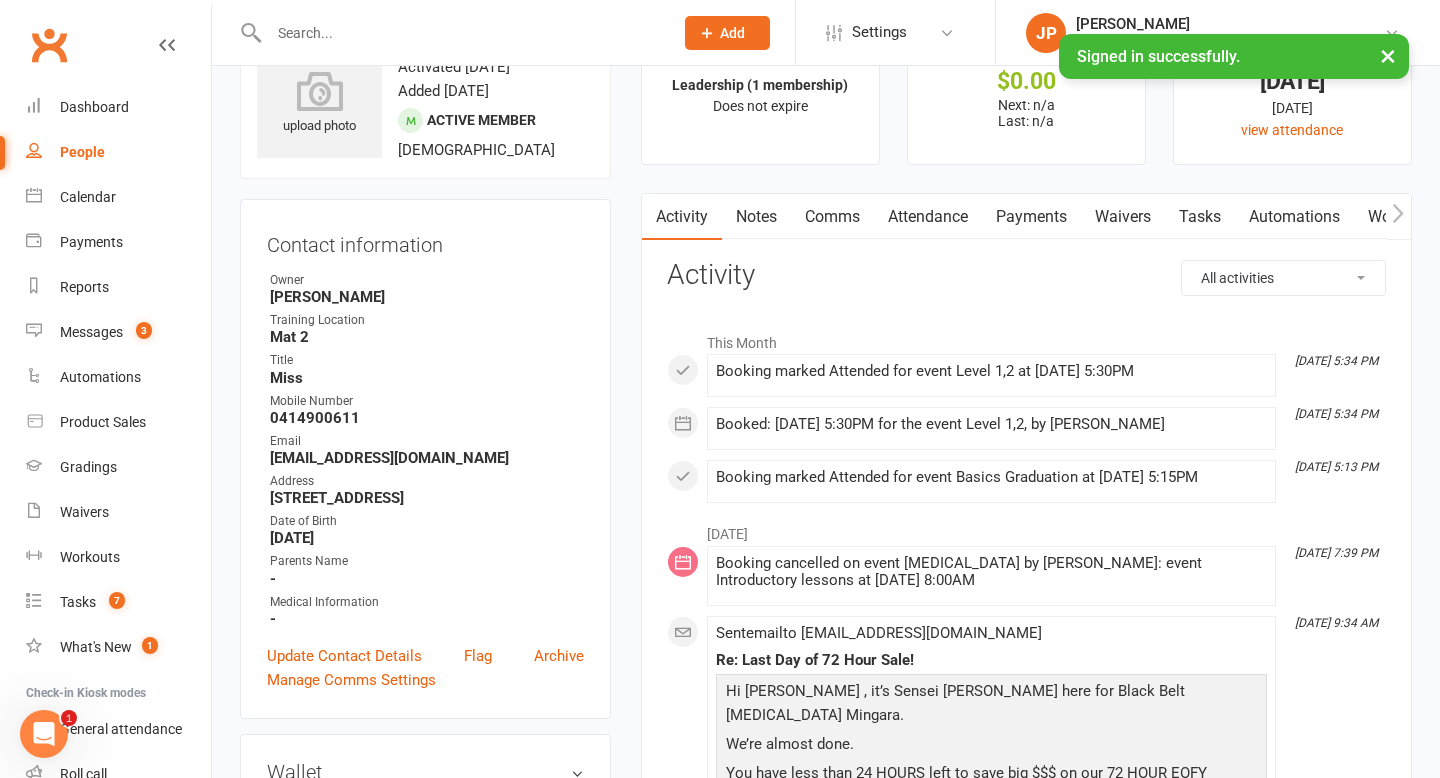 scroll, scrollTop: 81, scrollLeft: 0, axis: vertical 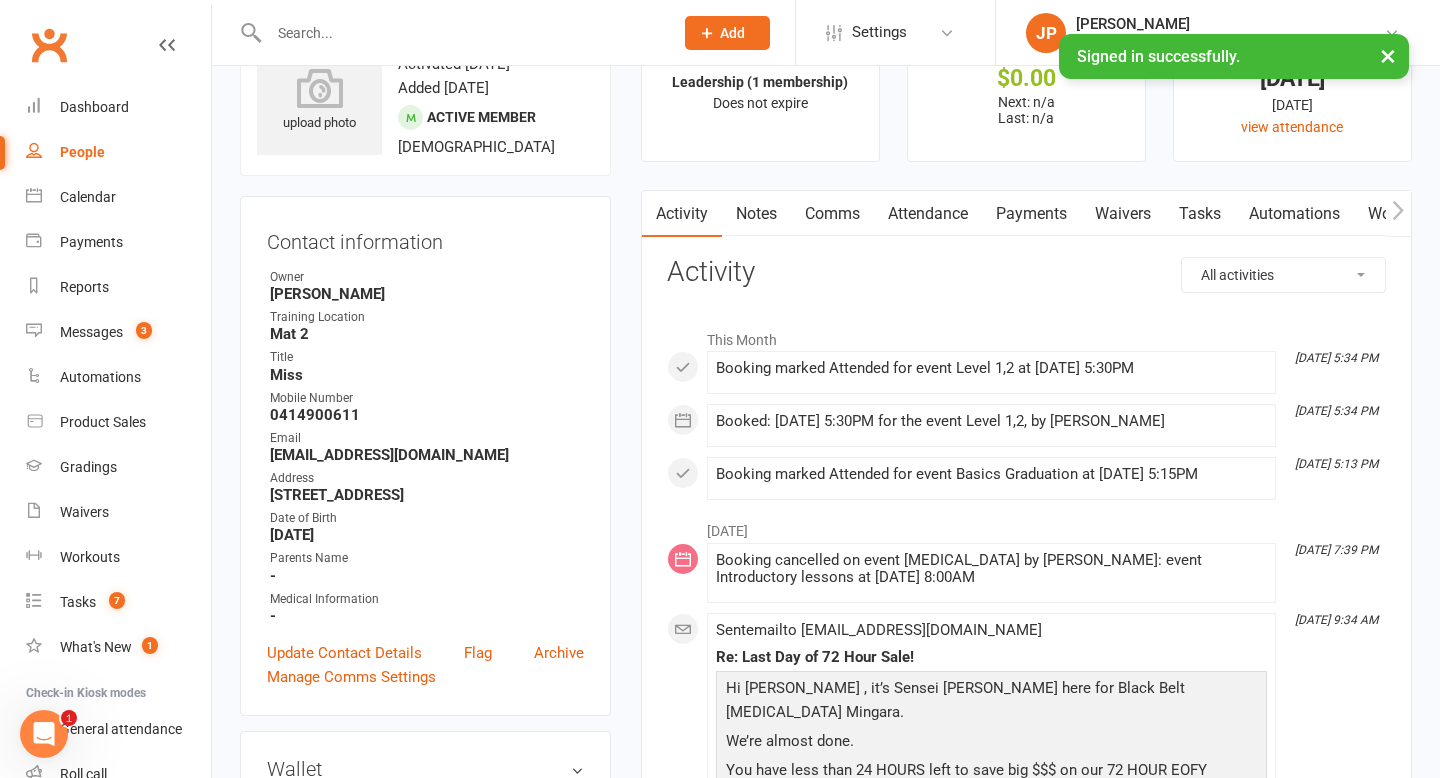 click on "Attendance" at bounding box center [928, 214] 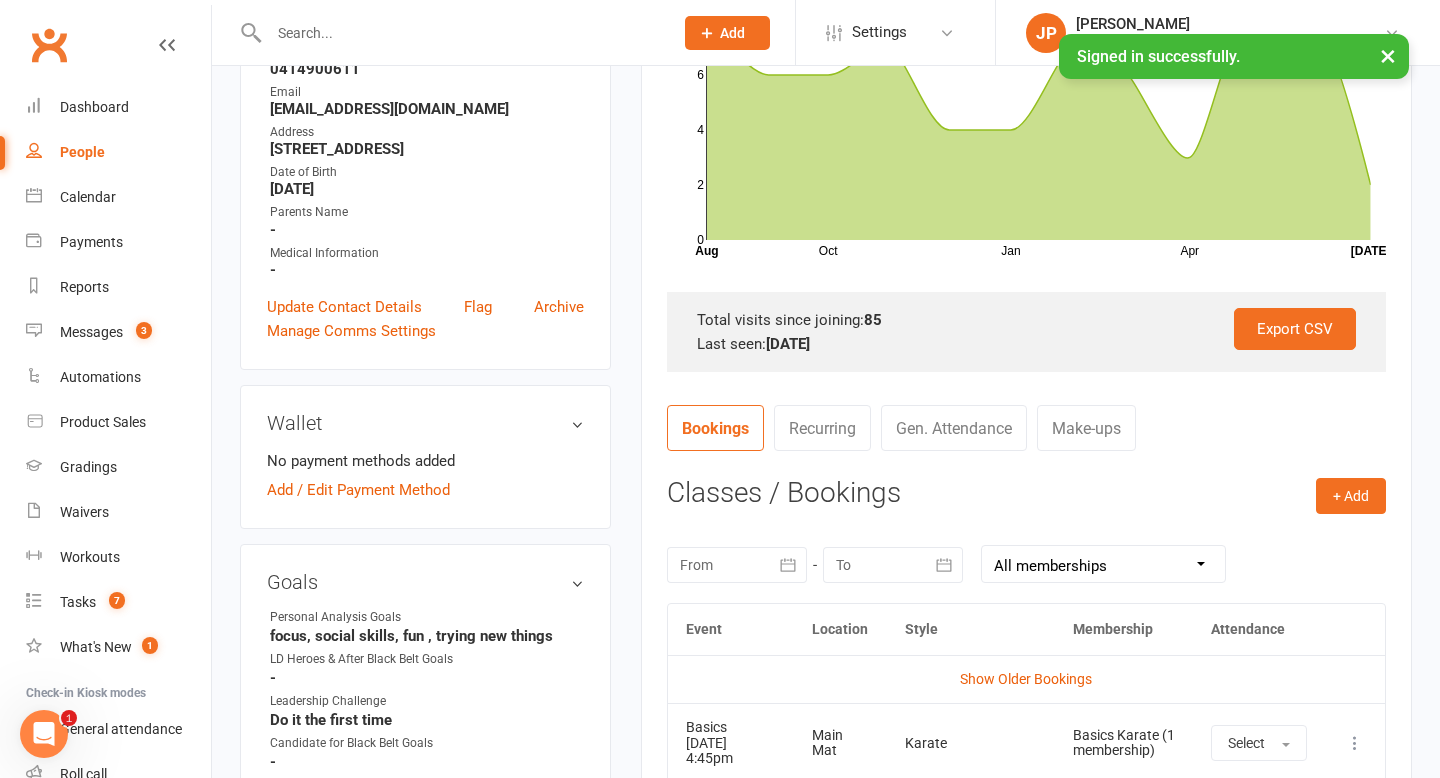 scroll, scrollTop: 0, scrollLeft: 0, axis: both 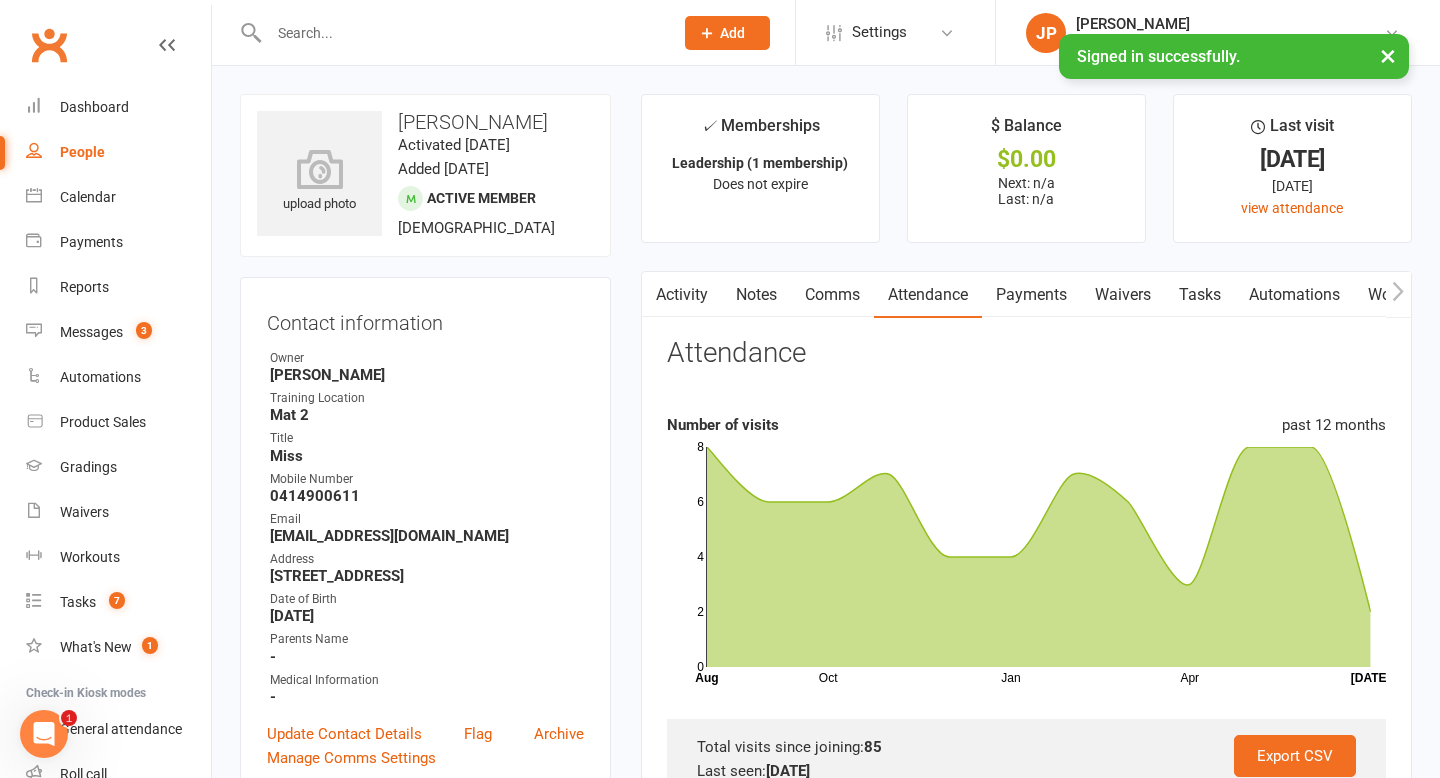 click at bounding box center [461, 33] 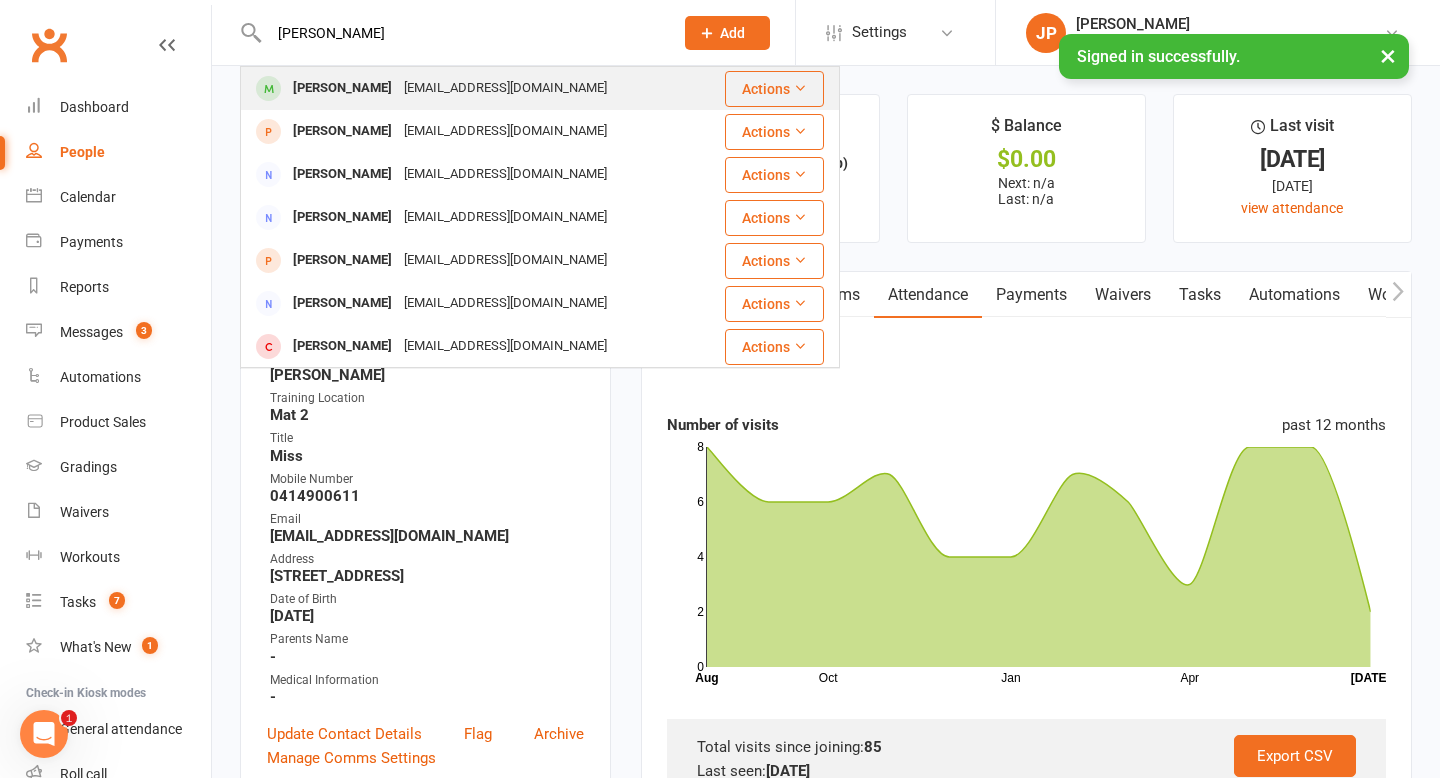 type on "[PERSON_NAME]" 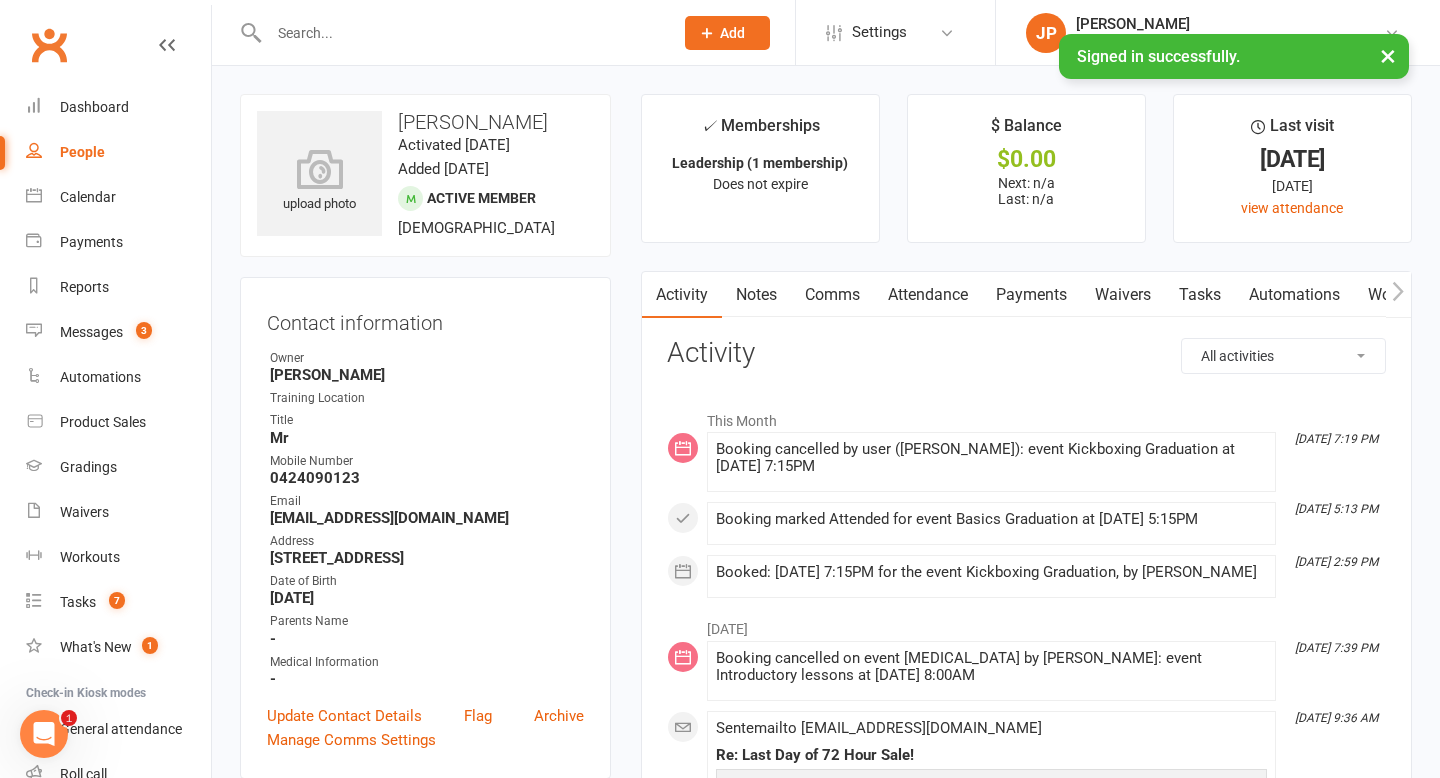 click on "Attendance" at bounding box center (928, 295) 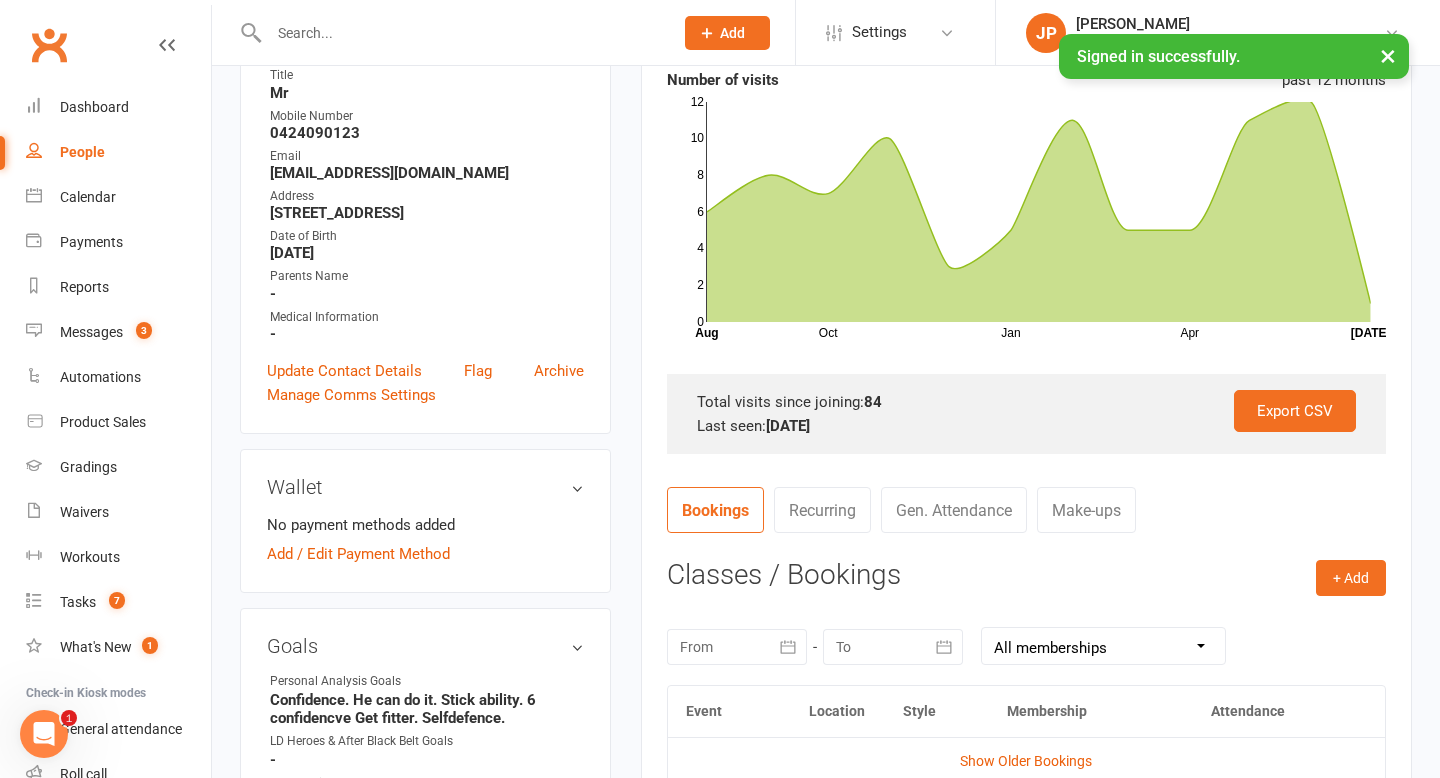 scroll, scrollTop: 0, scrollLeft: 0, axis: both 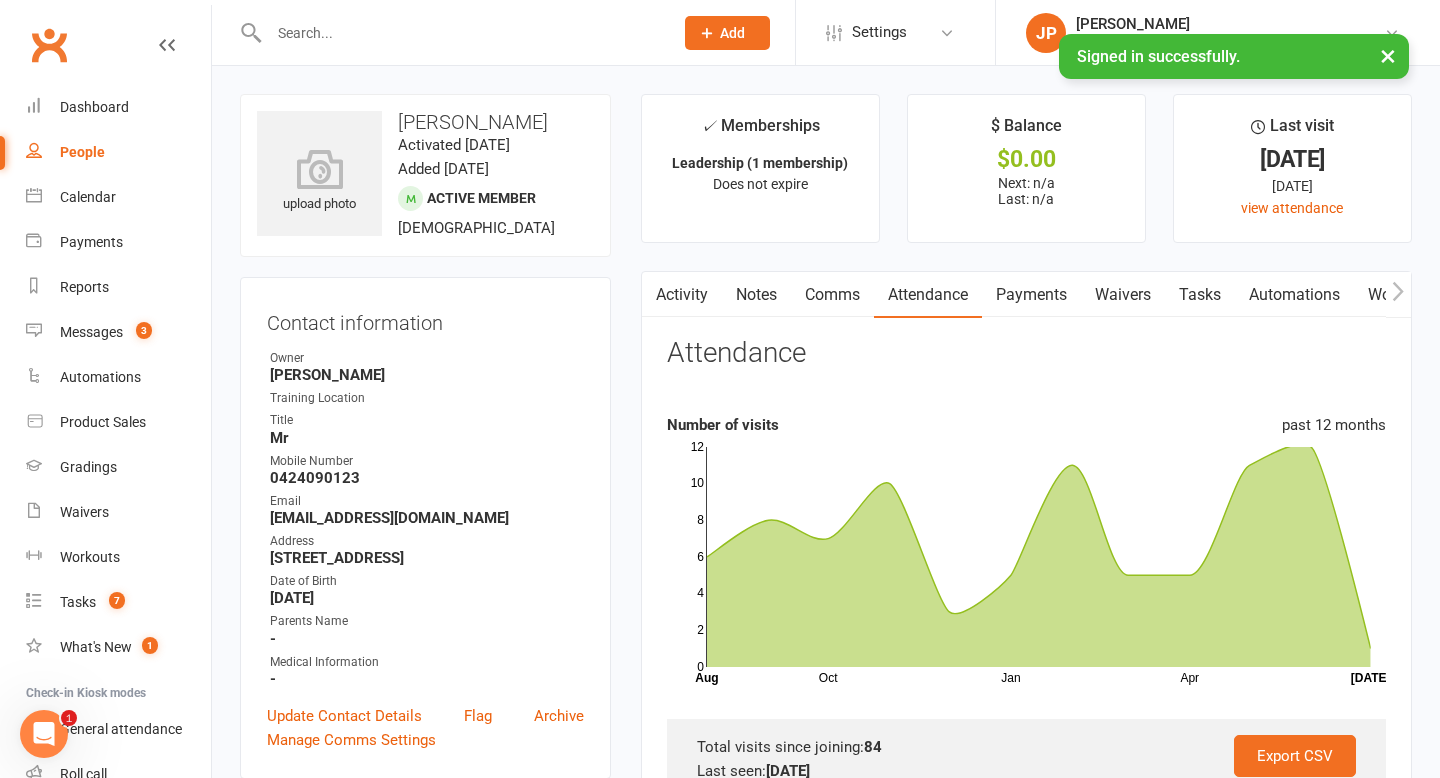 click at bounding box center [461, 33] 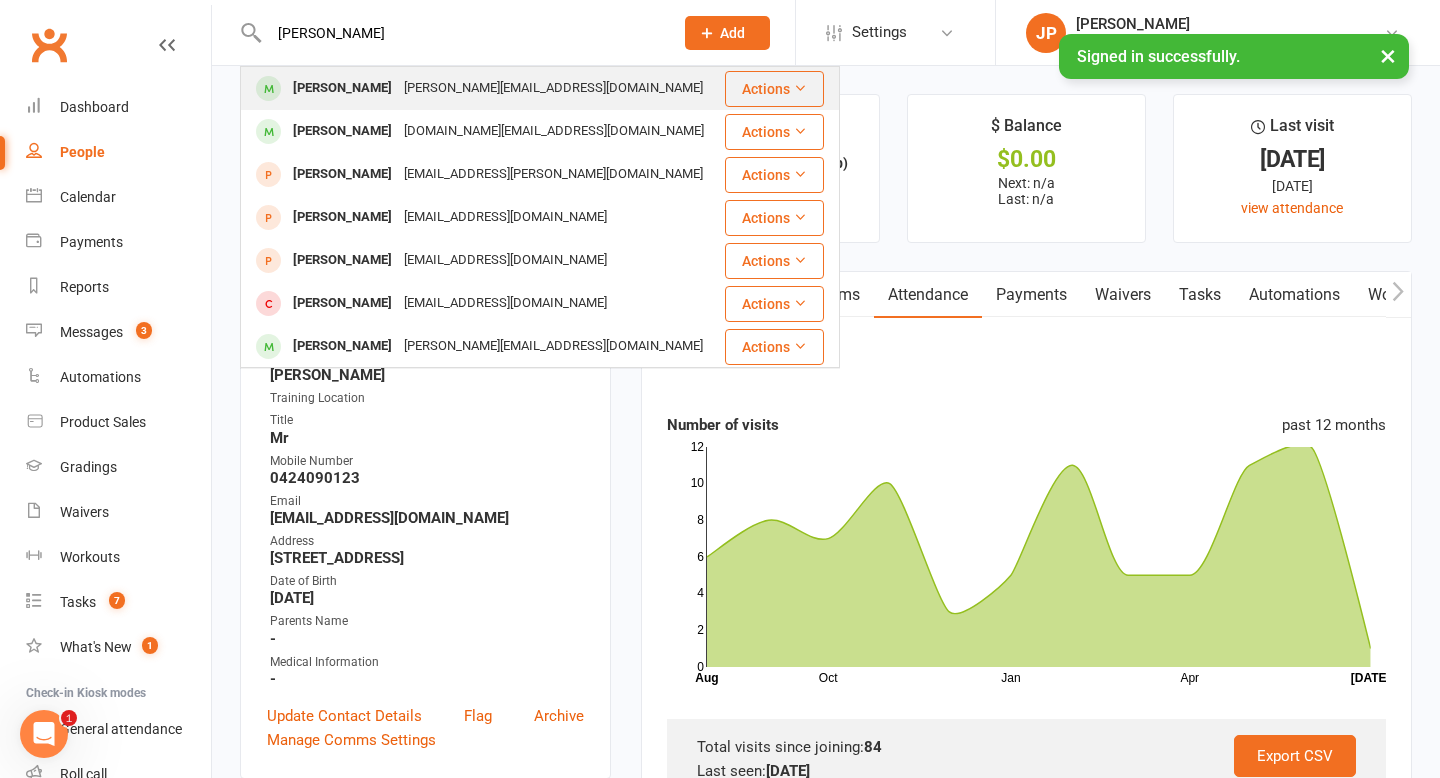 type on "[PERSON_NAME]" 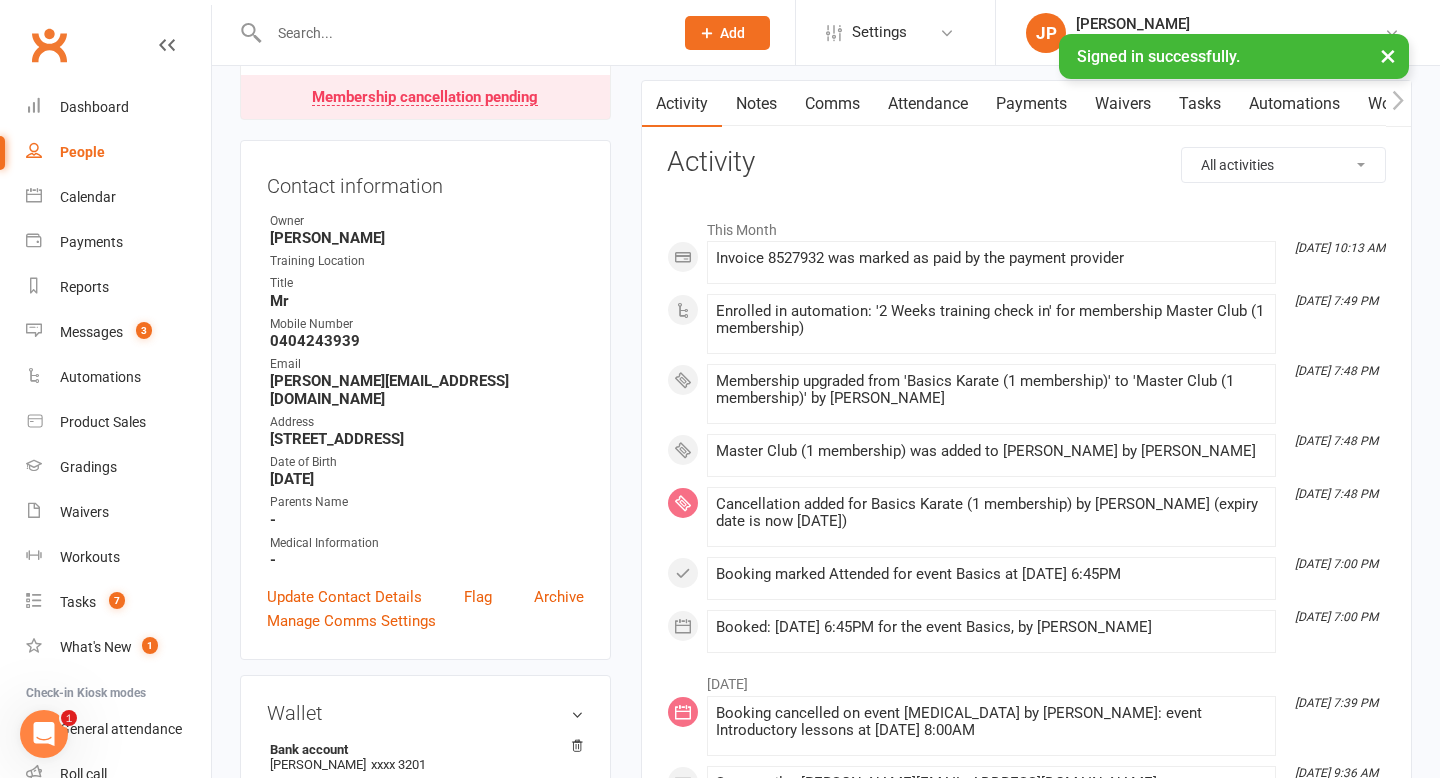 scroll, scrollTop: 193, scrollLeft: 0, axis: vertical 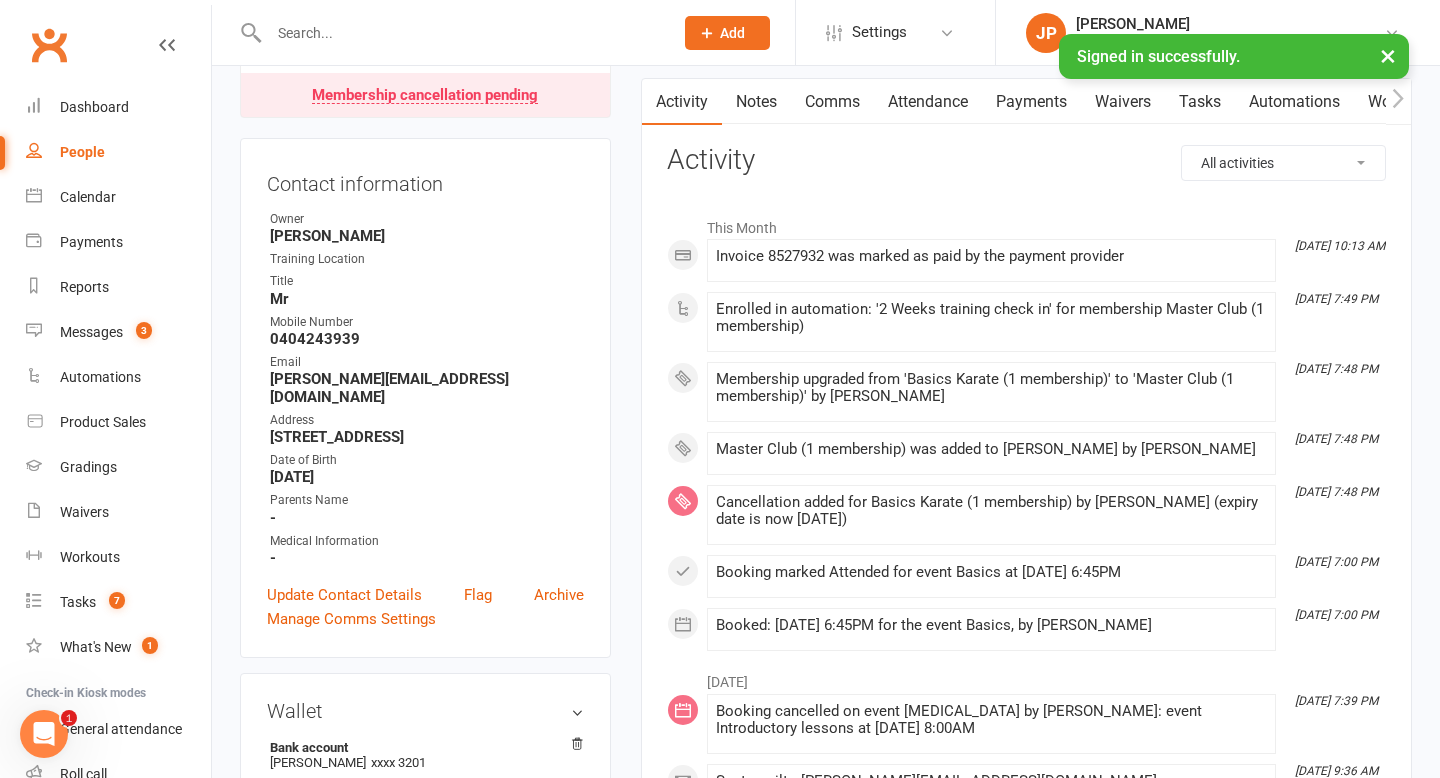 click on "Attendance" at bounding box center [928, 102] 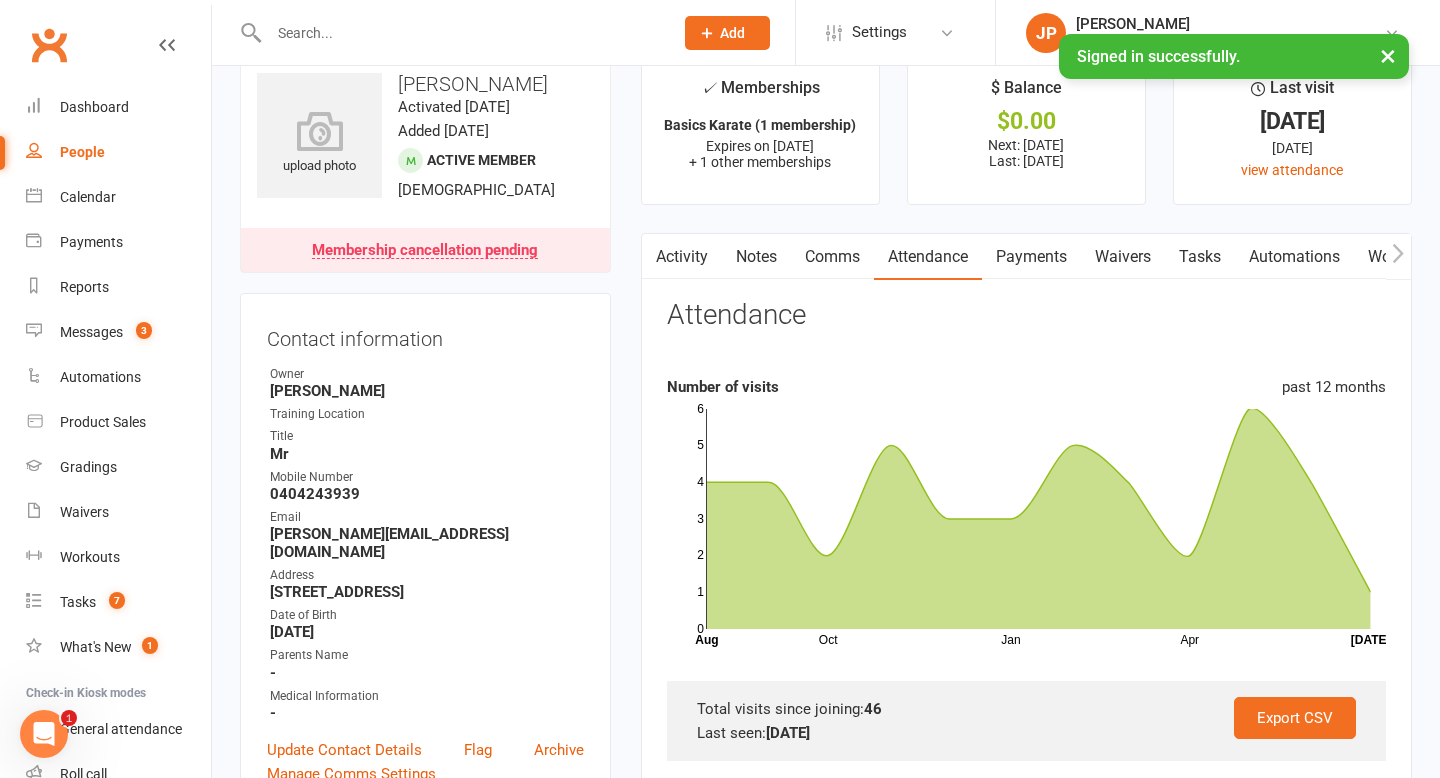 scroll, scrollTop: 0, scrollLeft: 0, axis: both 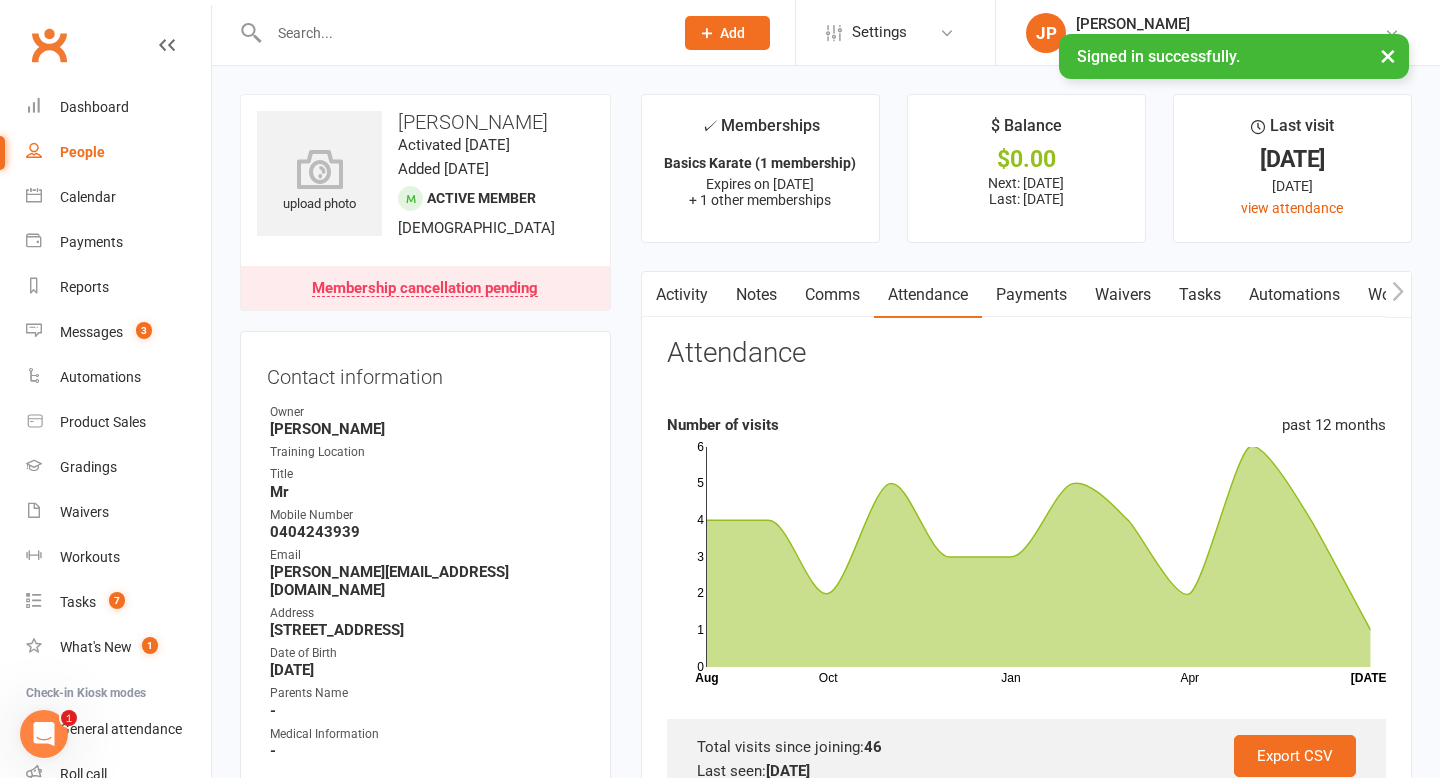 click at bounding box center (461, 33) 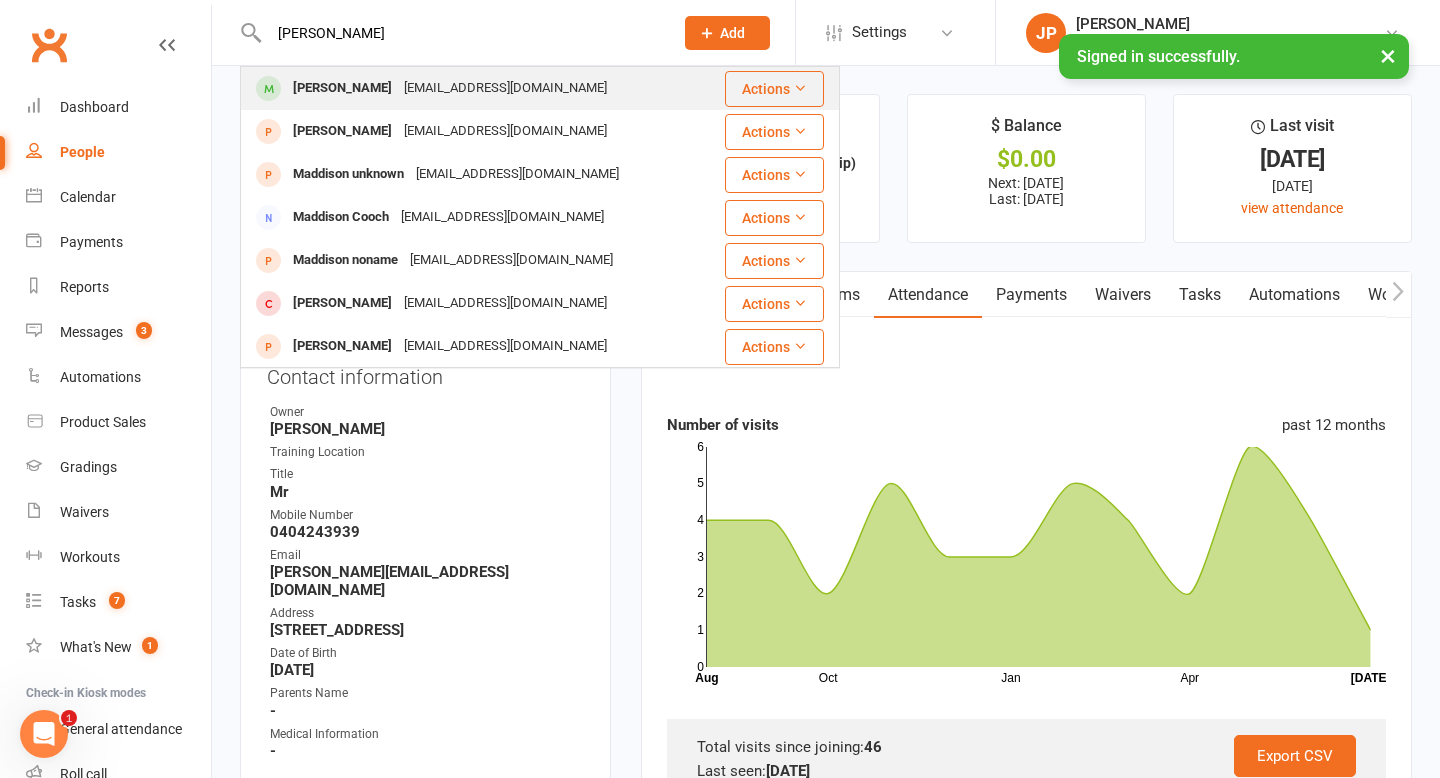 type on "[PERSON_NAME]" 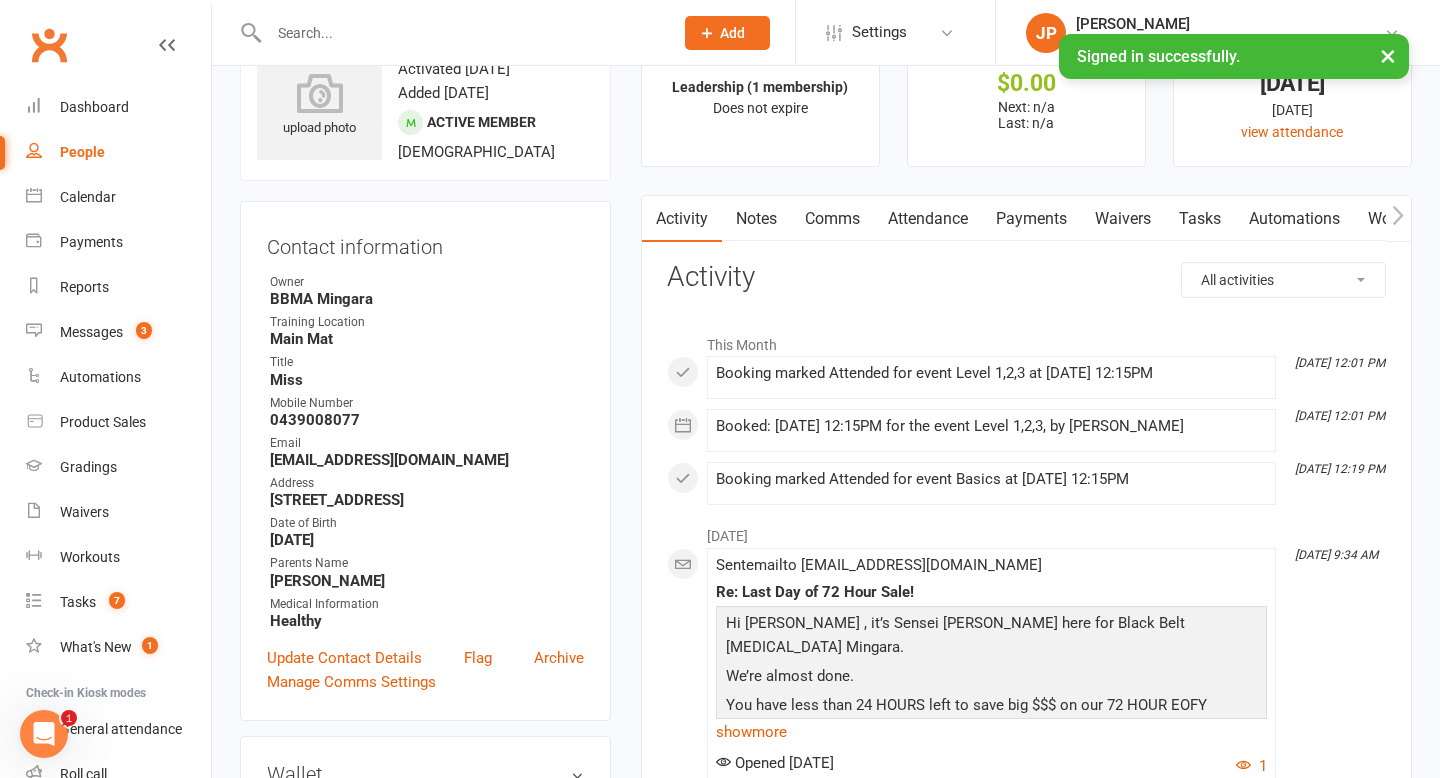 scroll, scrollTop: 92, scrollLeft: 0, axis: vertical 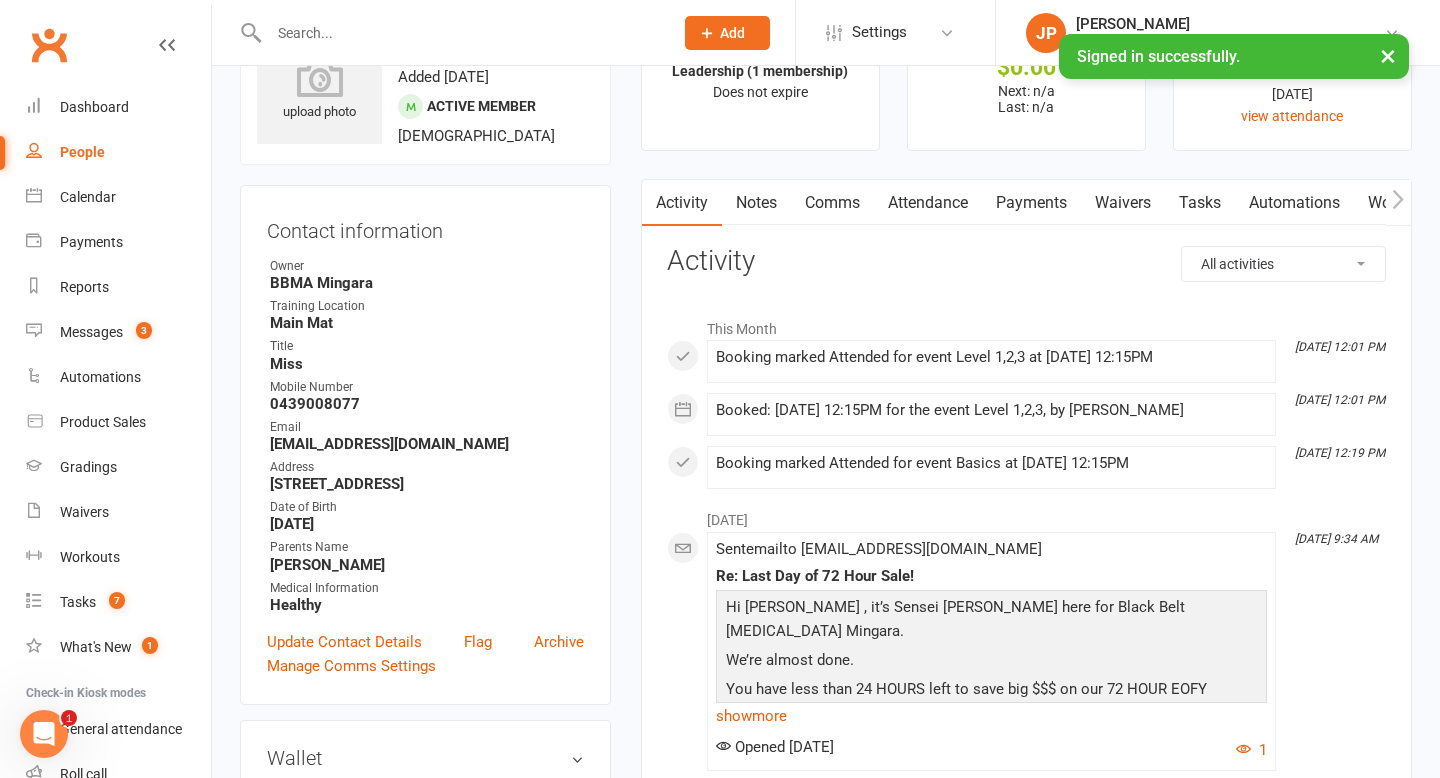 click on "Attendance" at bounding box center (928, 203) 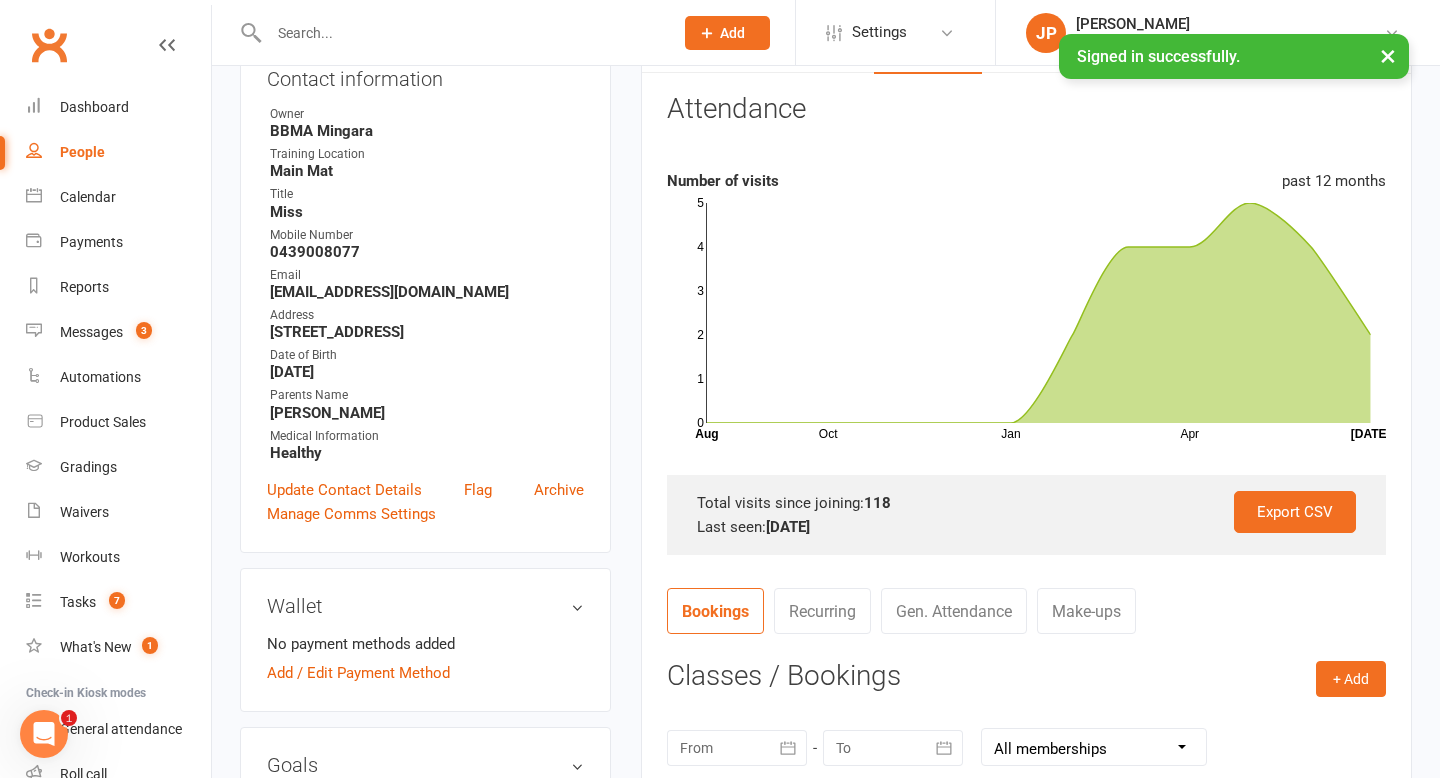 scroll, scrollTop: 0, scrollLeft: 0, axis: both 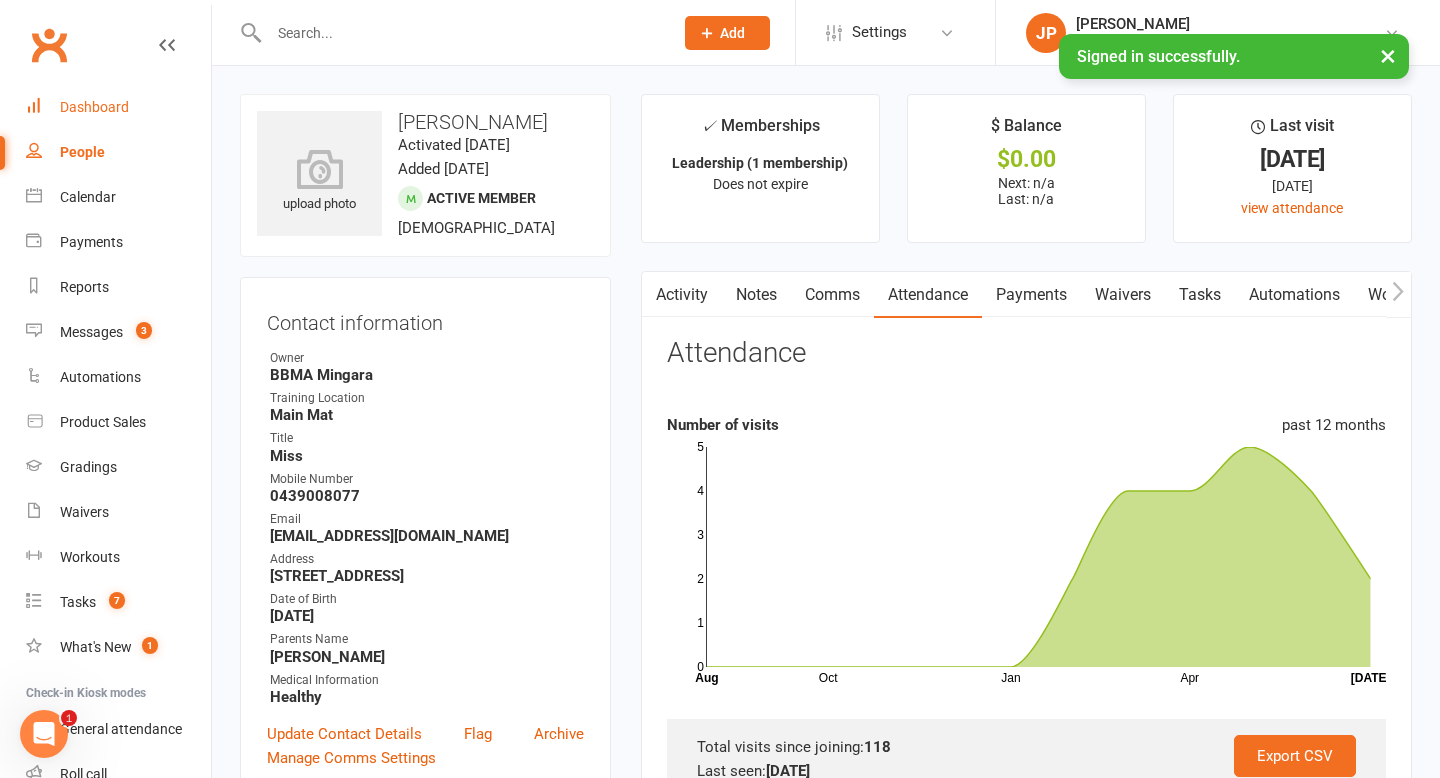 click on "Dashboard" at bounding box center [118, 107] 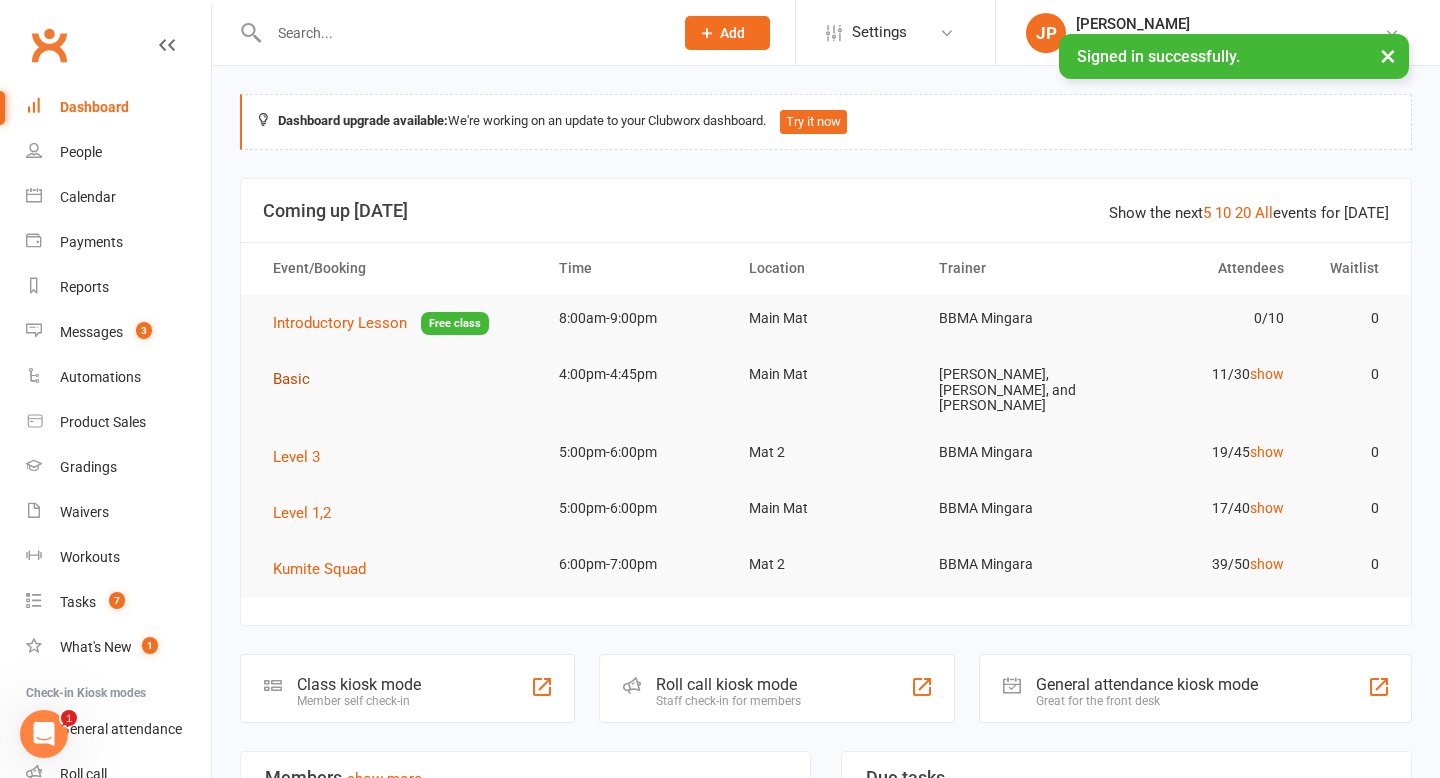 click on "Basic" at bounding box center (291, 379) 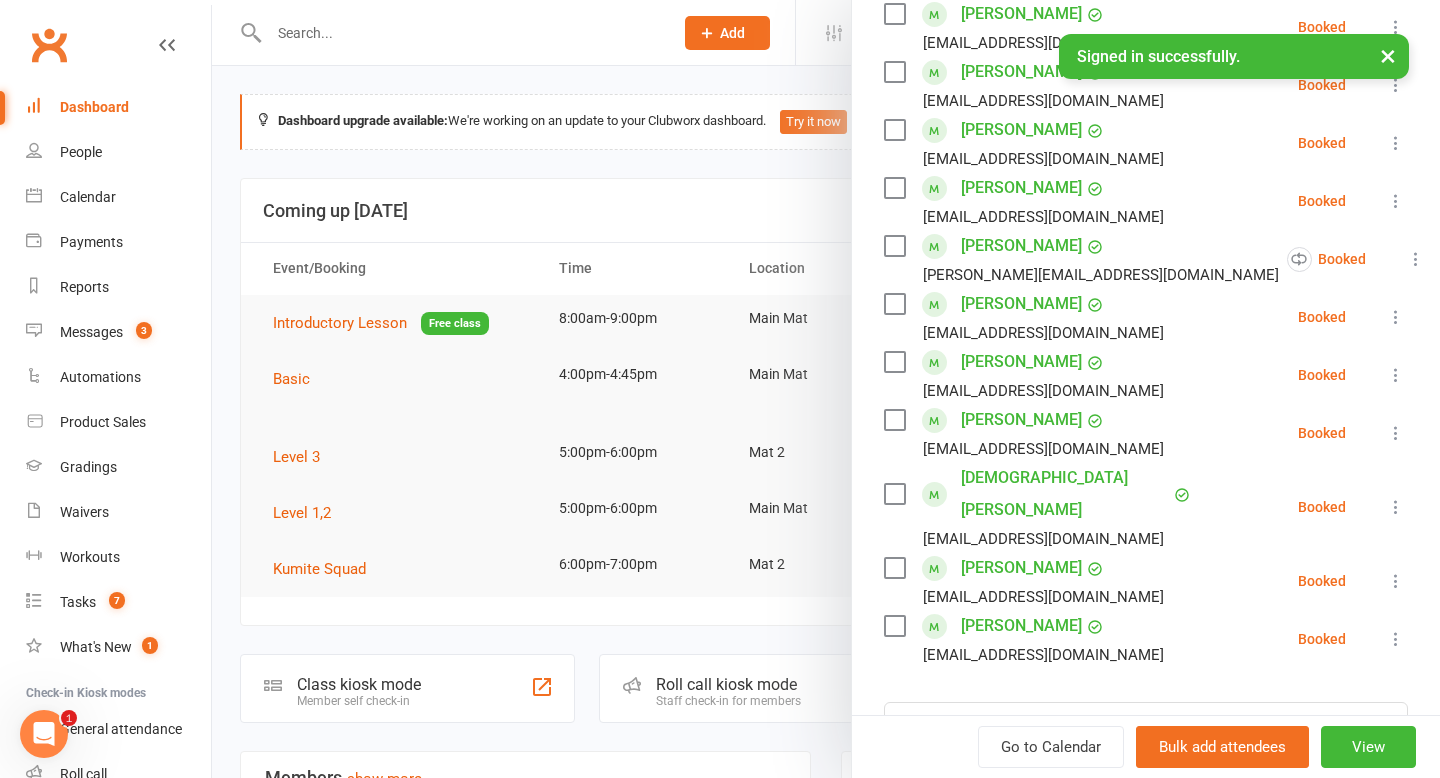 scroll, scrollTop: 401, scrollLeft: 0, axis: vertical 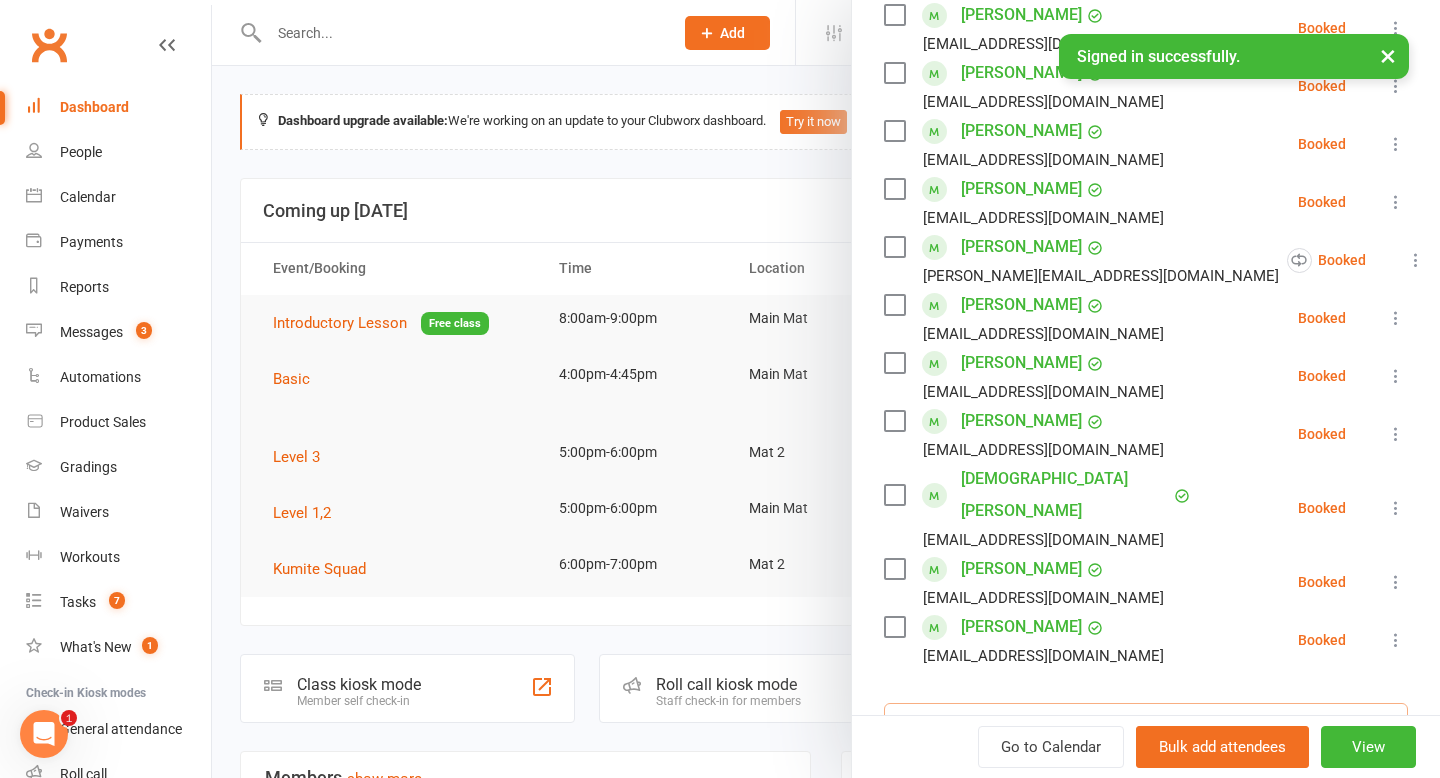 click at bounding box center [1146, 724] 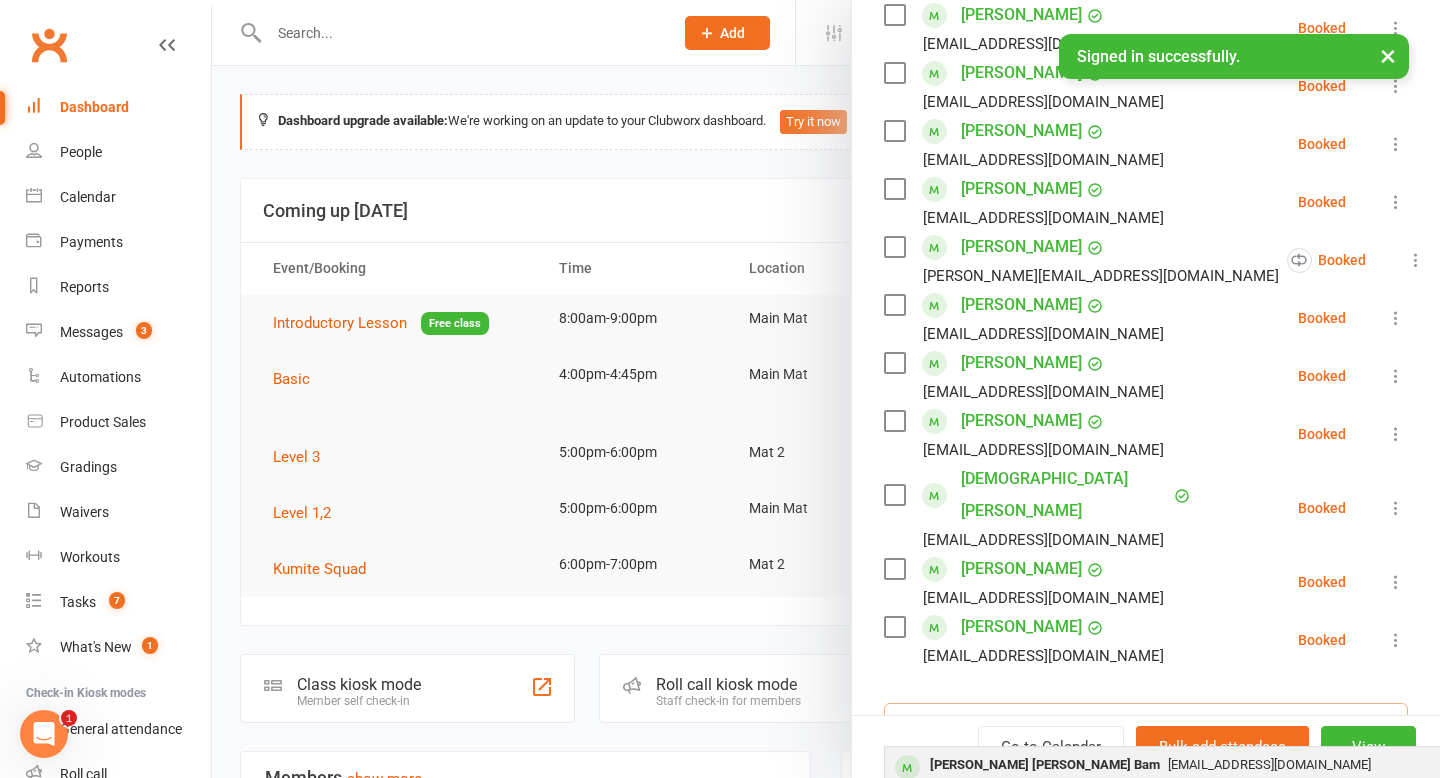 type on "[PERSON_NAME]" 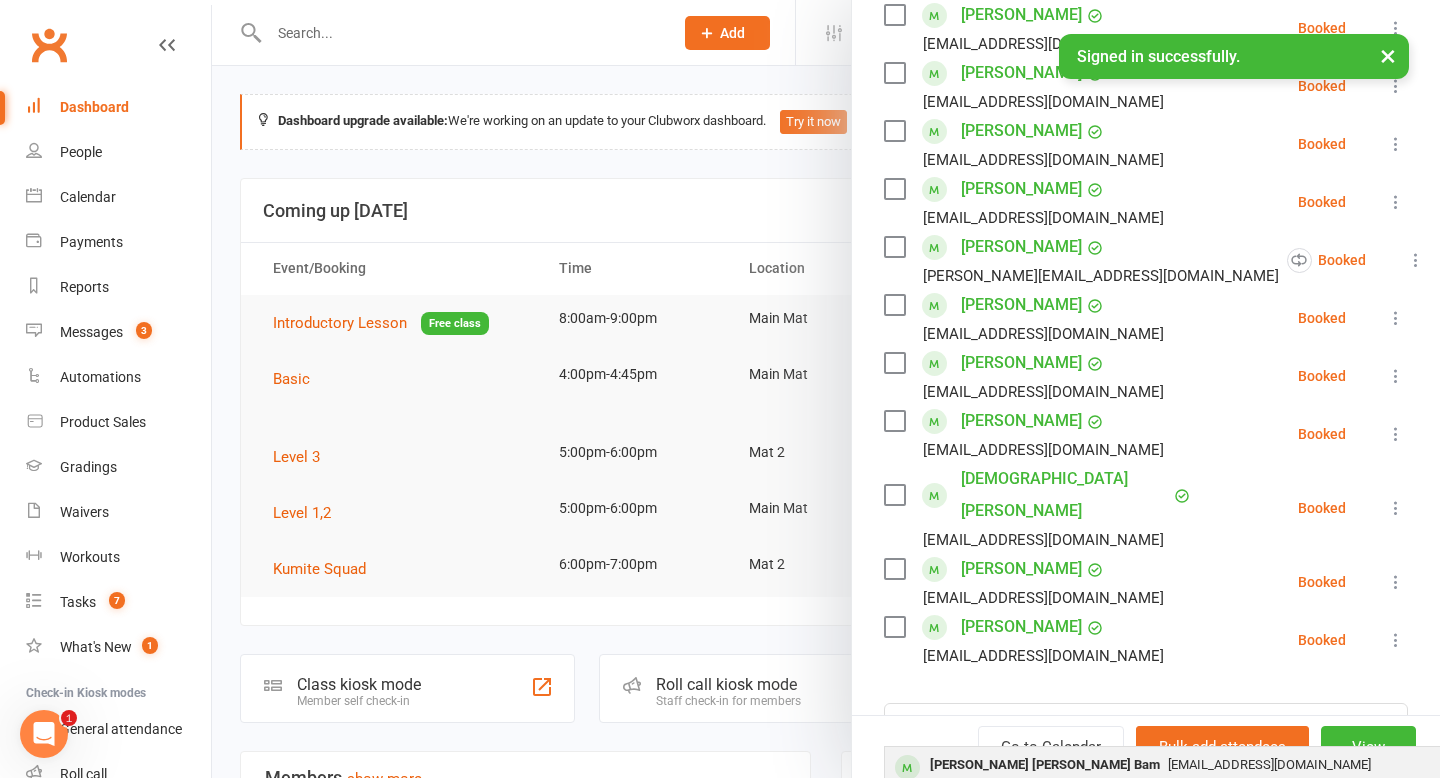 click on "[EMAIL_ADDRESS][DOMAIN_NAME]" at bounding box center [1184, 765] 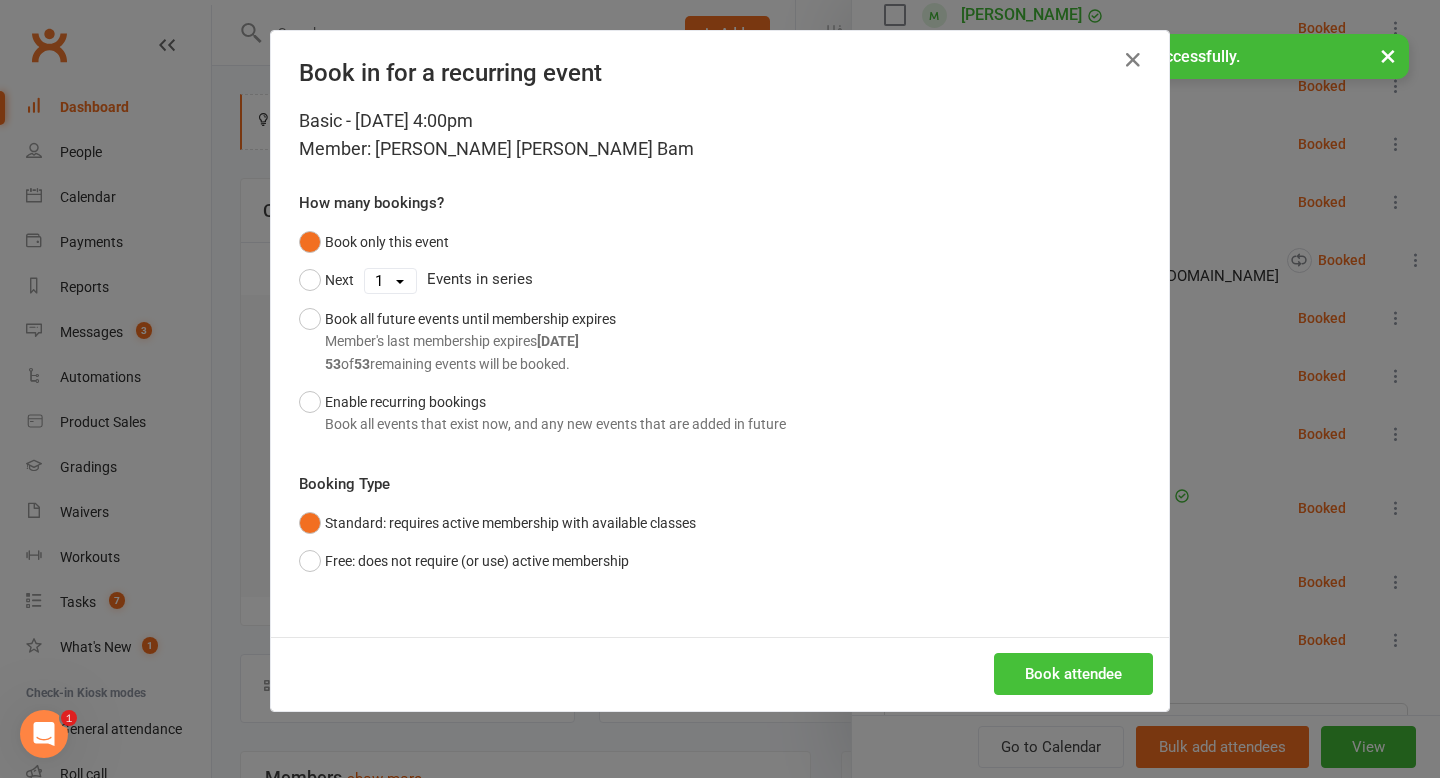 click on "Book attendee" at bounding box center (1073, 674) 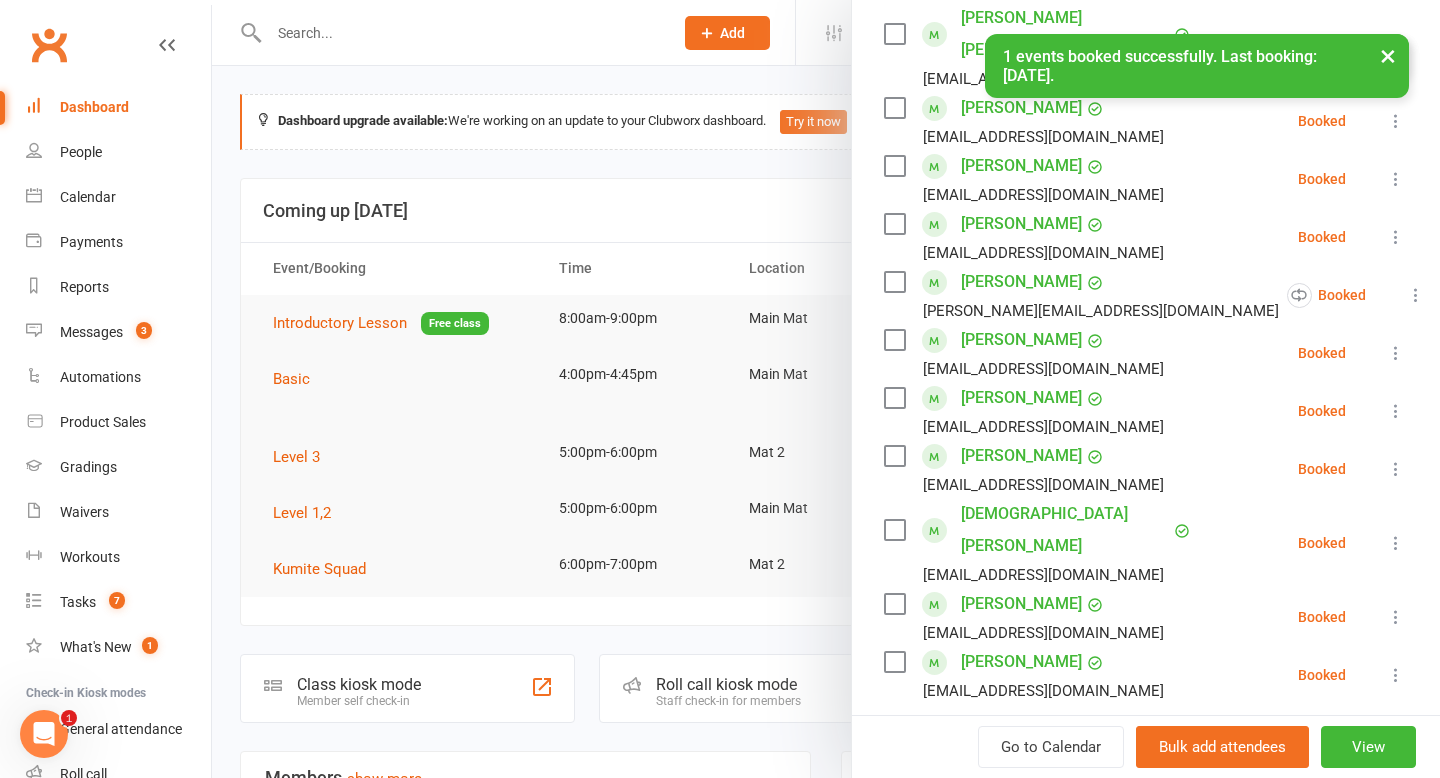 scroll, scrollTop: 473, scrollLeft: 0, axis: vertical 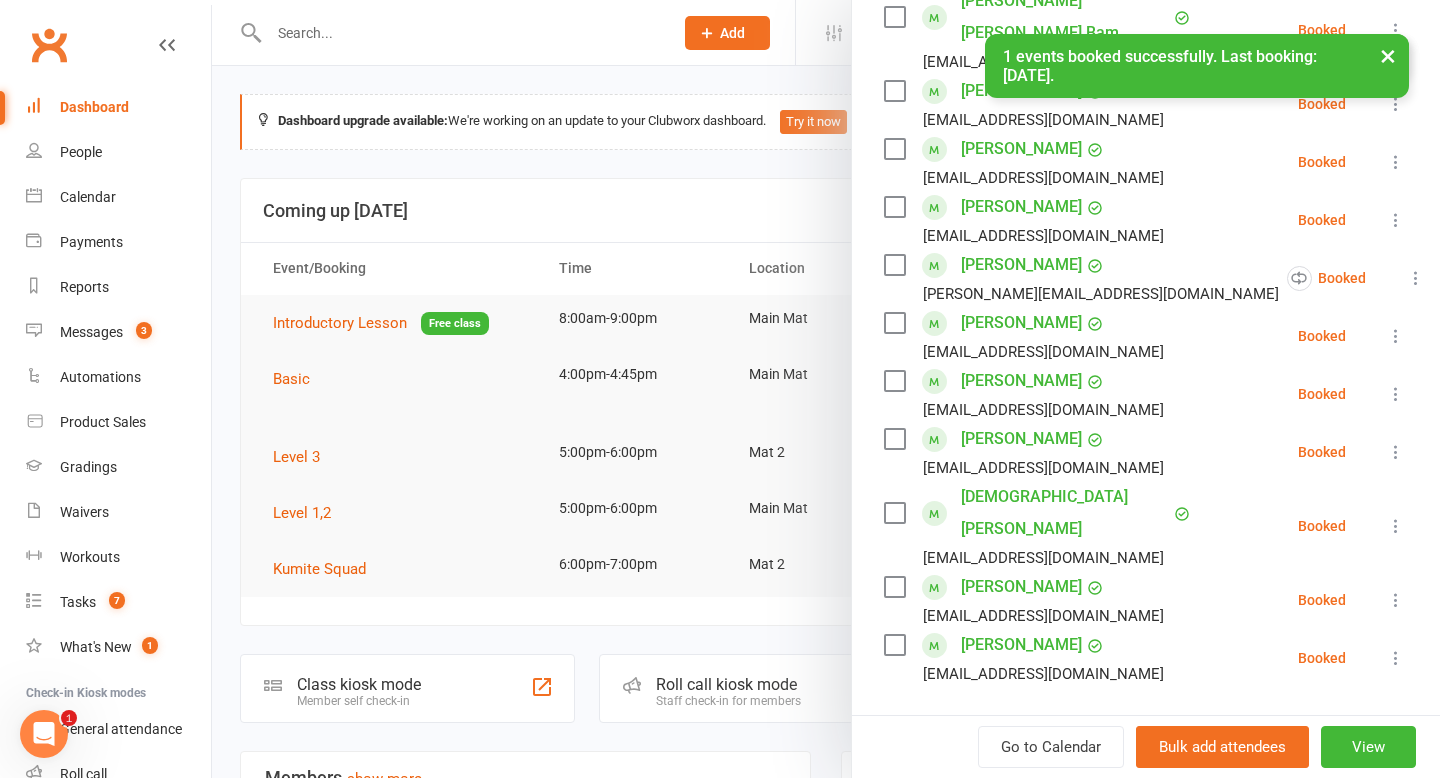 click at bounding box center (1146, 742) 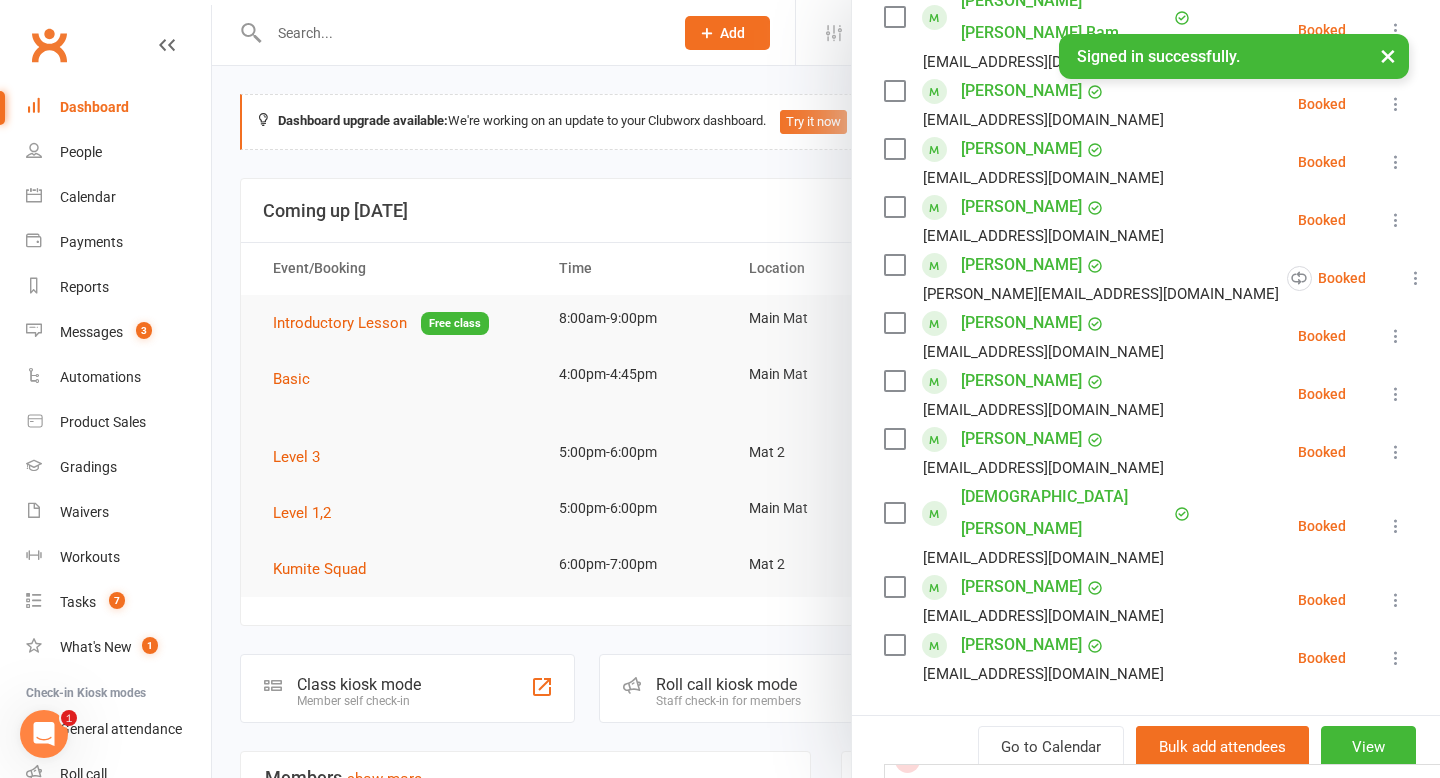scroll, scrollTop: 110, scrollLeft: 0, axis: vertical 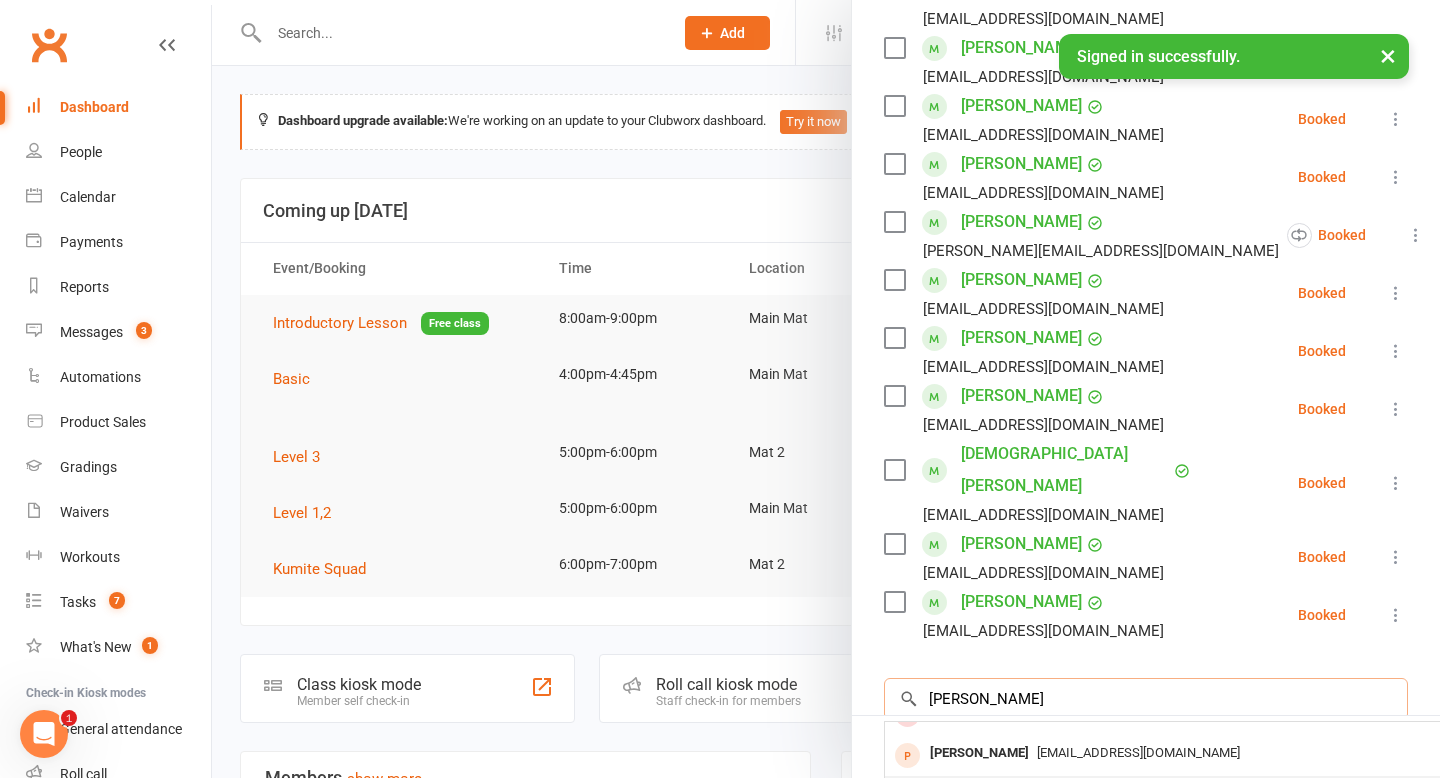 type on "[PERSON_NAME]" 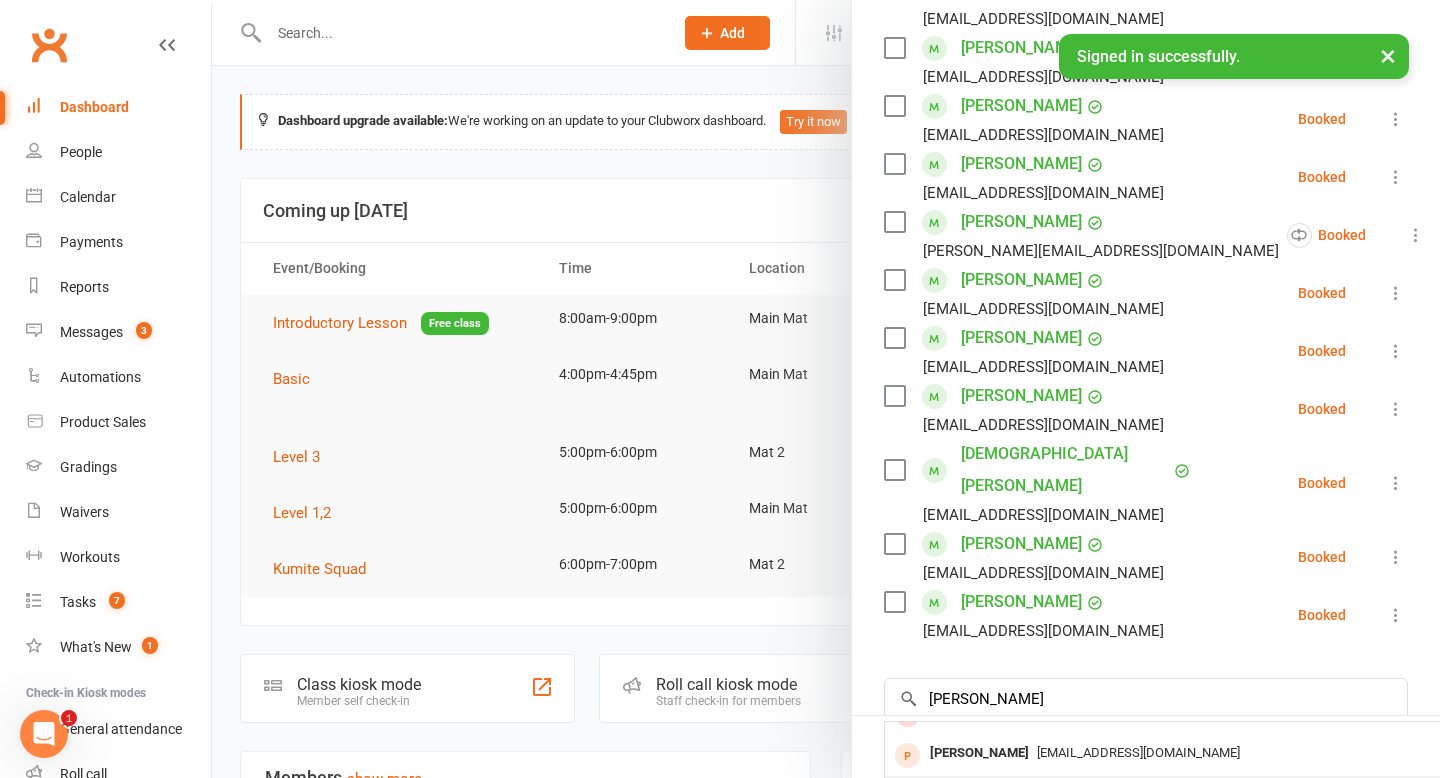 click on "[PERSON_NAME][EMAIL_ADDRESS][DOMAIN_NAME]" at bounding box center [1184, 794] 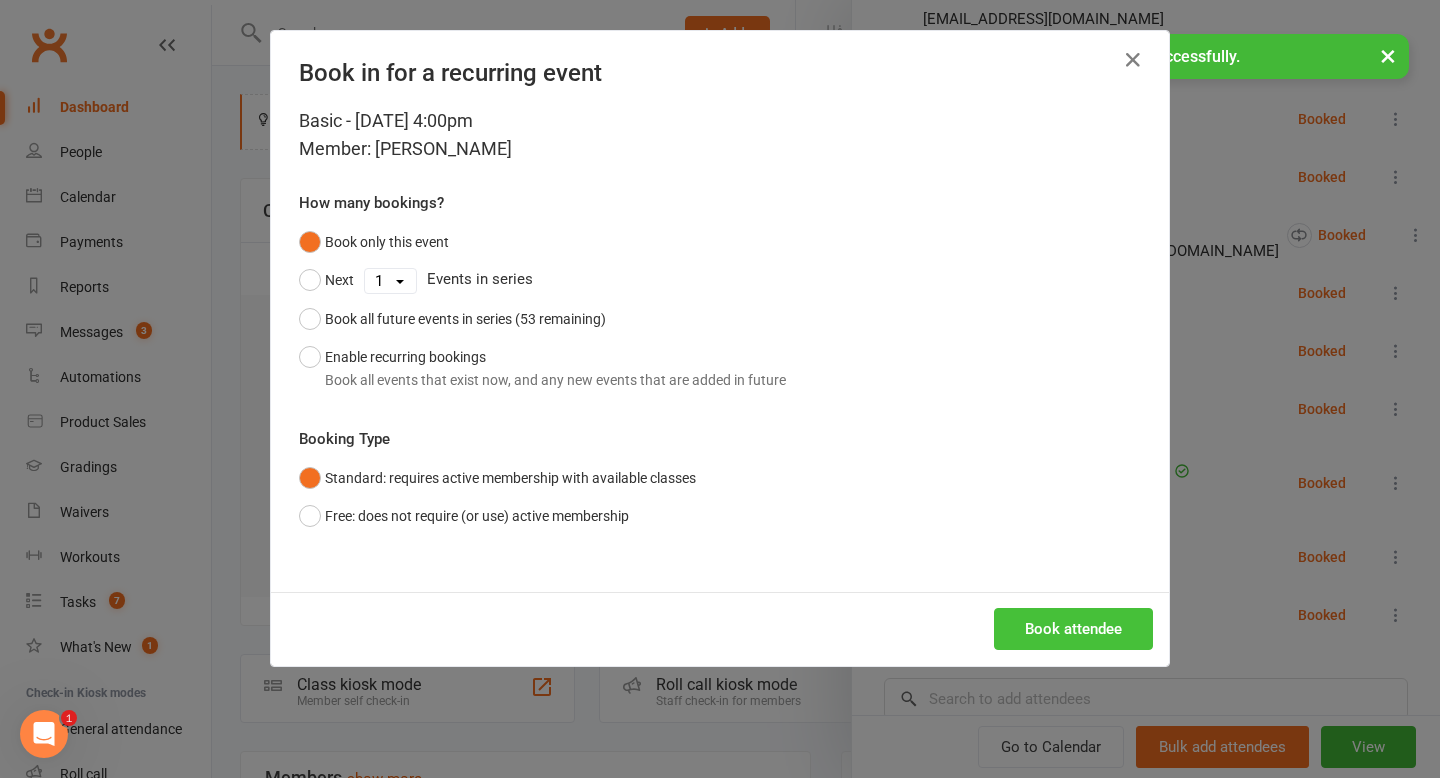 click on "Book attendee" at bounding box center (1073, 629) 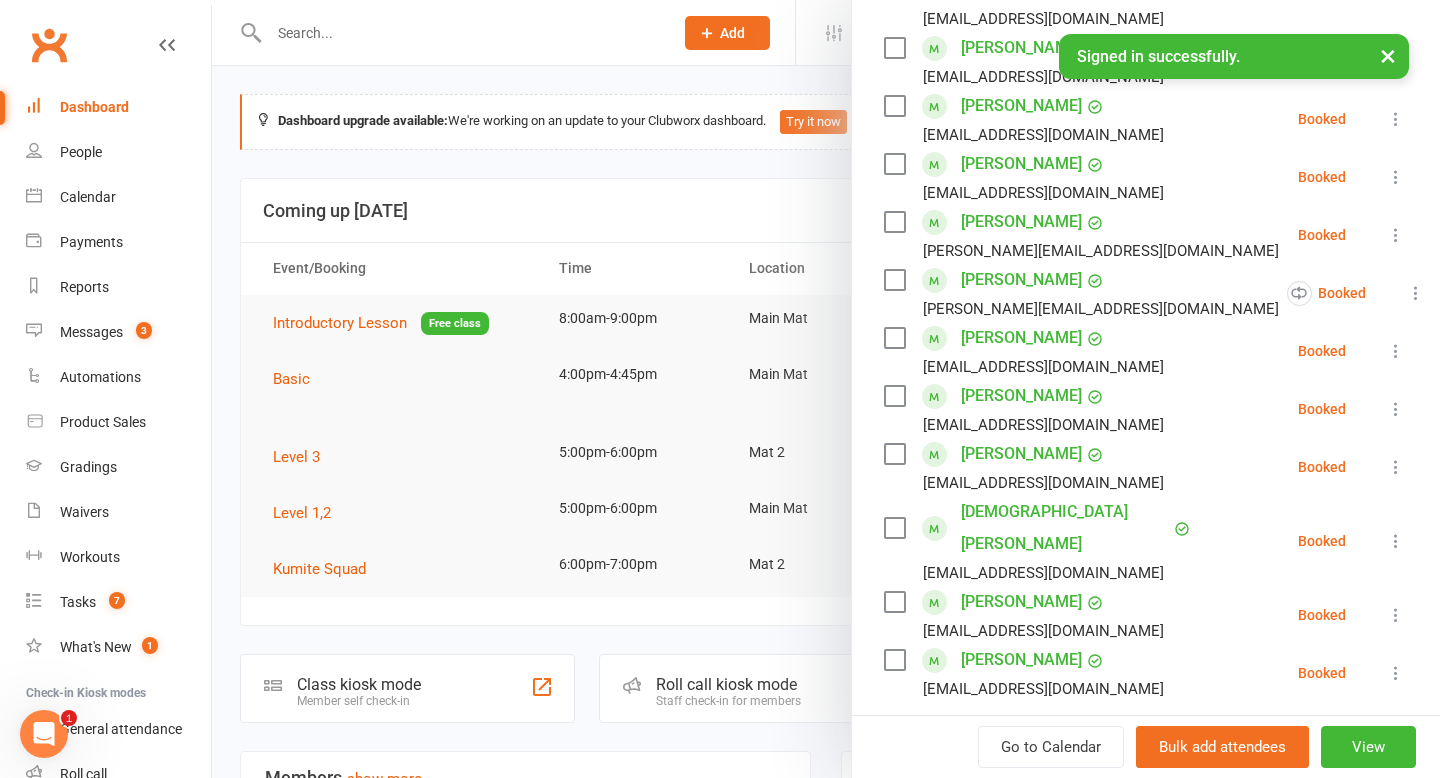 scroll, scrollTop: 547, scrollLeft: 0, axis: vertical 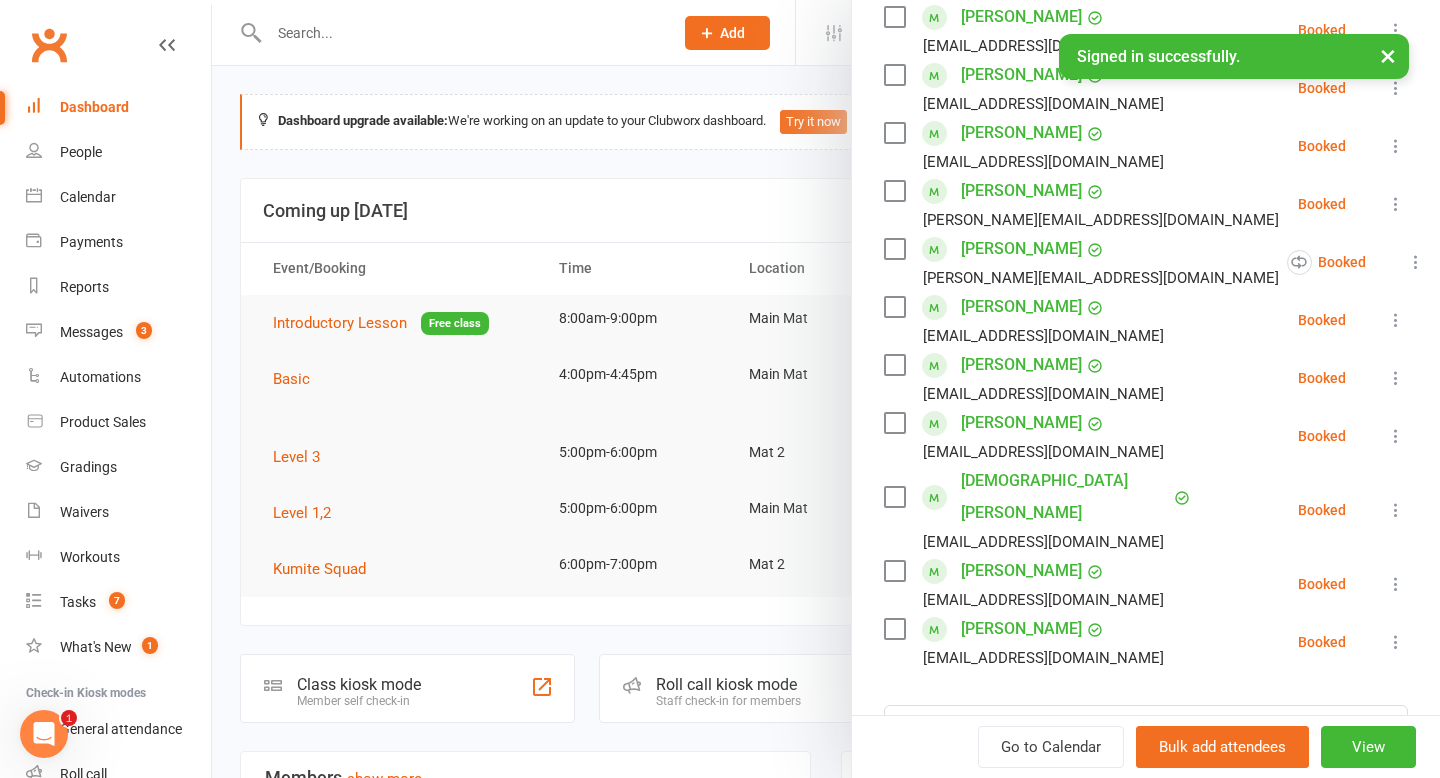 click at bounding box center [894, 365] 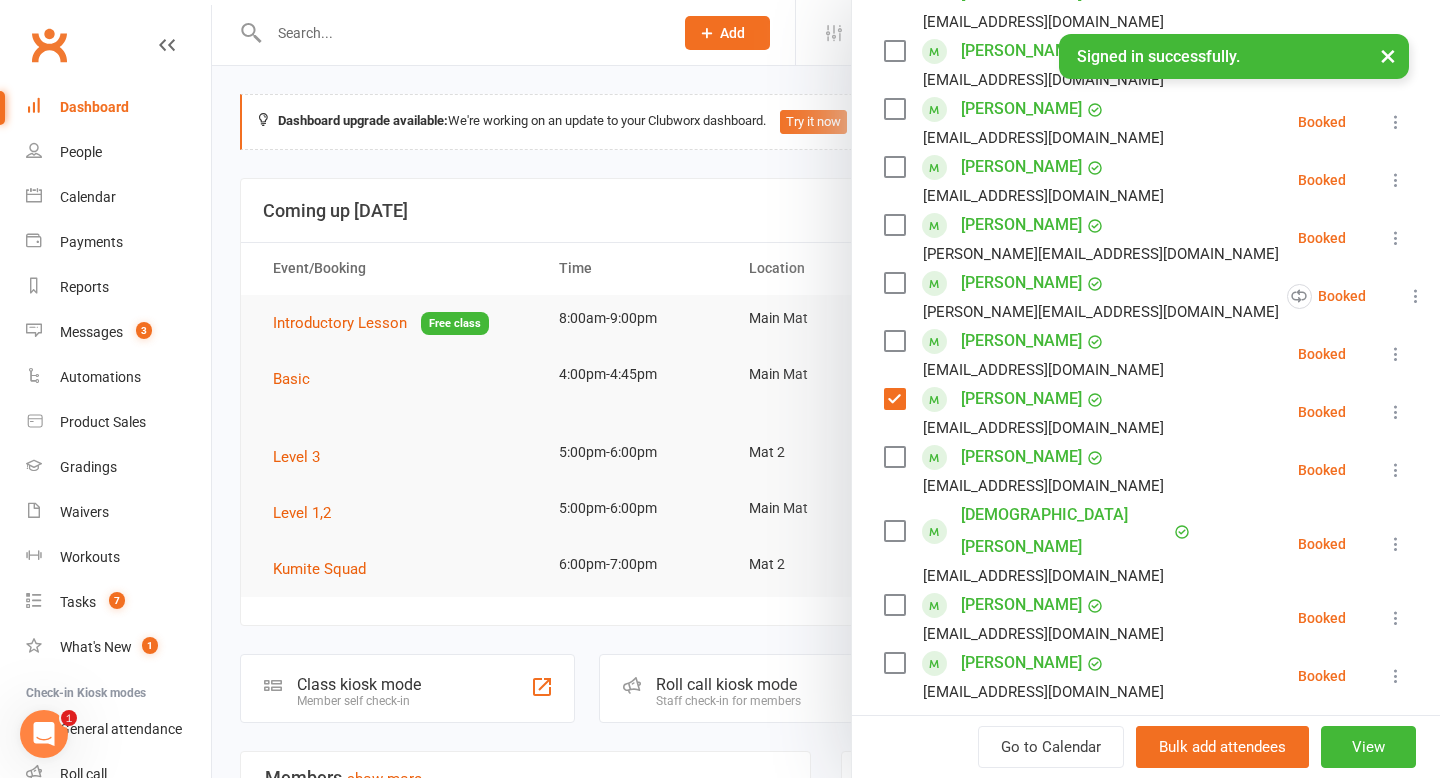 scroll, scrollTop: 506, scrollLeft: 0, axis: vertical 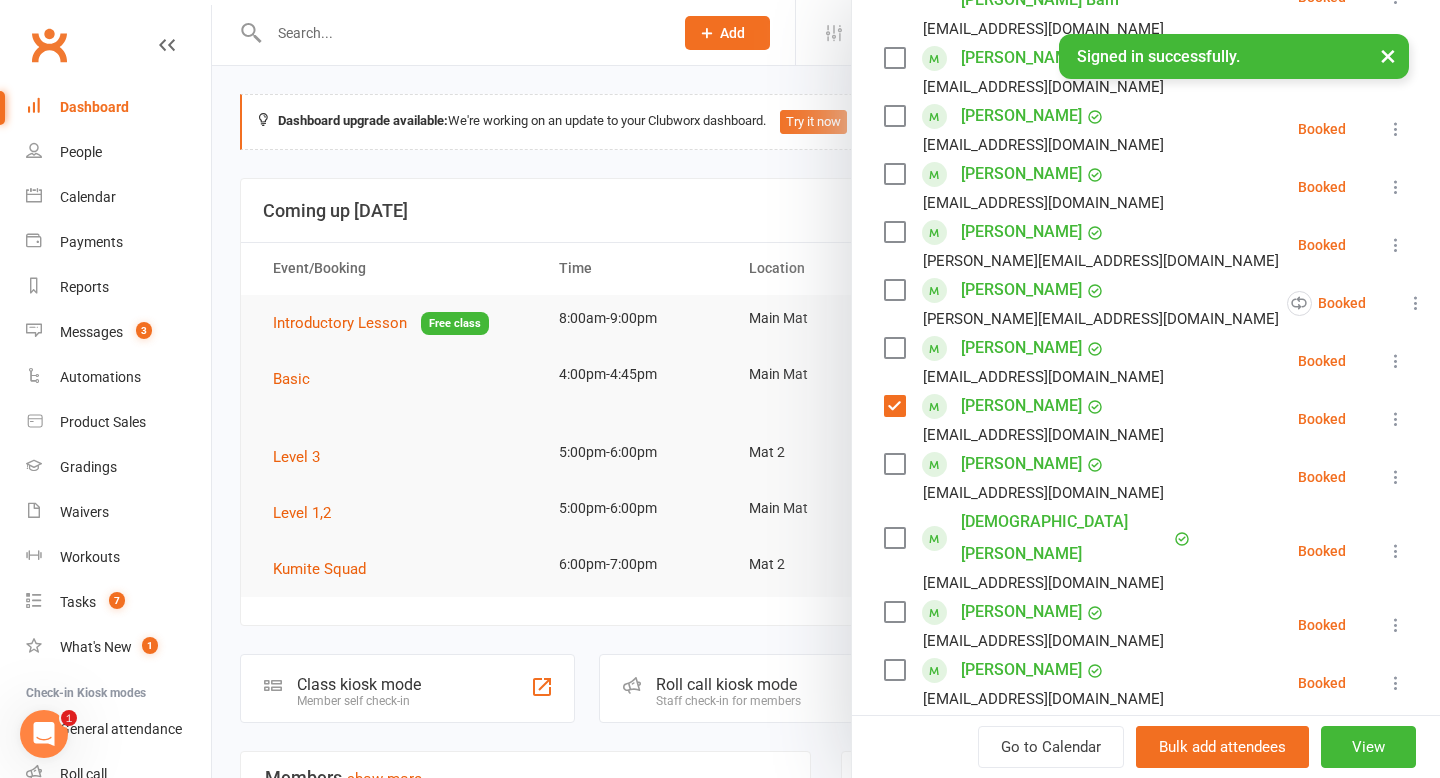 click at bounding box center (894, 290) 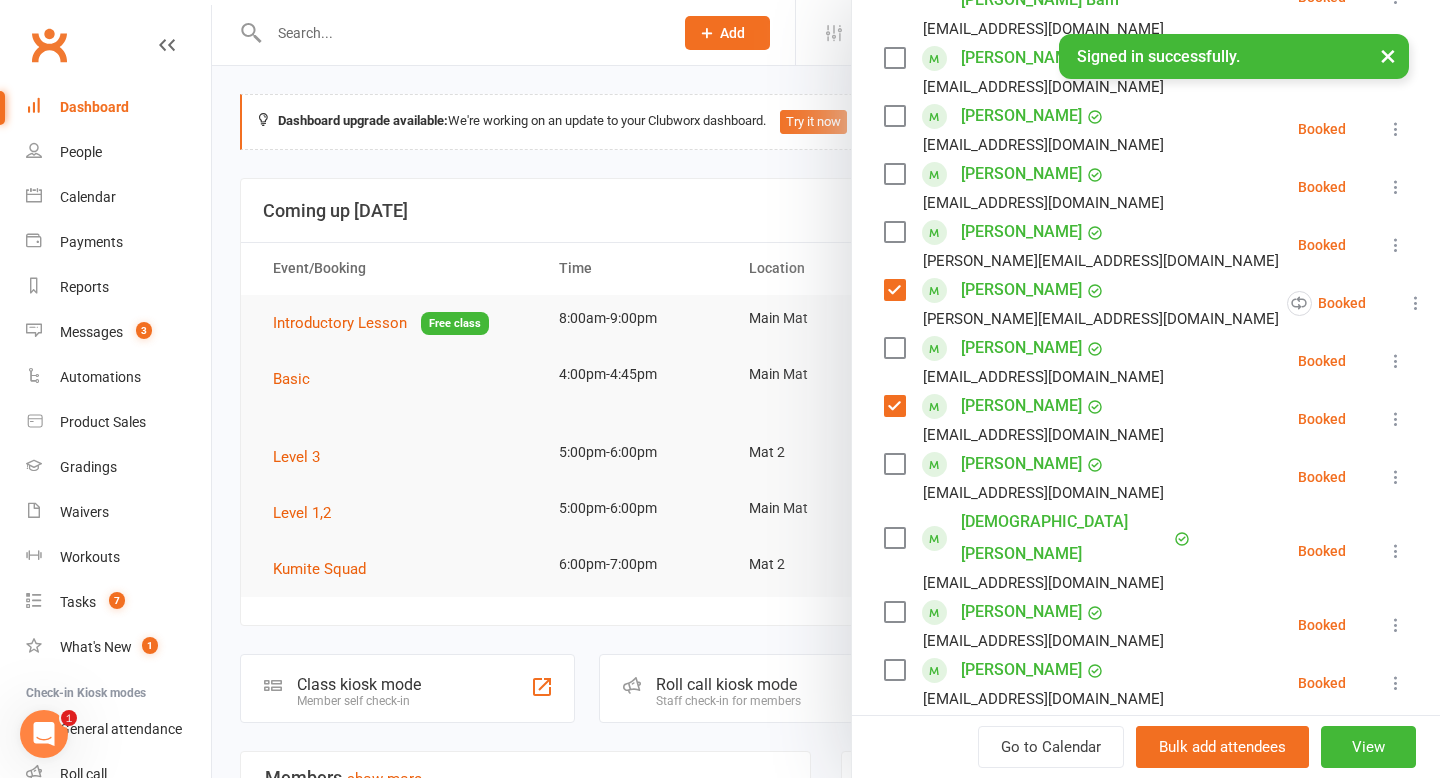 click at bounding box center (894, 232) 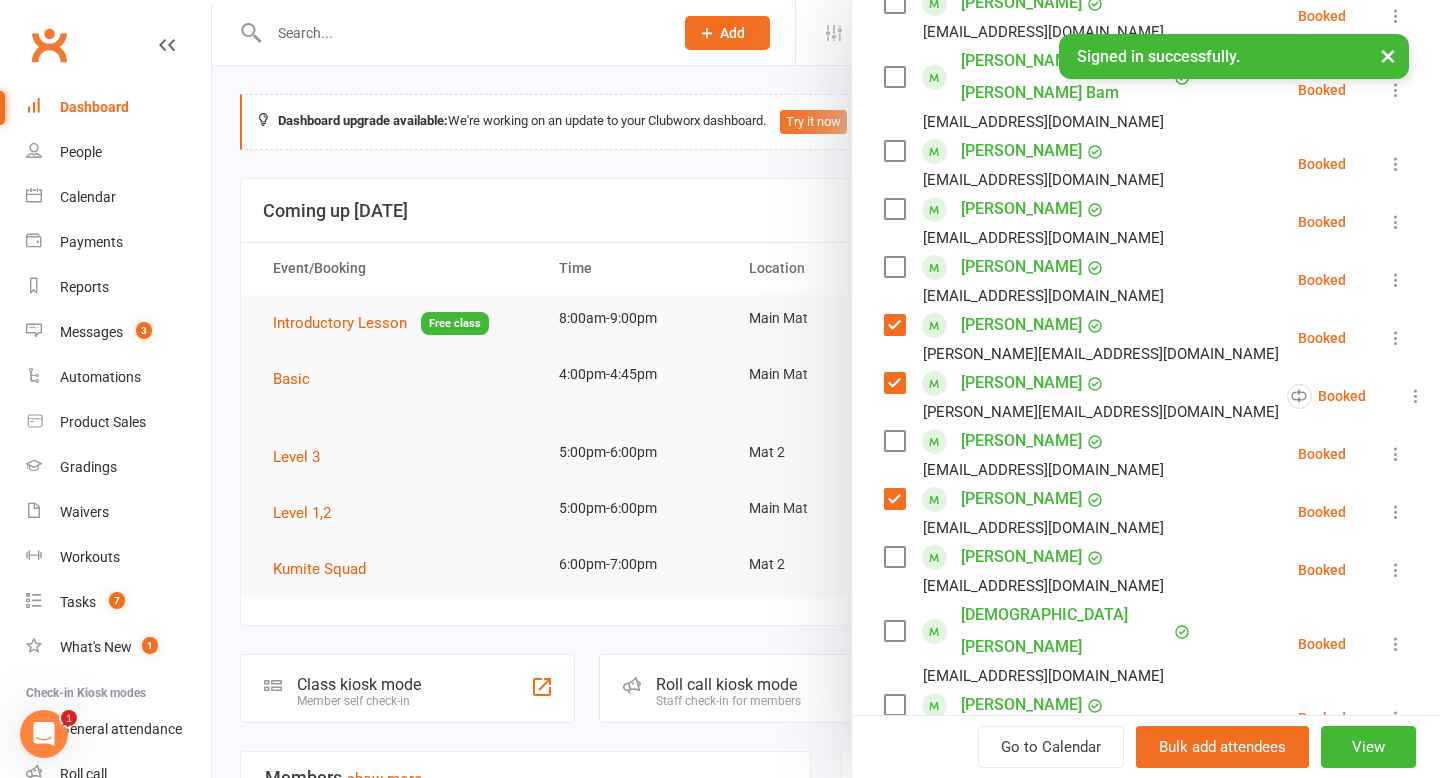 scroll, scrollTop: 410, scrollLeft: 0, axis: vertical 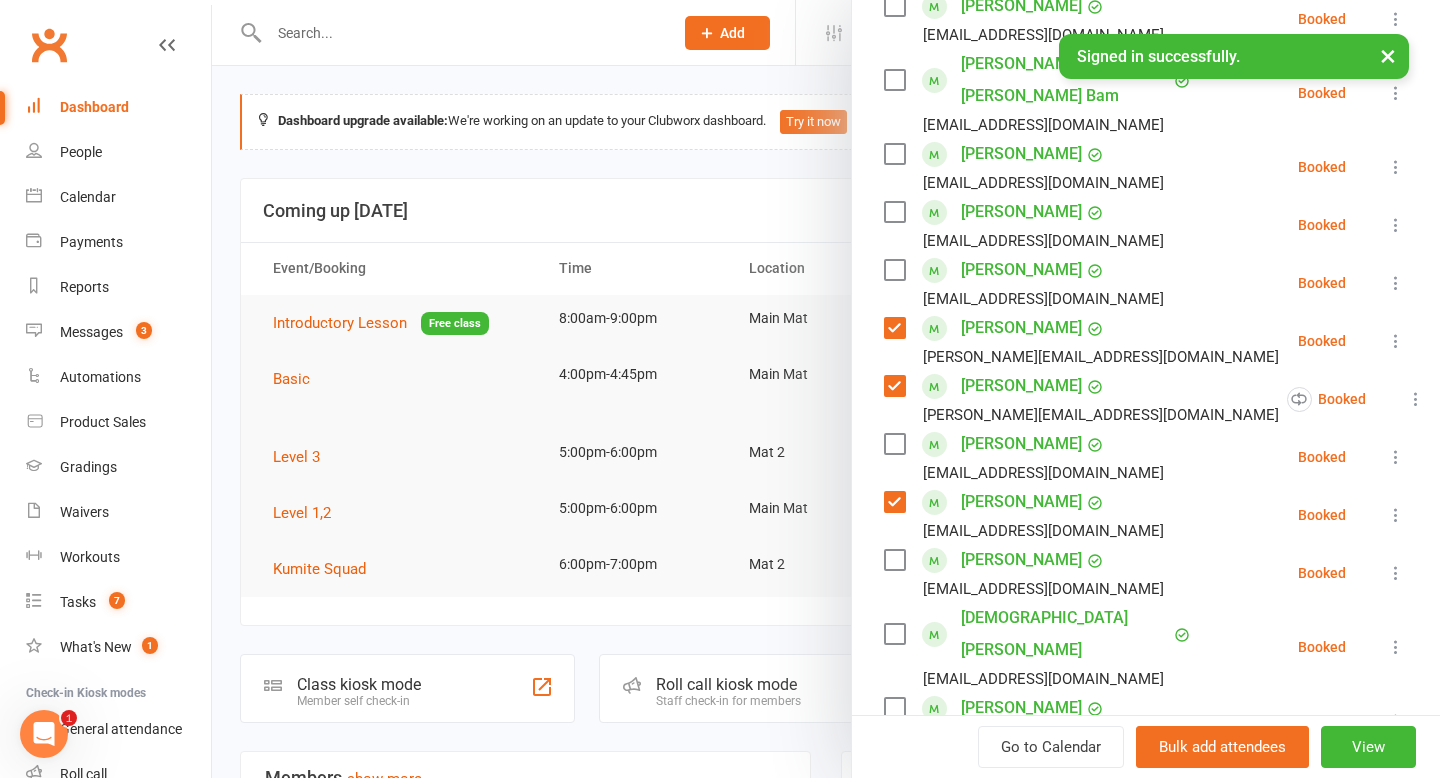 click at bounding box center (894, 212) 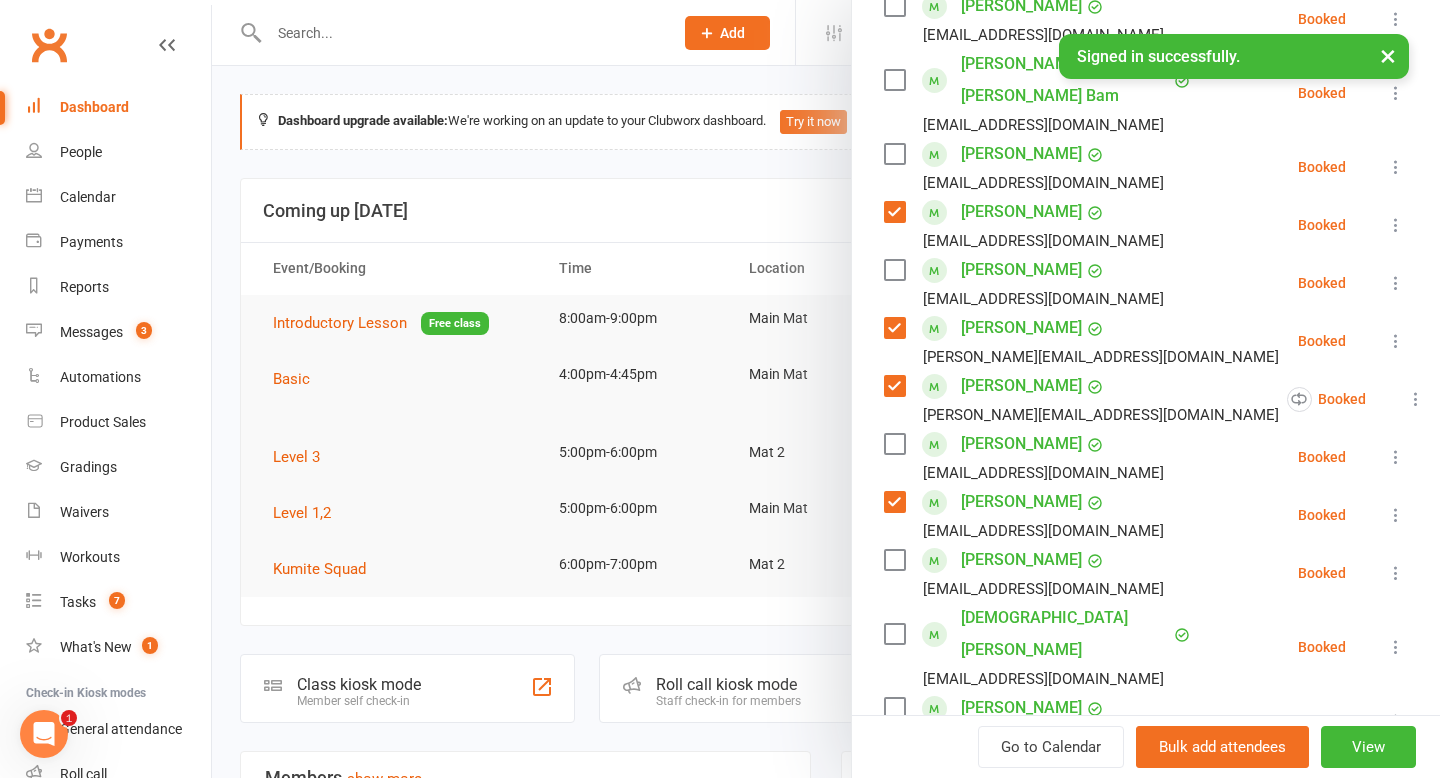 click at bounding box center [894, 154] 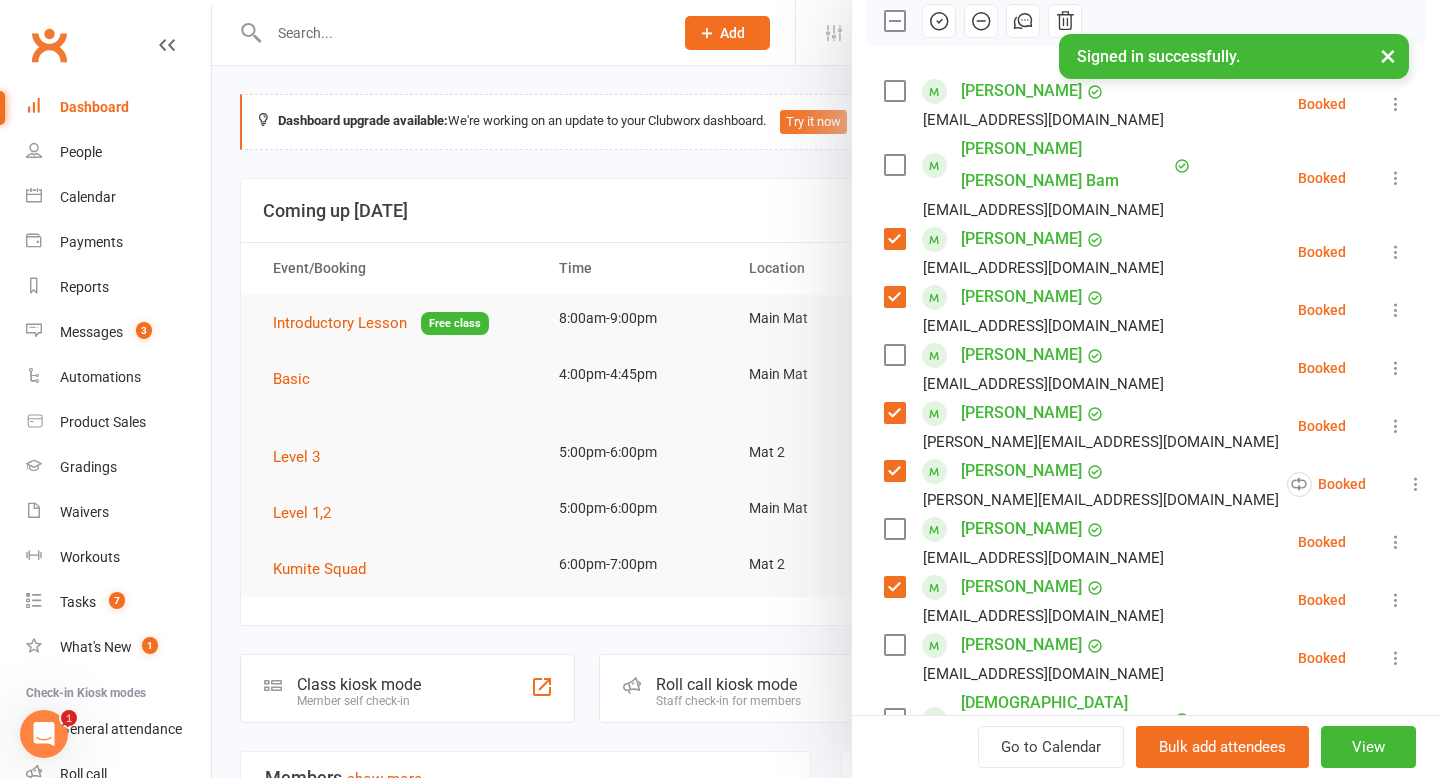 scroll, scrollTop: 315, scrollLeft: 0, axis: vertical 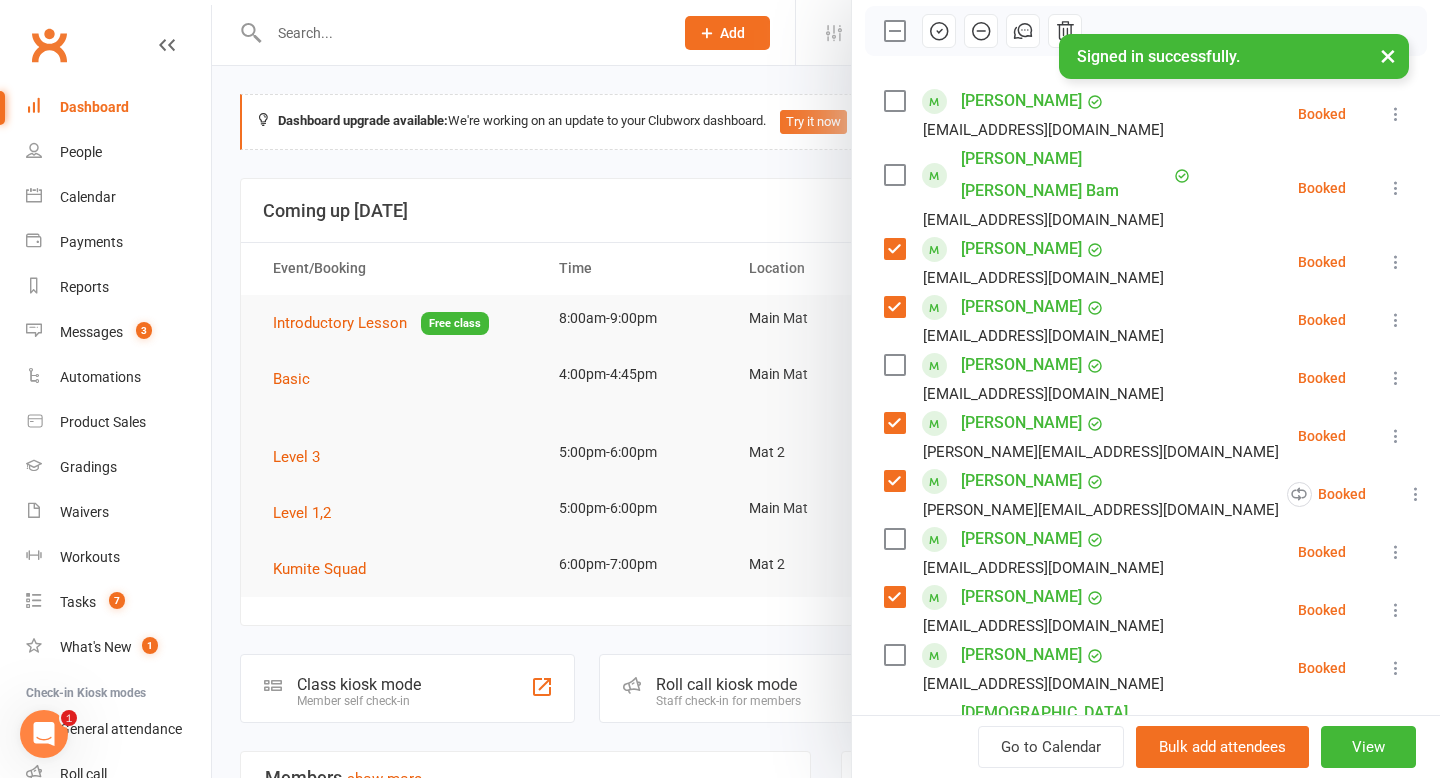 click at bounding box center [894, 175] 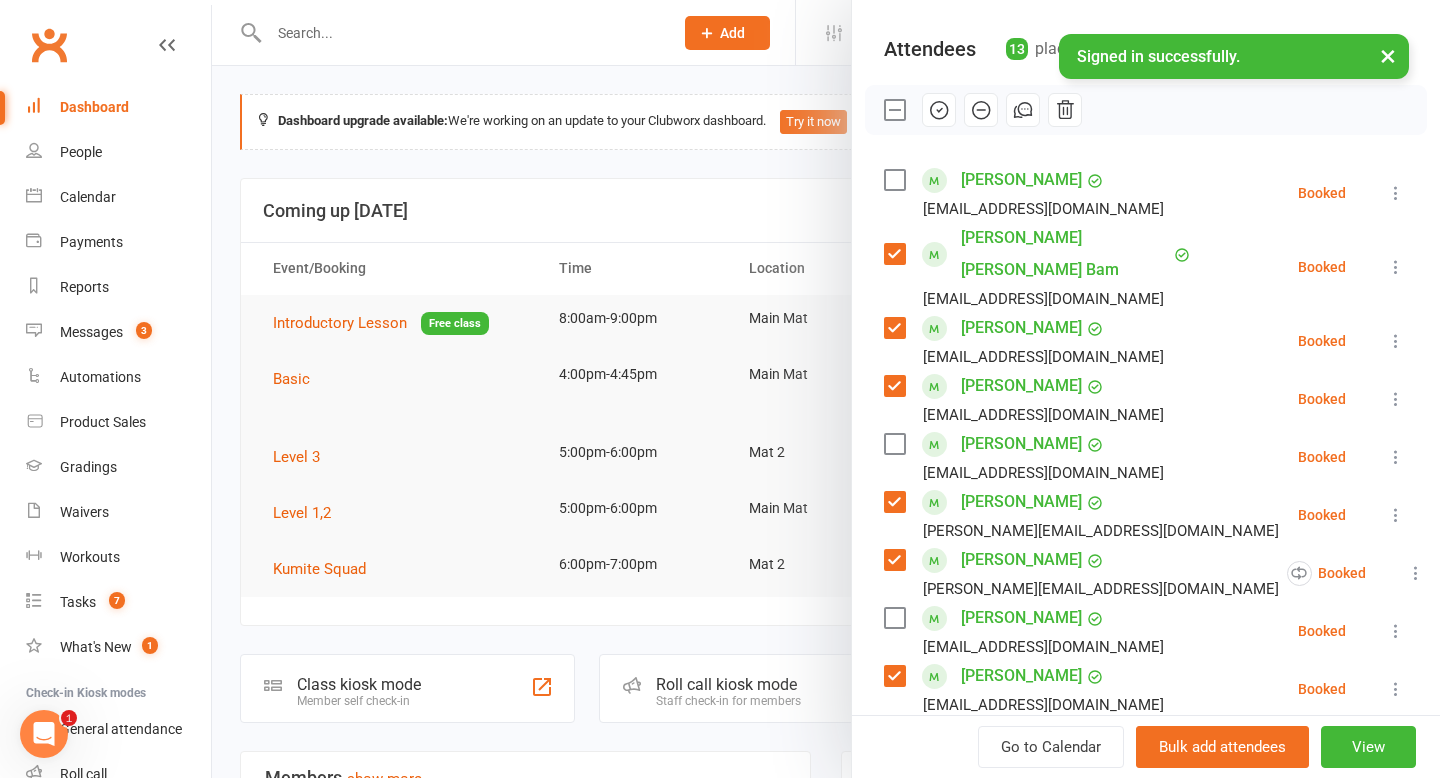 scroll, scrollTop: 234, scrollLeft: 0, axis: vertical 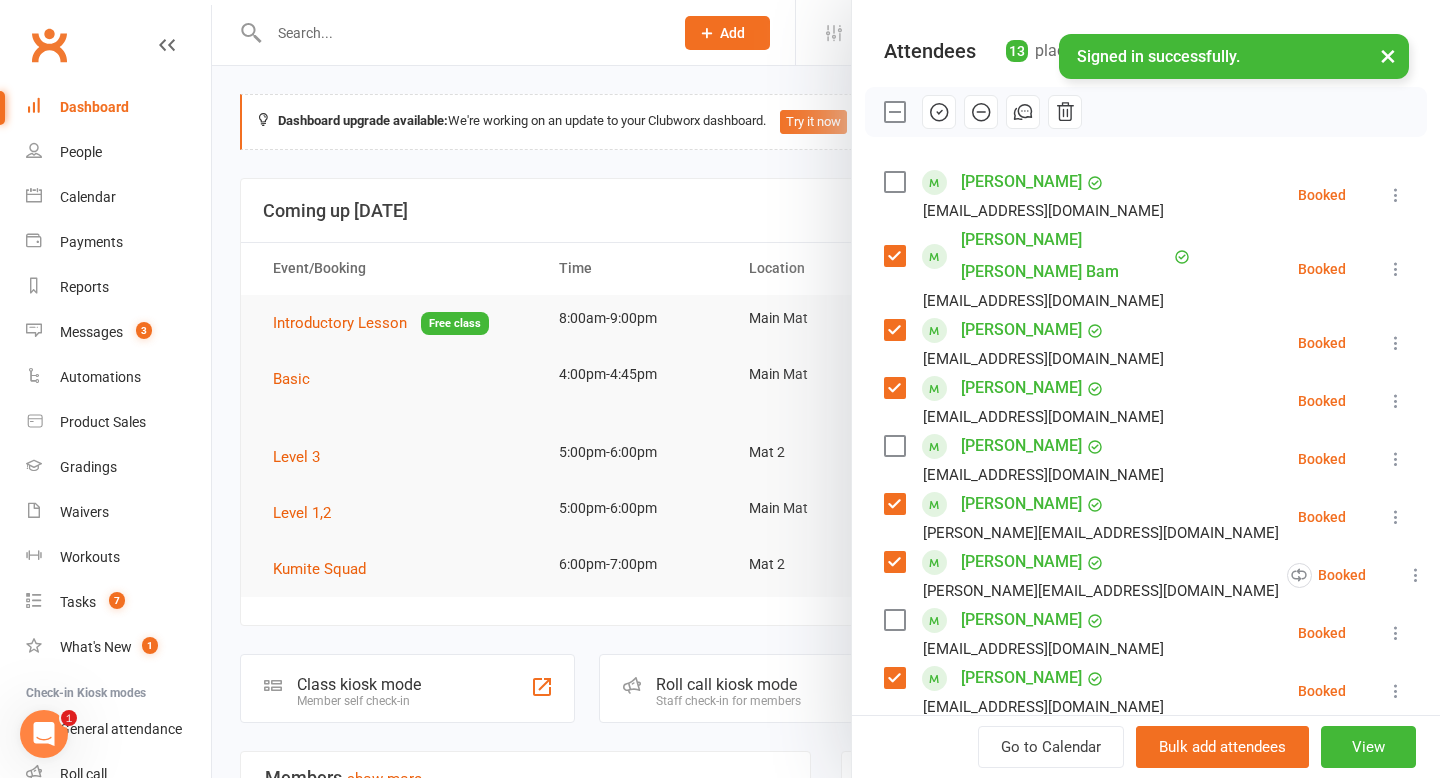 click 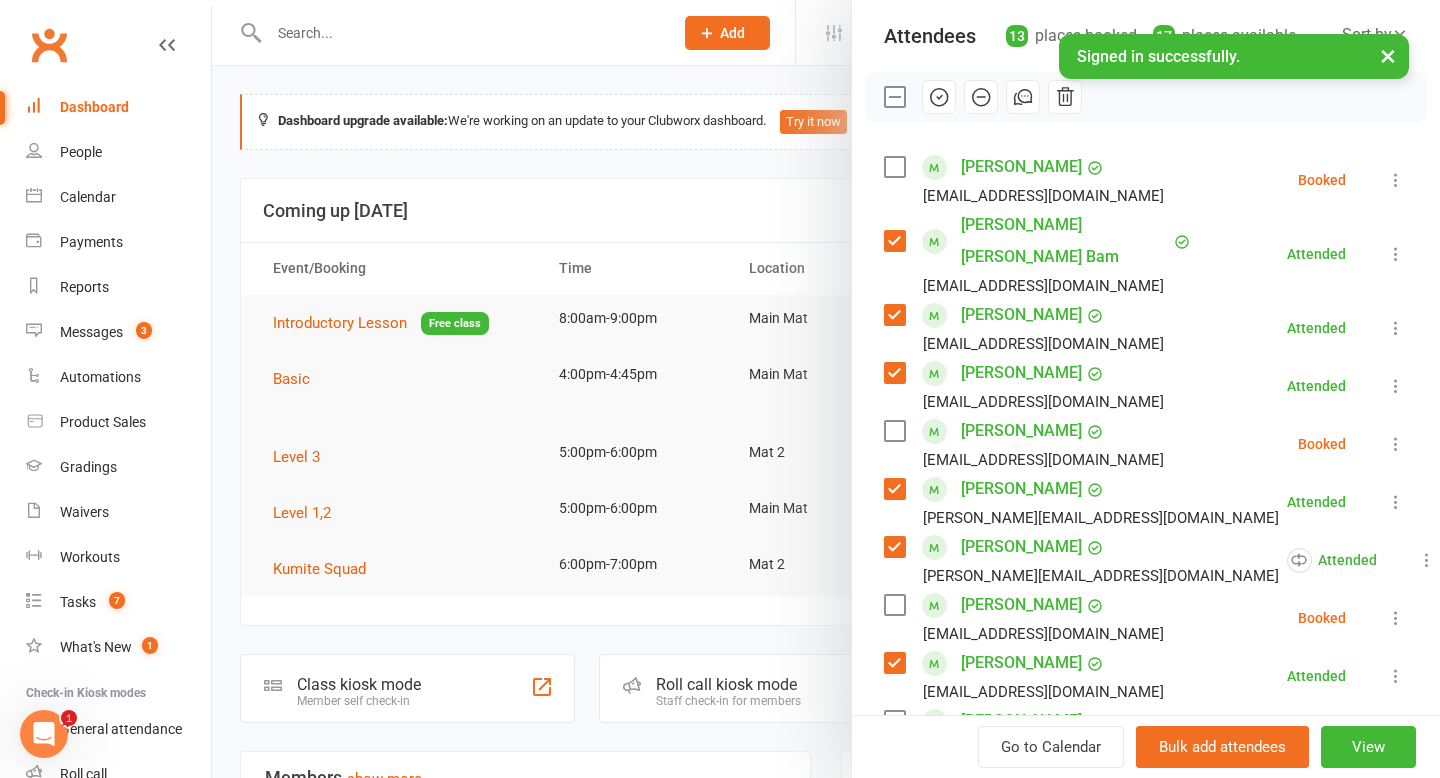 scroll, scrollTop: 244, scrollLeft: 0, axis: vertical 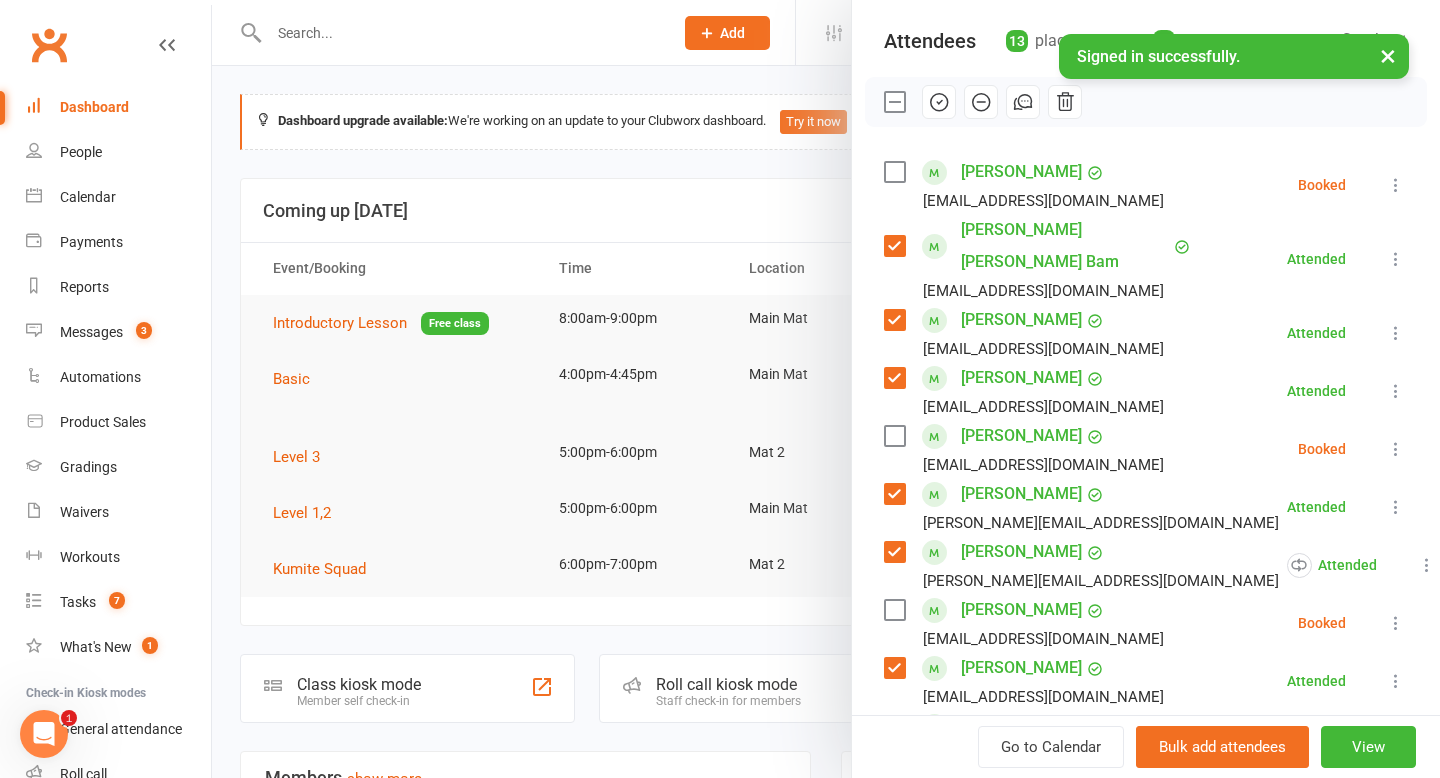 click at bounding box center [826, 389] 